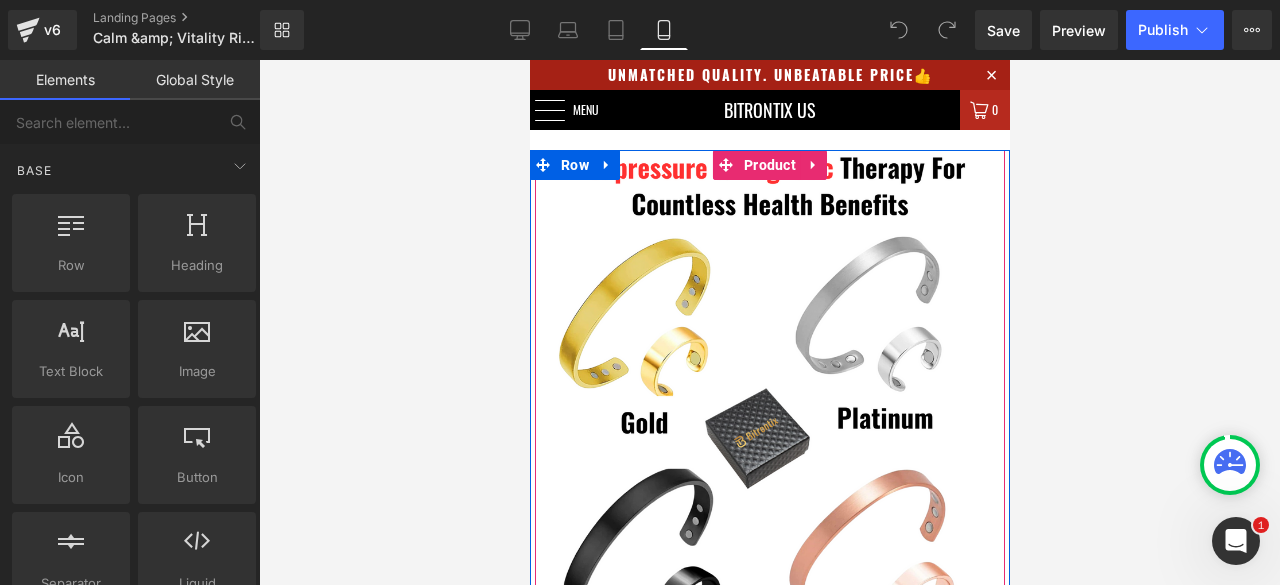 scroll, scrollTop: 2659, scrollLeft: 0, axis: vertical 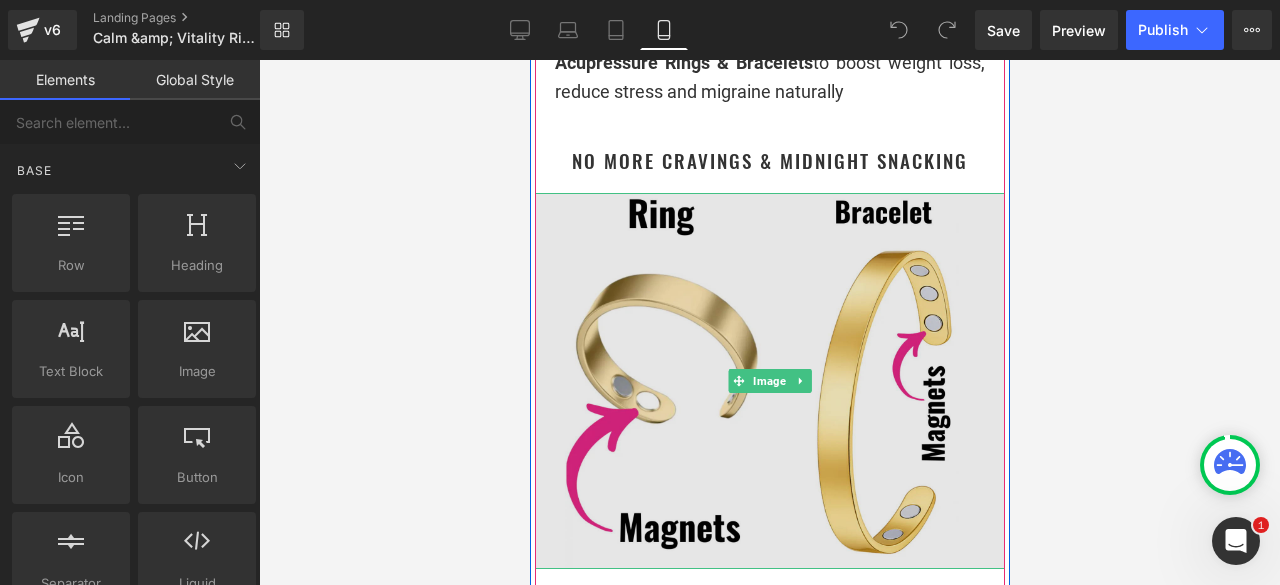 click at bounding box center (769, 381) 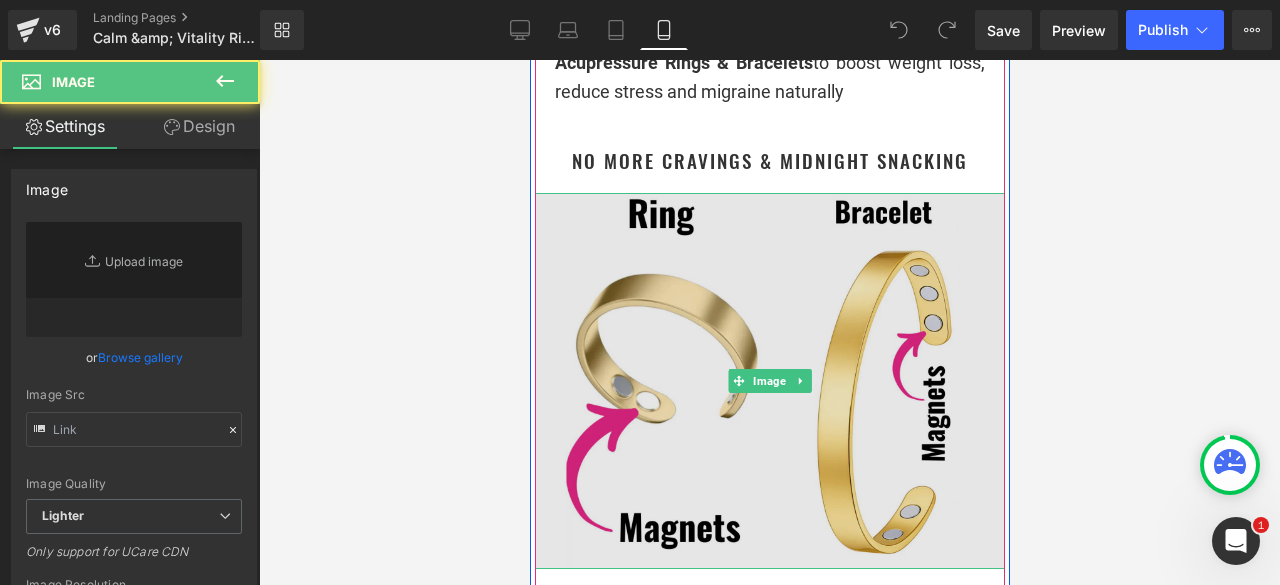 type on "[URL][DOMAIN_NAME]" 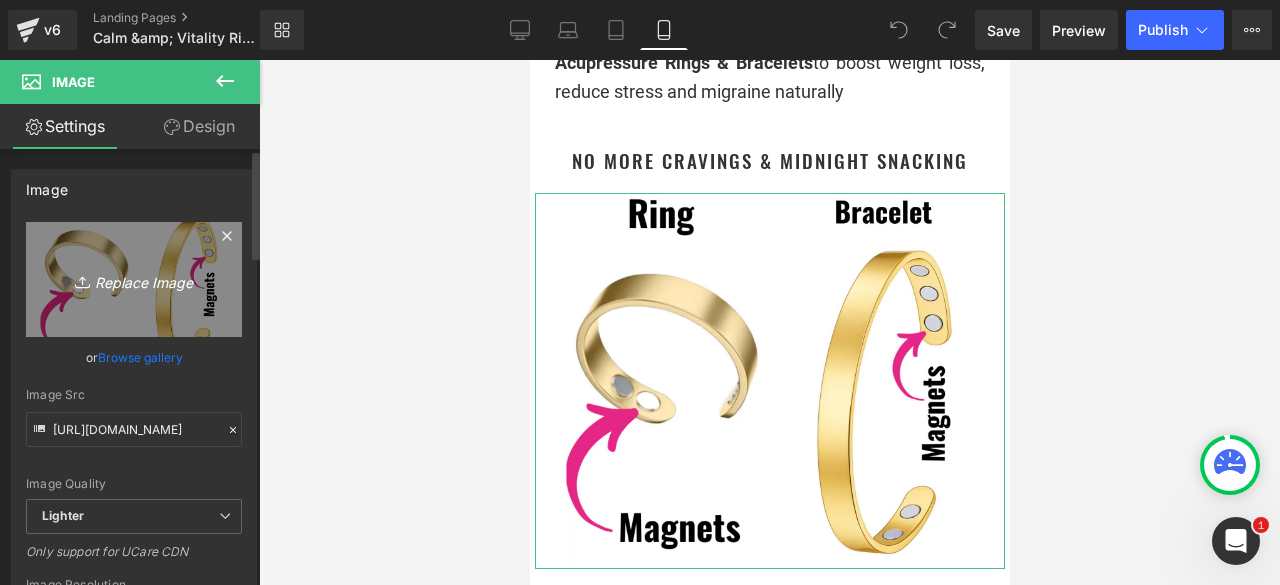 click on "Replace Image" at bounding box center [134, 279] 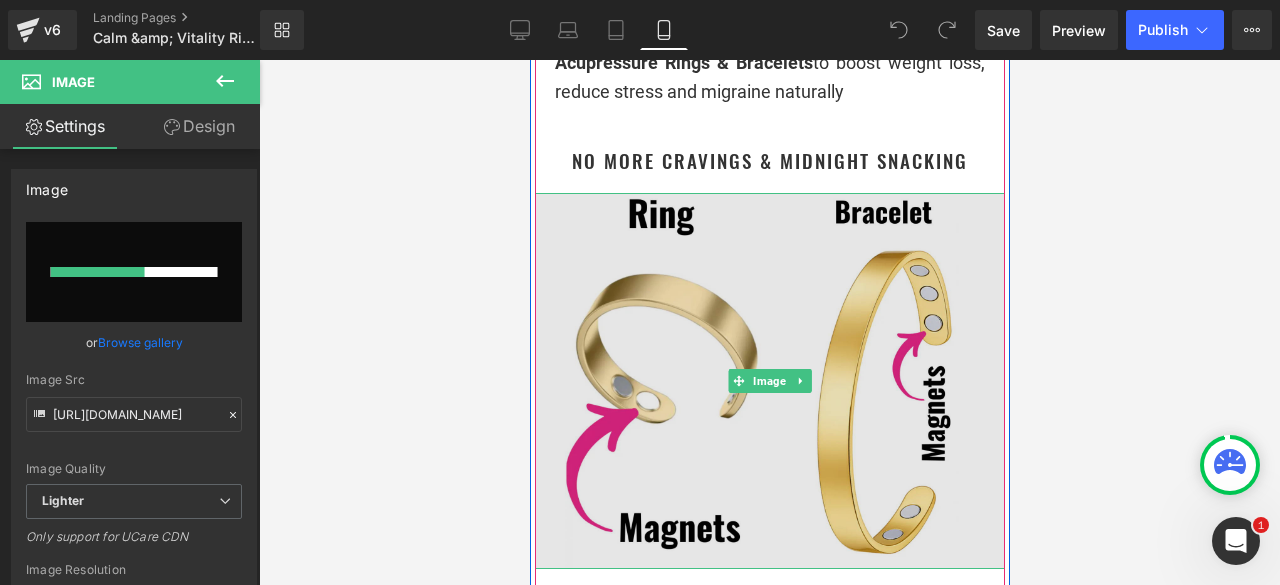 type 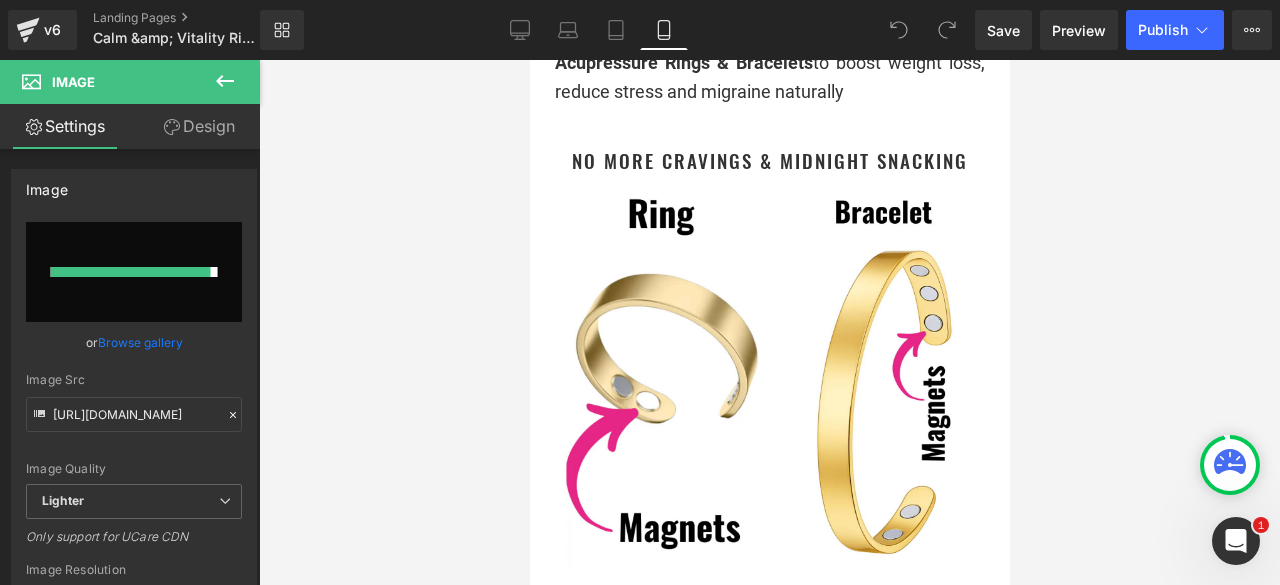 type on "[URL][DOMAIN_NAME]" 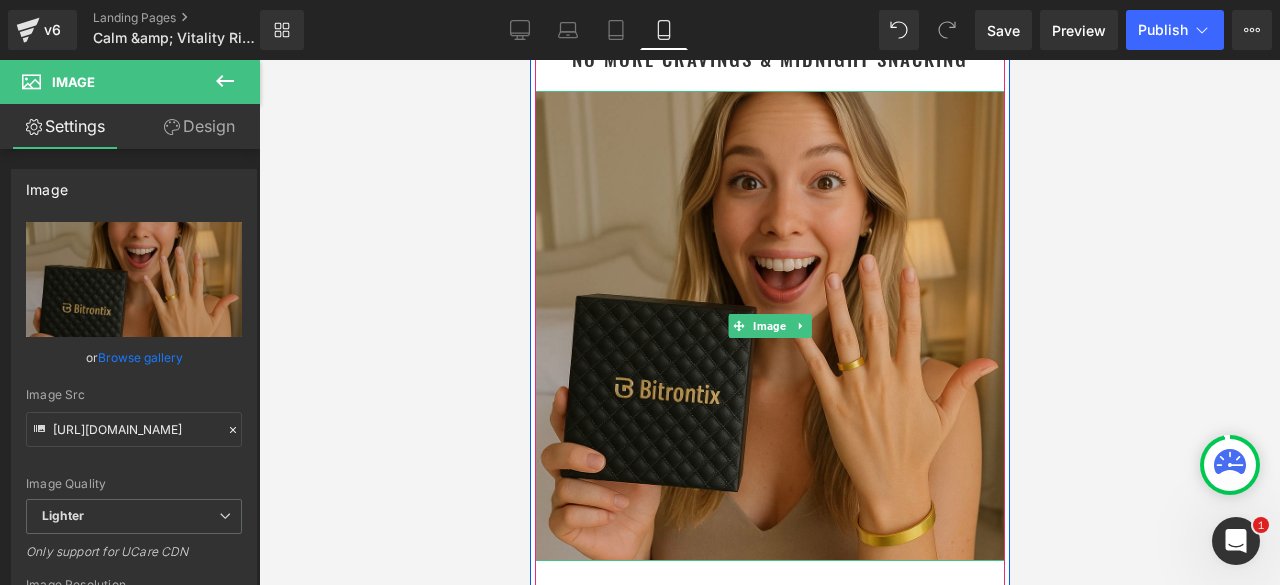 scroll, scrollTop: 3400, scrollLeft: 0, axis: vertical 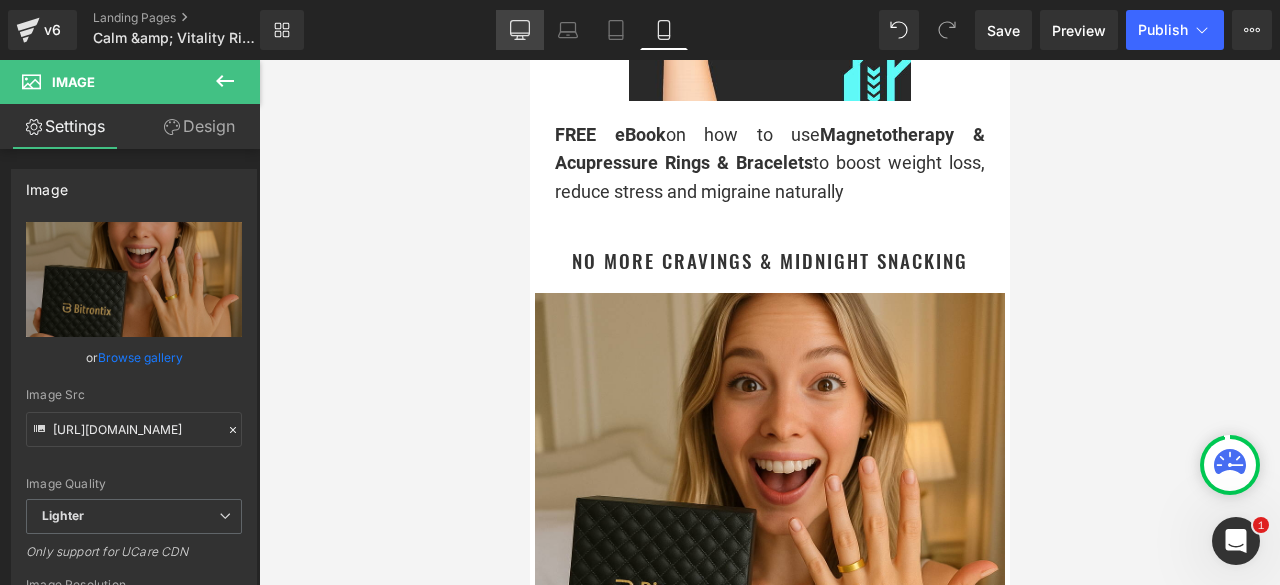 click 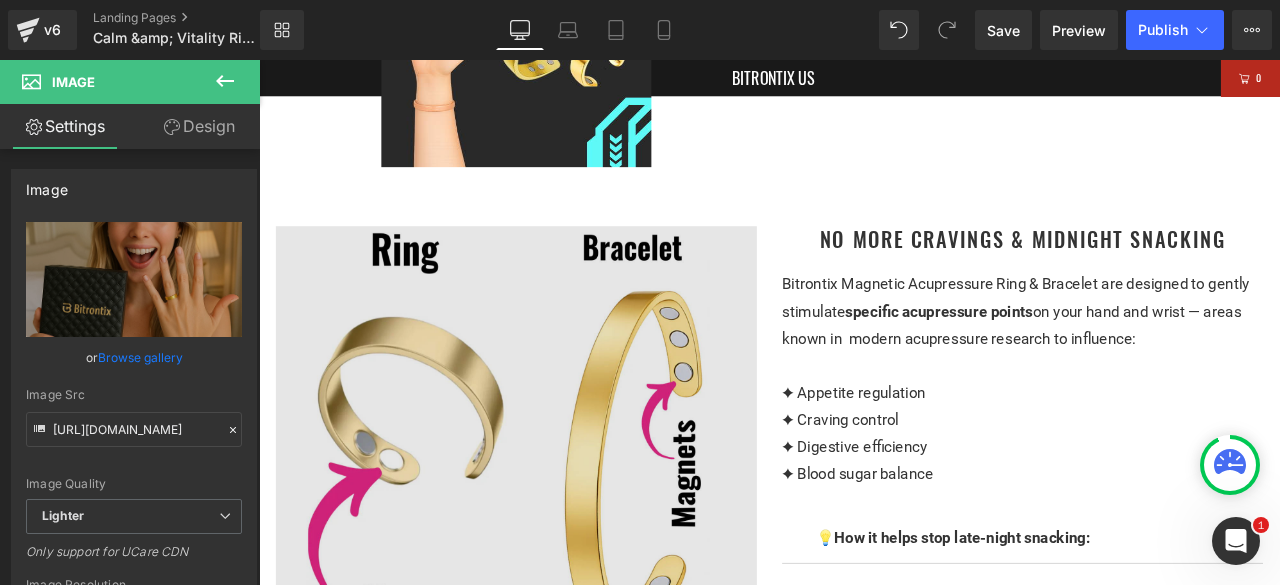 scroll, scrollTop: 1500, scrollLeft: 0, axis: vertical 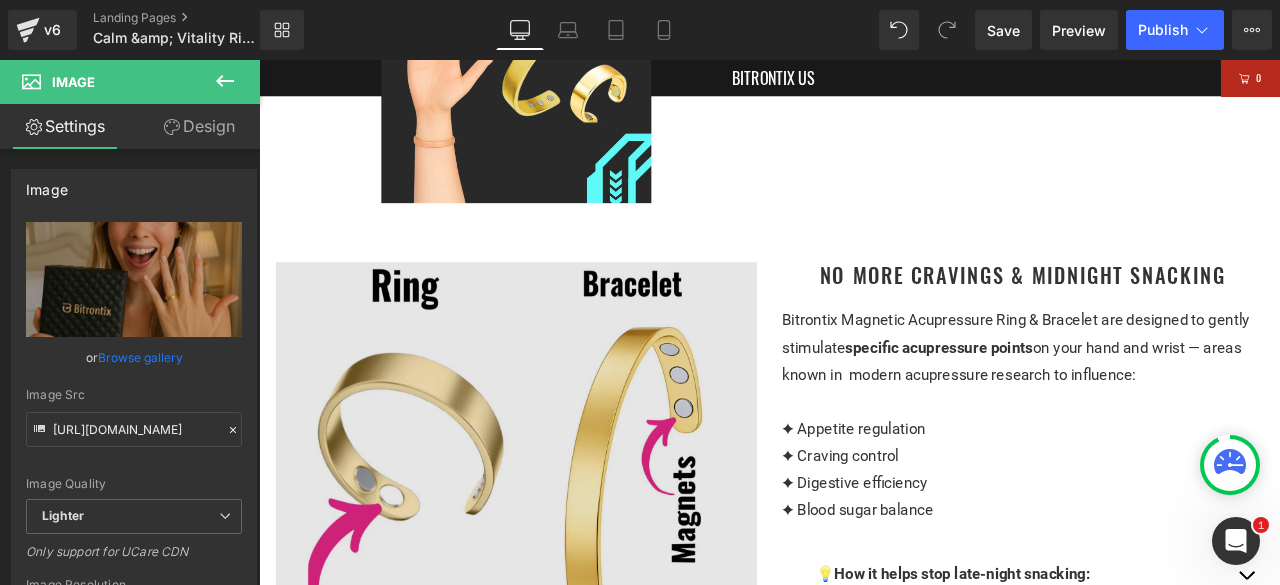 click at bounding box center (564, 550) 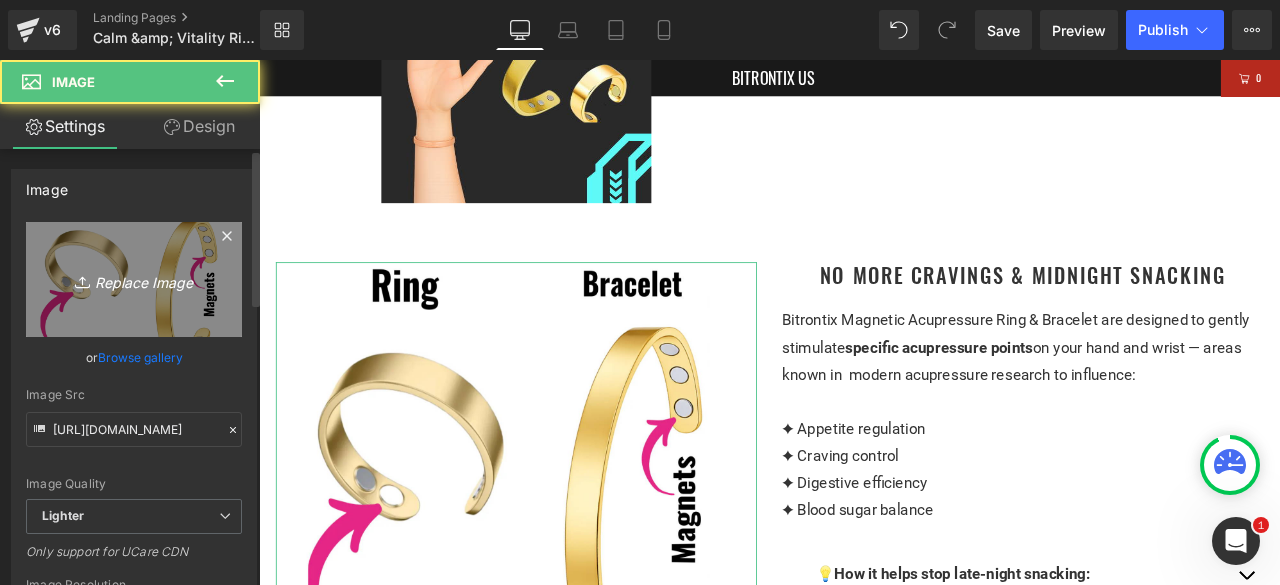 click on "Replace Image" at bounding box center (134, 279) 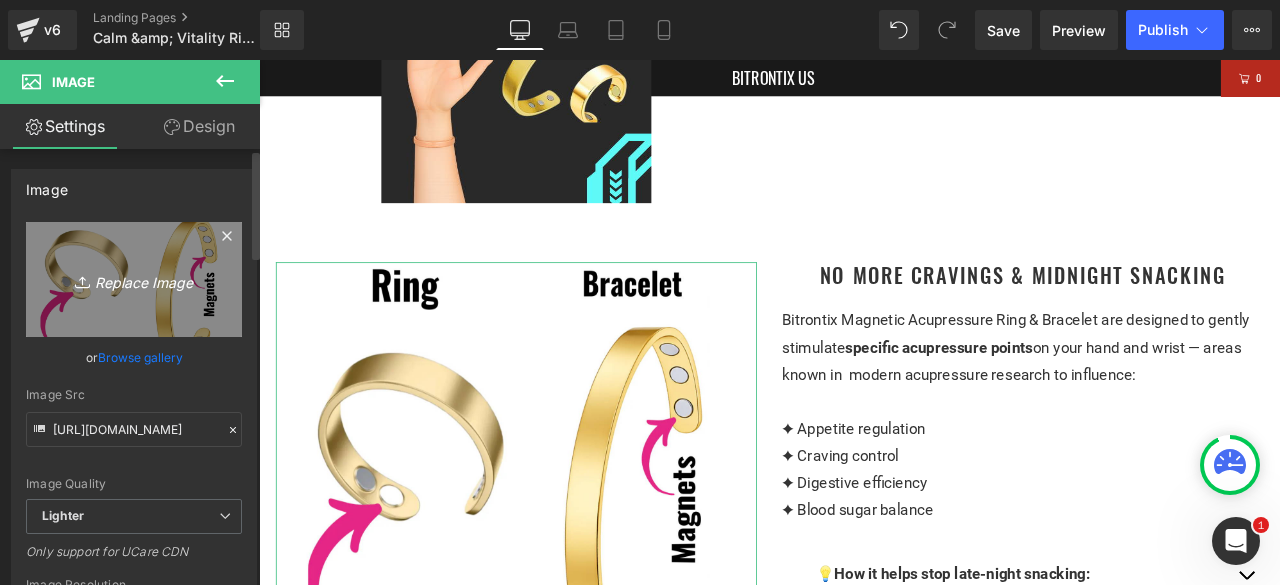 type on "C:\fakepath\a75f7cd4-a448-4bd7-a292-77a4600087a9.png" 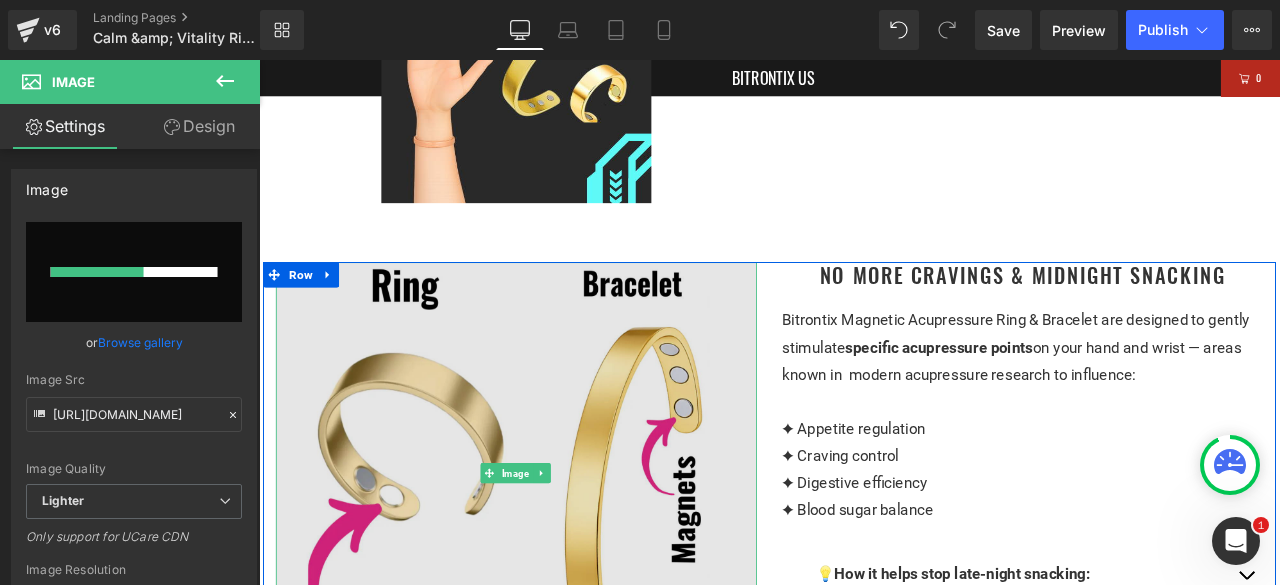 type 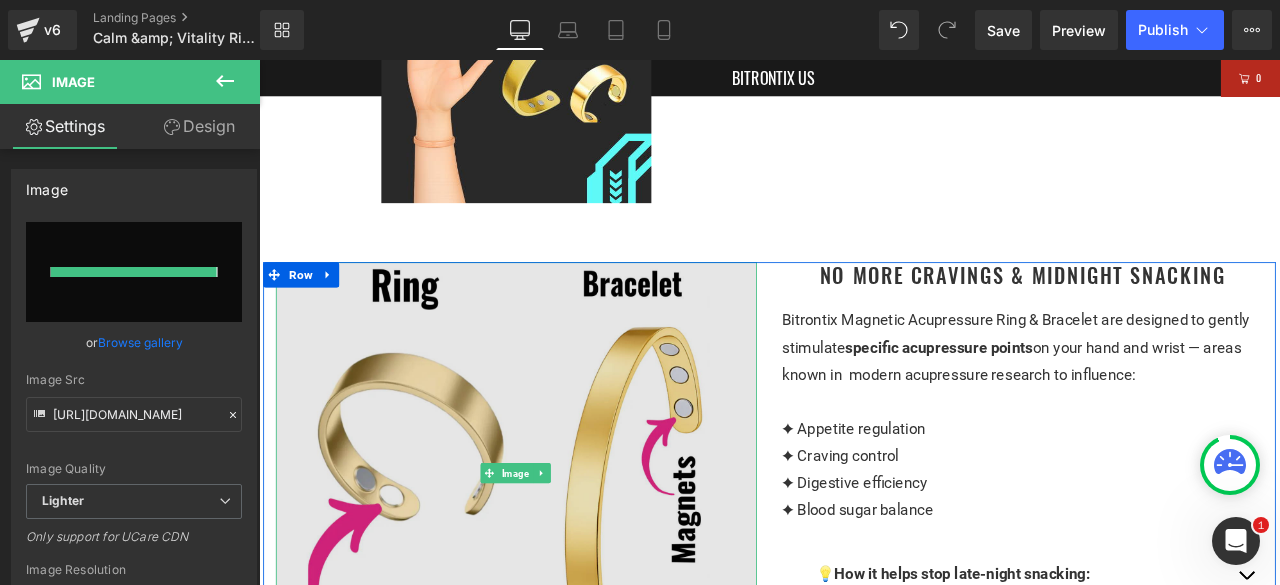 type on "[URL][DOMAIN_NAME]" 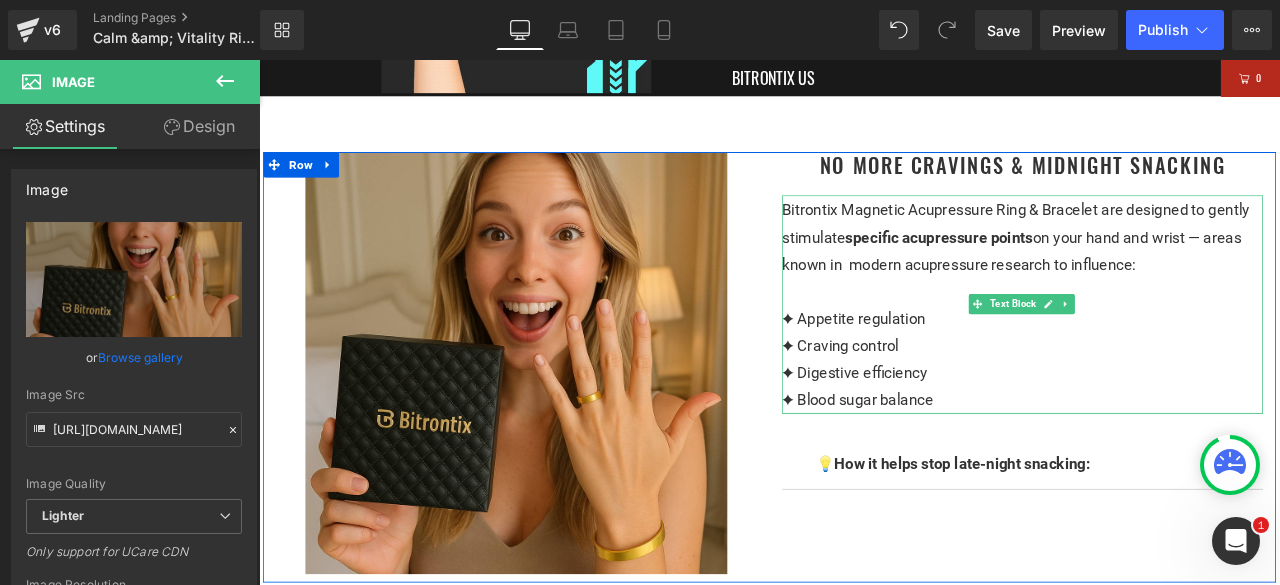 scroll, scrollTop: 1600, scrollLeft: 0, axis: vertical 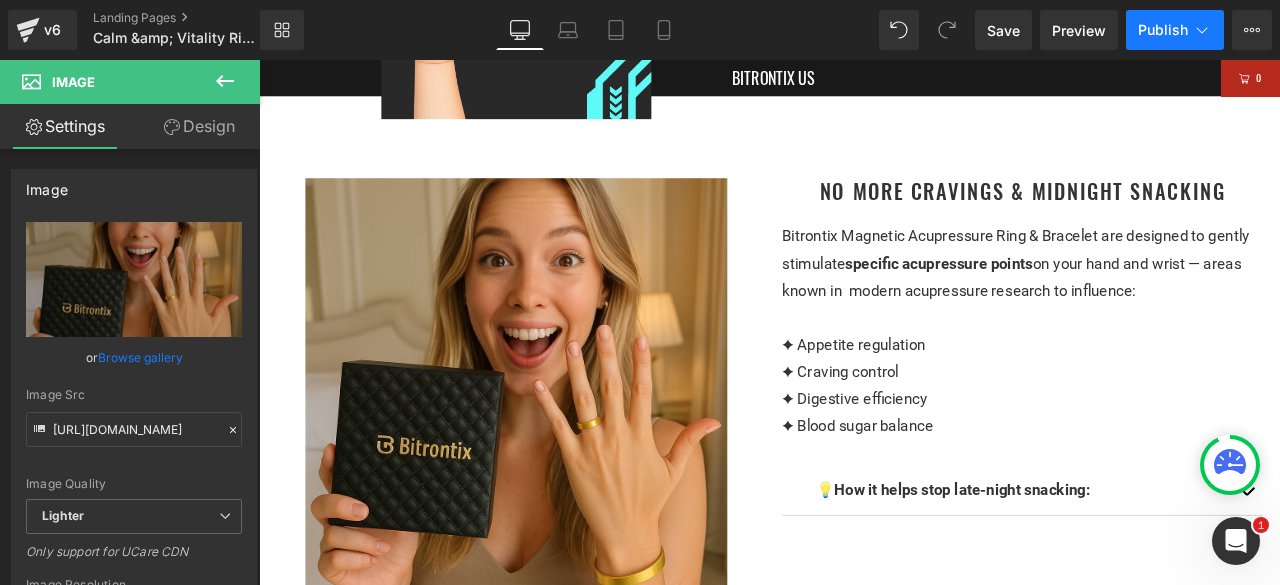 click on "Publish" at bounding box center (1163, 30) 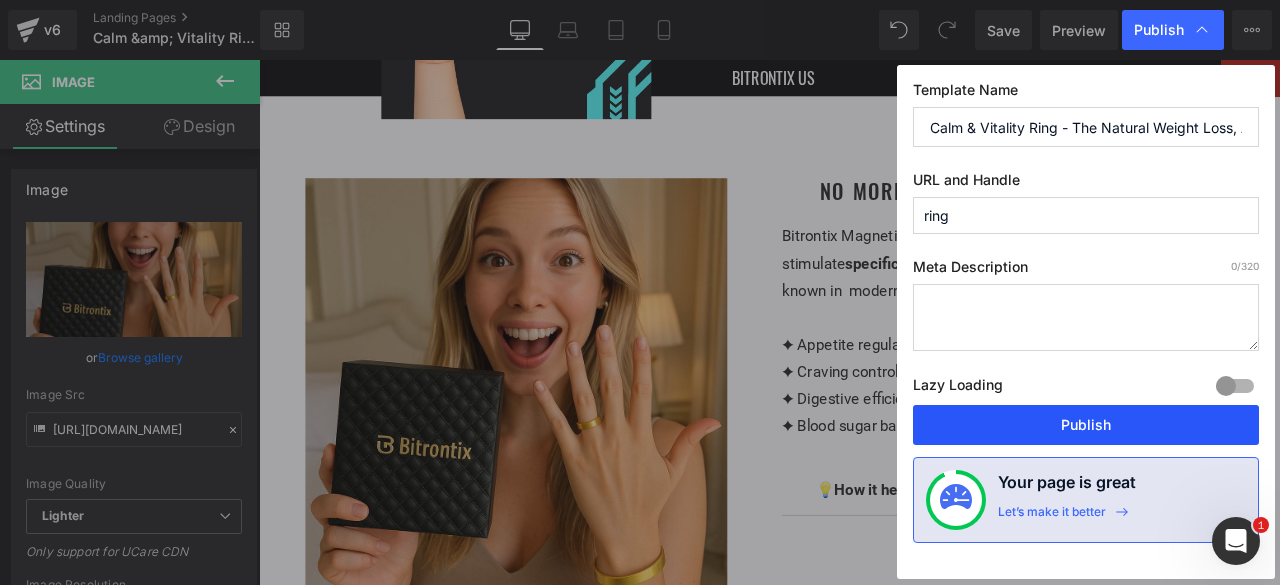 click on "Publish" at bounding box center (1086, 425) 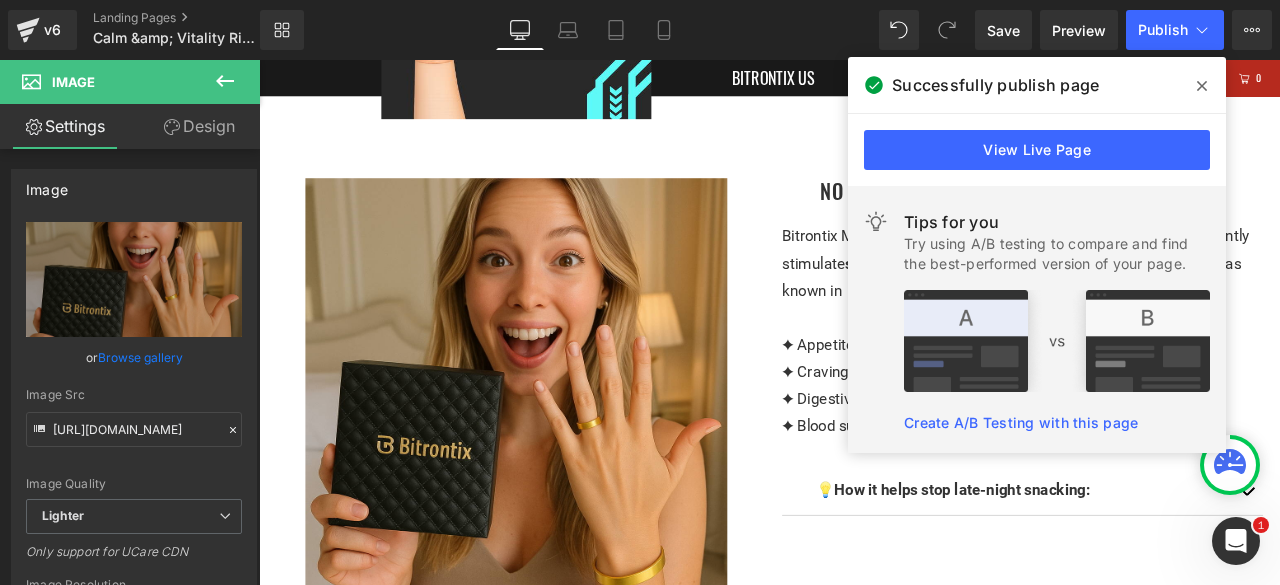 click 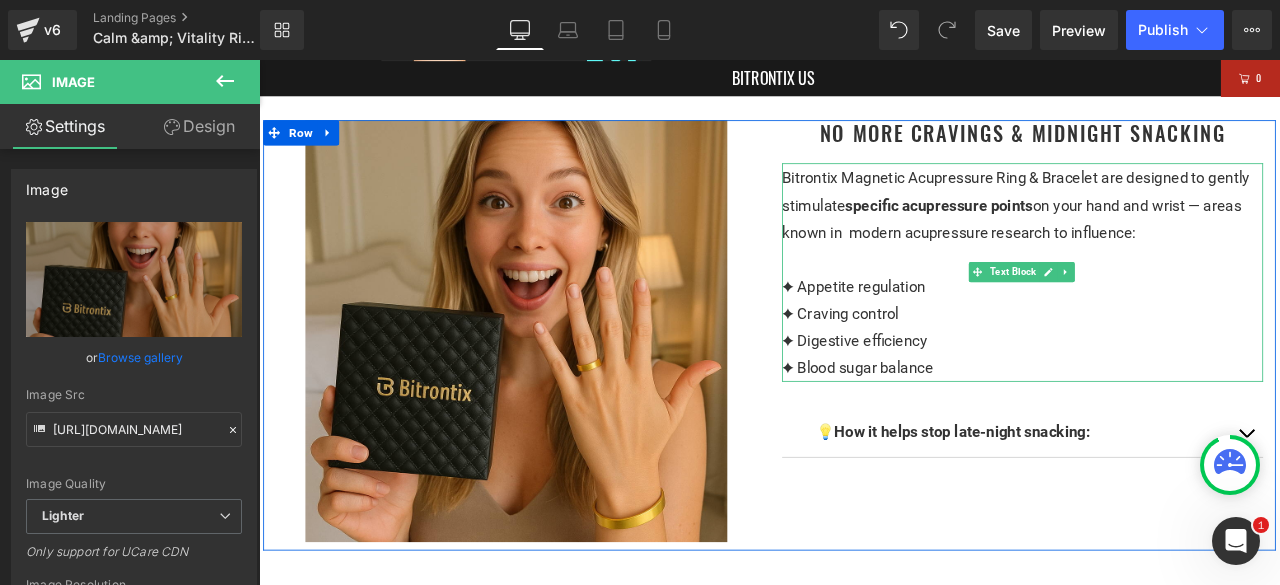 scroll, scrollTop: 1700, scrollLeft: 0, axis: vertical 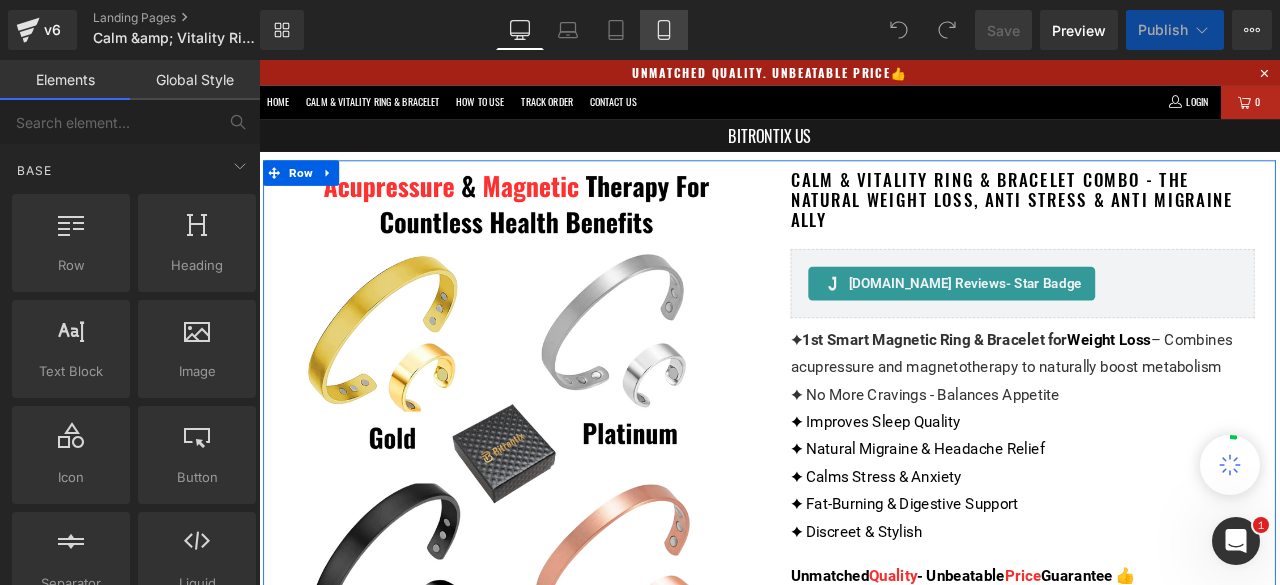 click 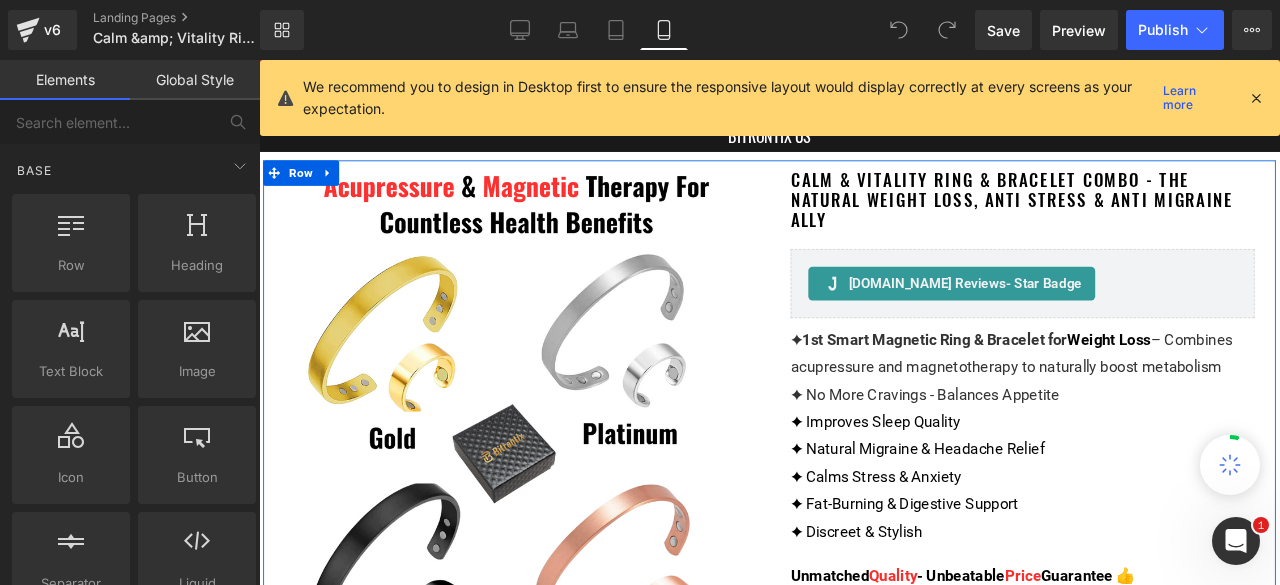 click 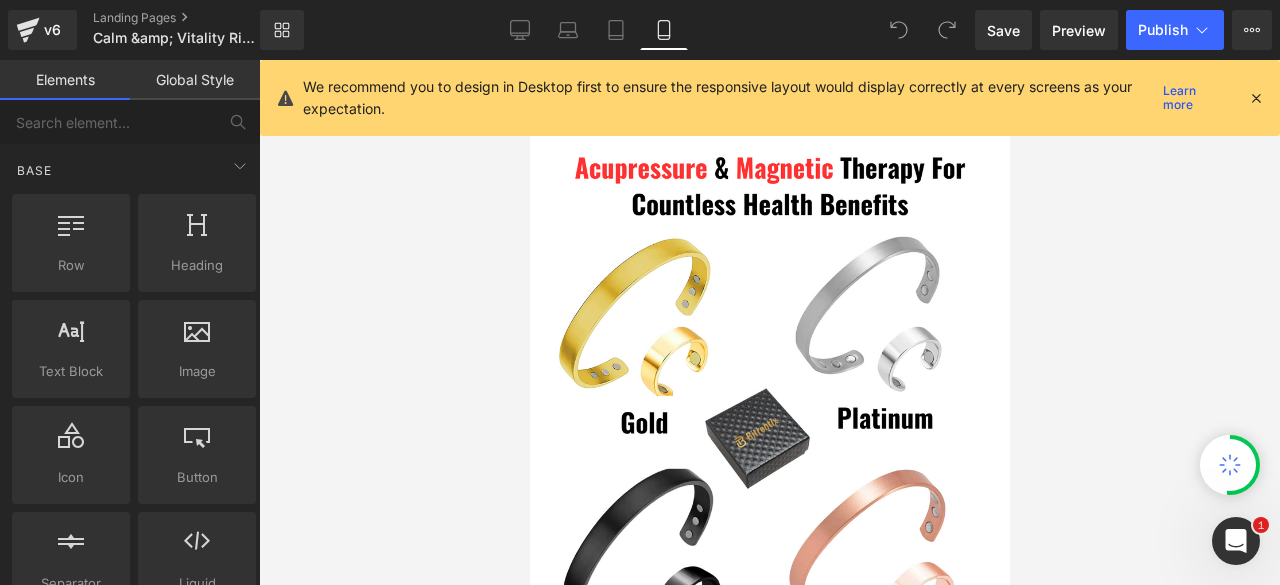 scroll, scrollTop: 70, scrollLeft: 0, axis: vertical 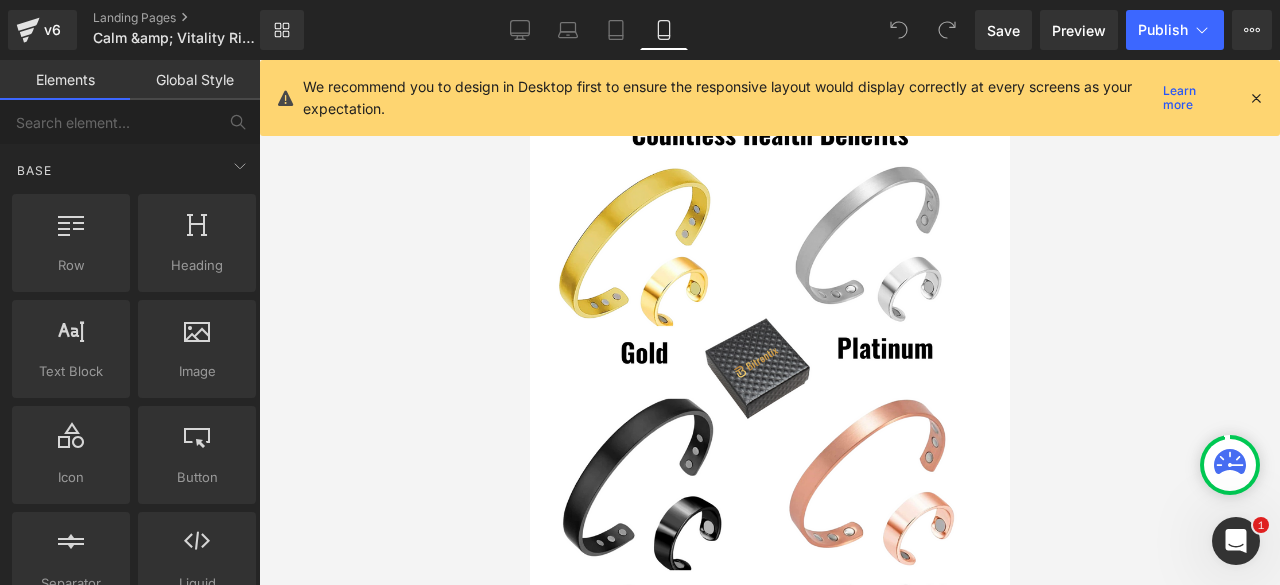 click on "We recommend you to design in Desktop first to ensure the responsive layout would display correctly at every screens as your expectation. Learn more" at bounding box center (775, 98) 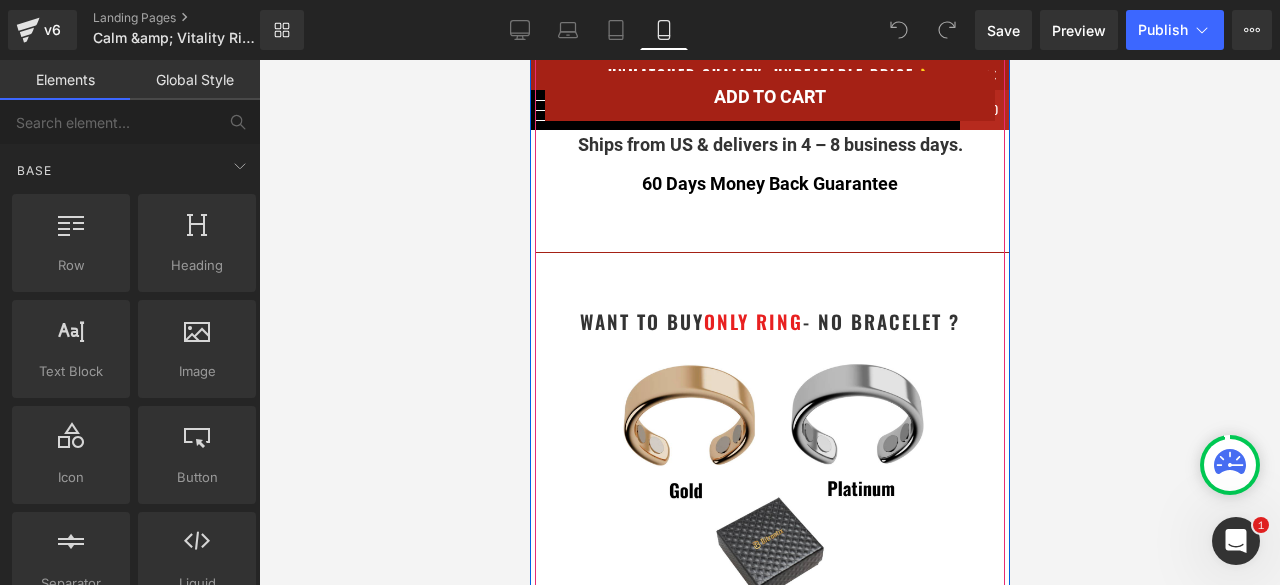 scroll, scrollTop: 1600, scrollLeft: 0, axis: vertical 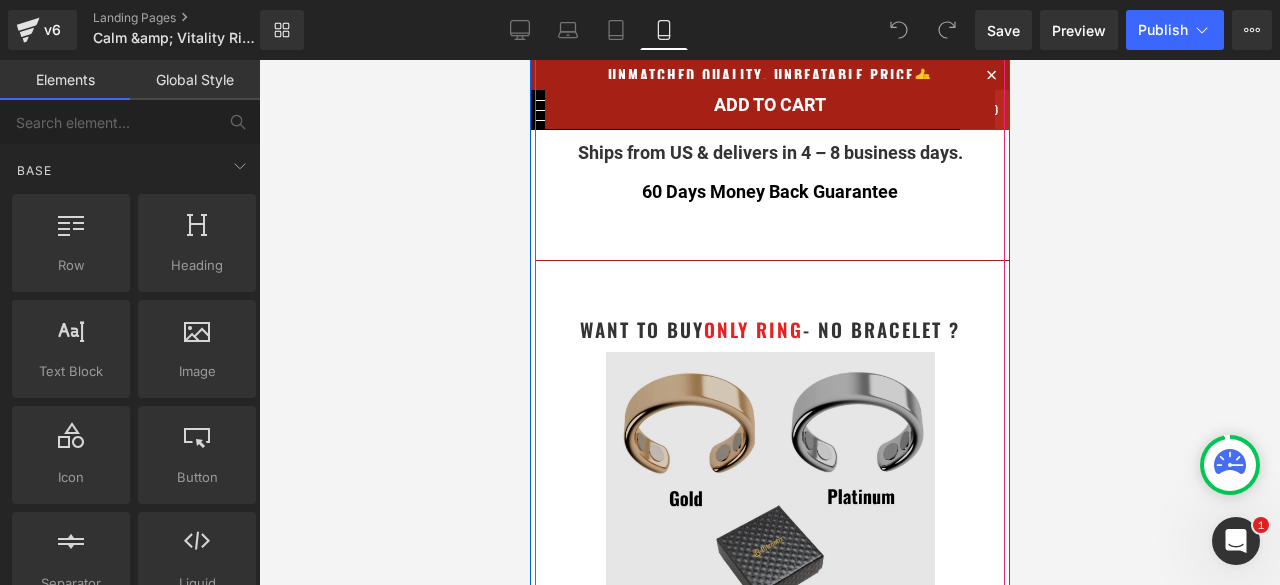click at bounding box center [769, 557] 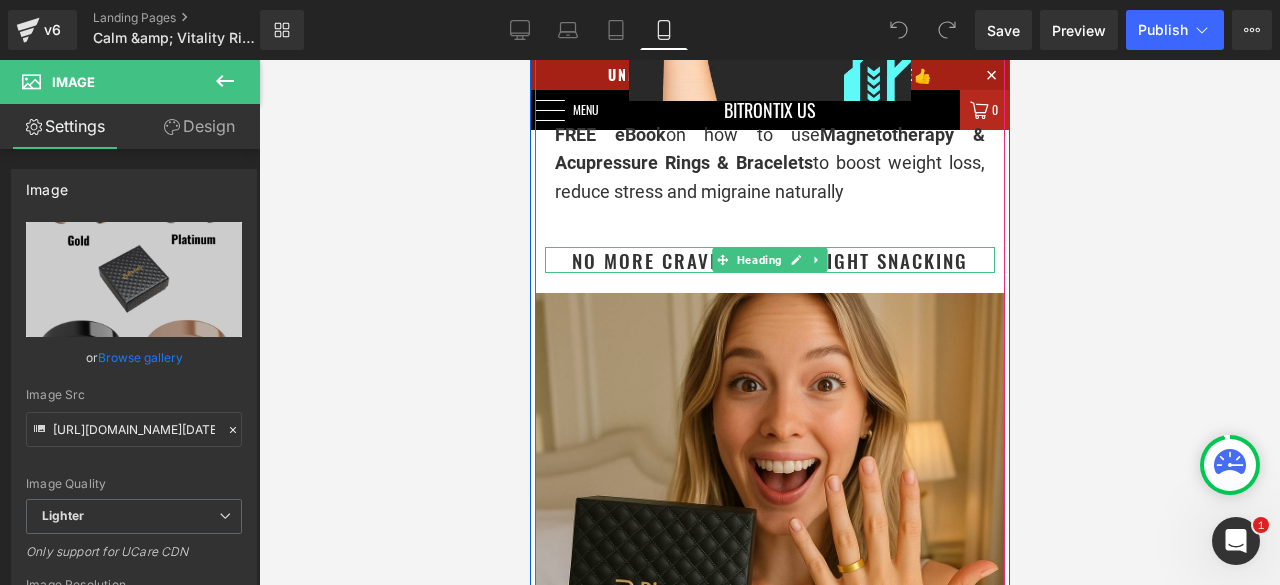 scroll, scrollTop: 3600, scrollLeft: 0, axis: vertical 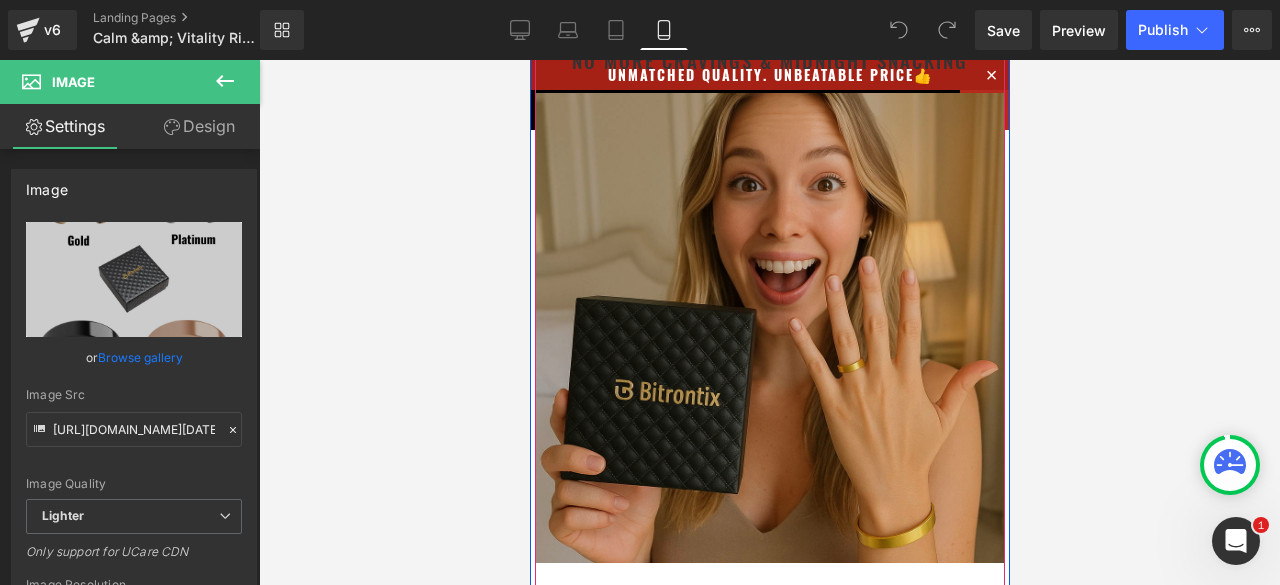 click at bounding box center (769, 328) 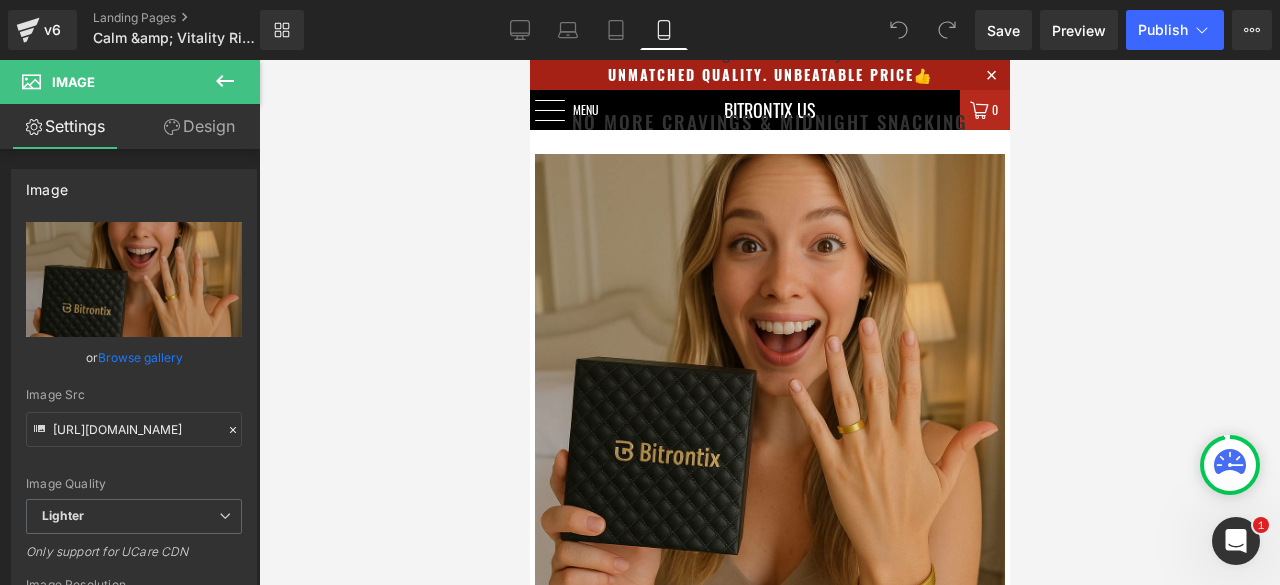 scroll, scrollTop: 3600, scrollLeft: 0, axis: vertical 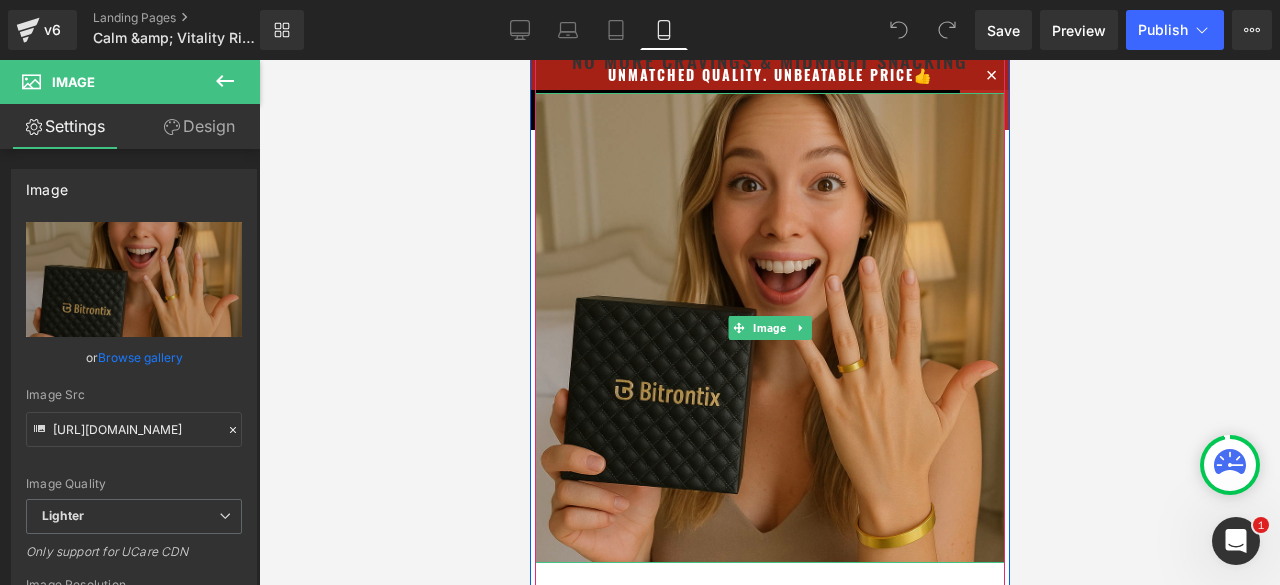 click at bounding box center [769, 328] 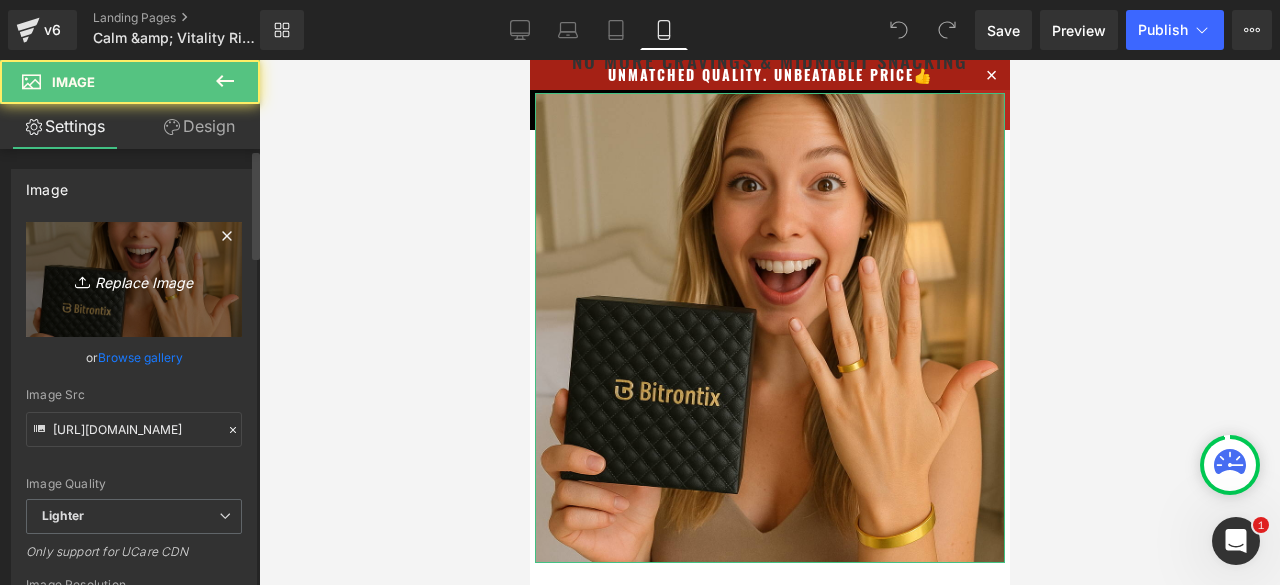 click on "Replace Image" at bounding box center [134, 279] 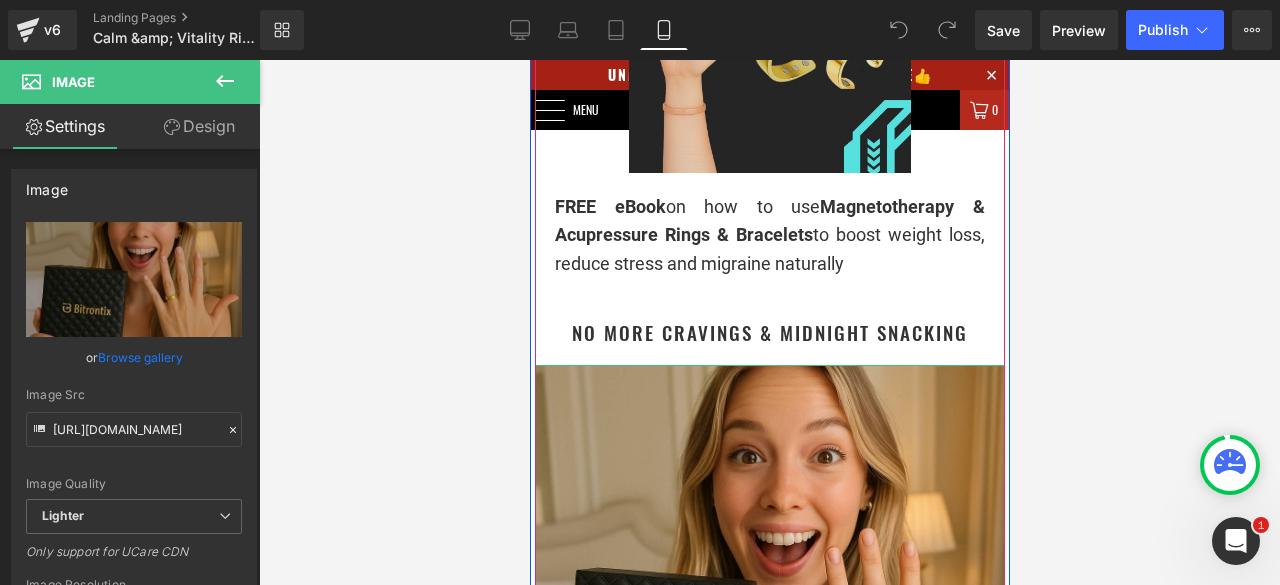 scroll, scrollTop: 3300, scrollLeft: 0, axis: vertical 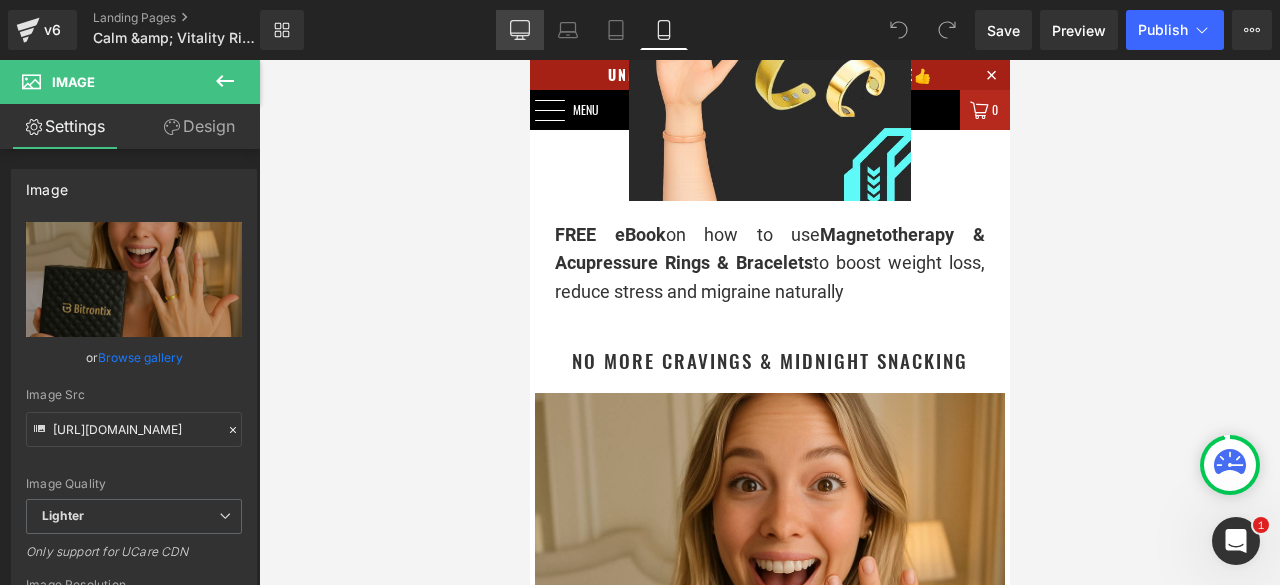 click 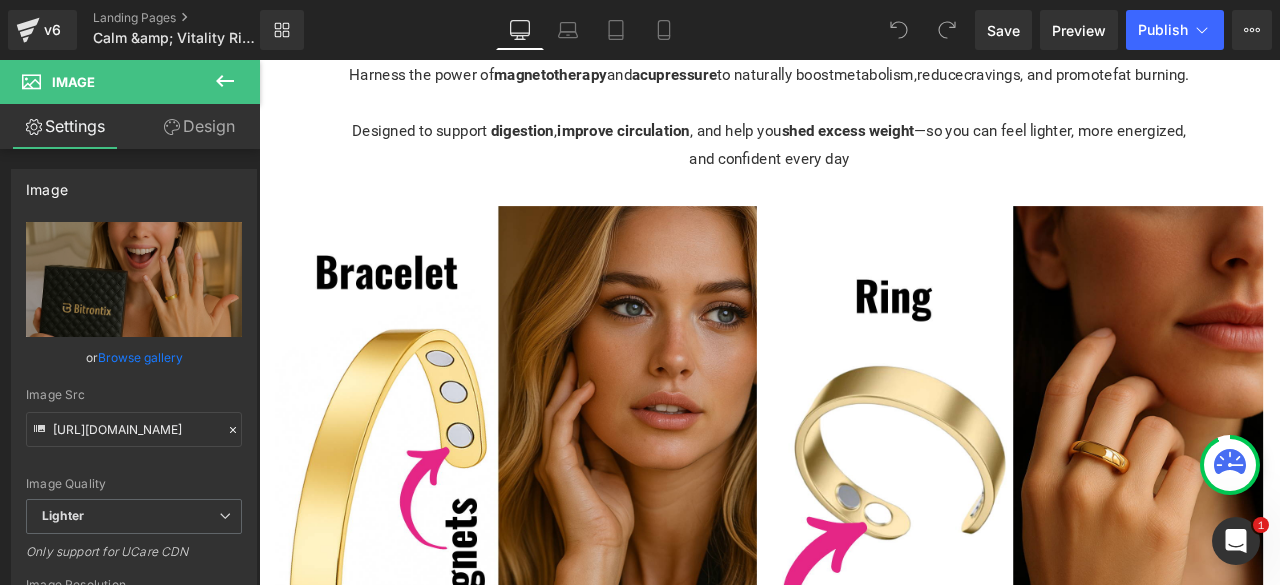 scroll, scrollTop: 2500, scrollLeft: 0, axis: vertical 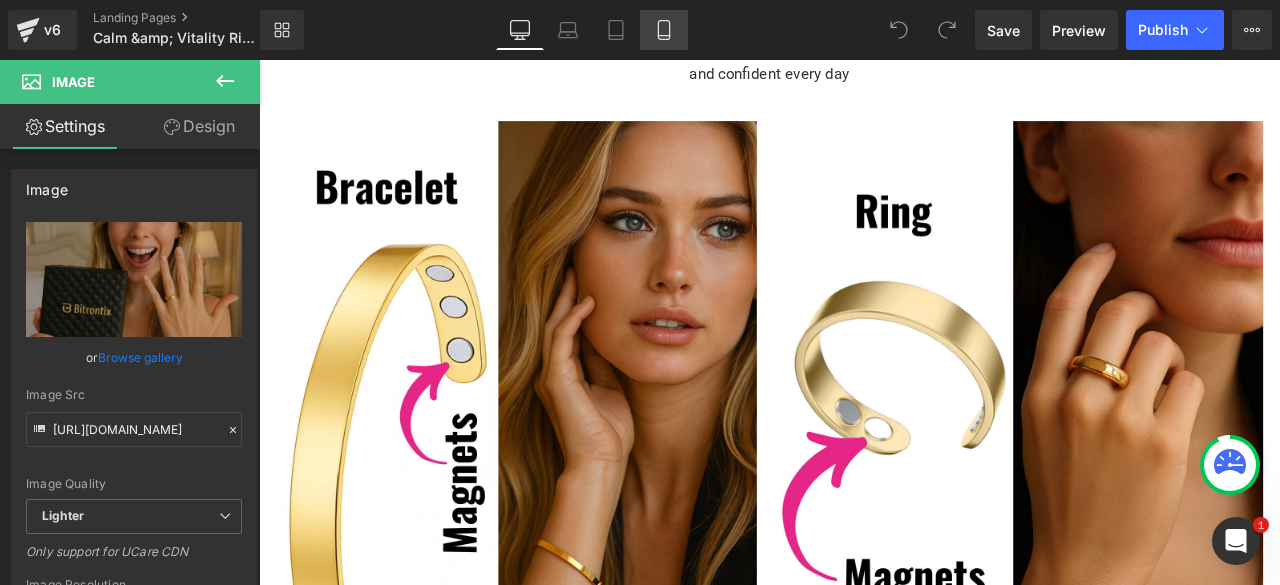 click 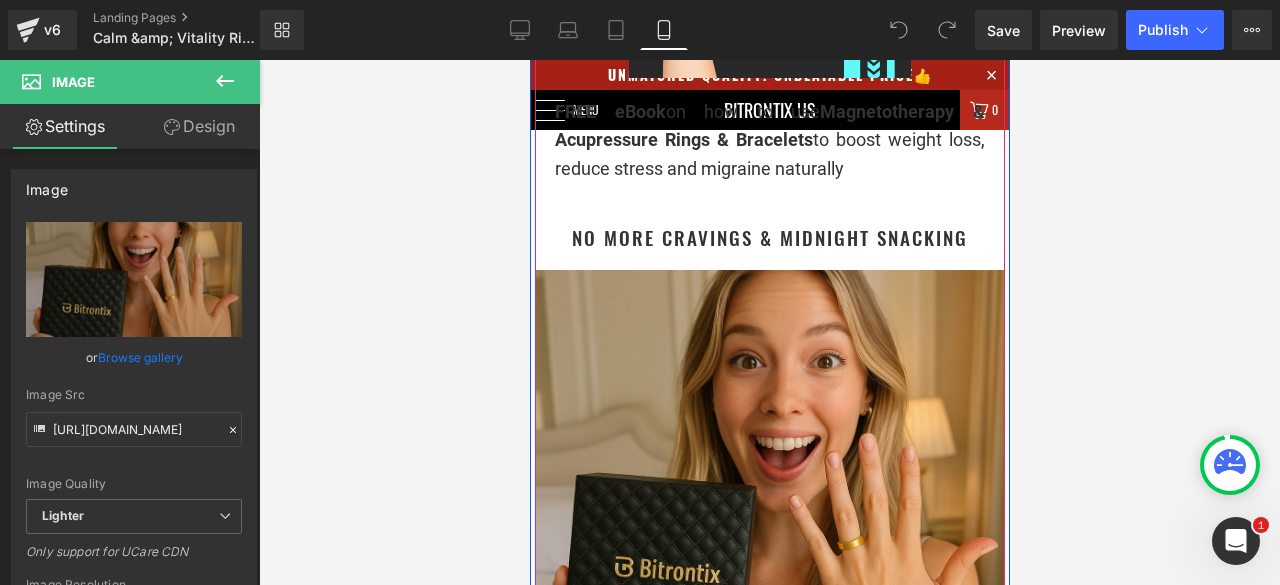scroll, scrollTop: 3383, scrollLeft: 0, axis: vertical 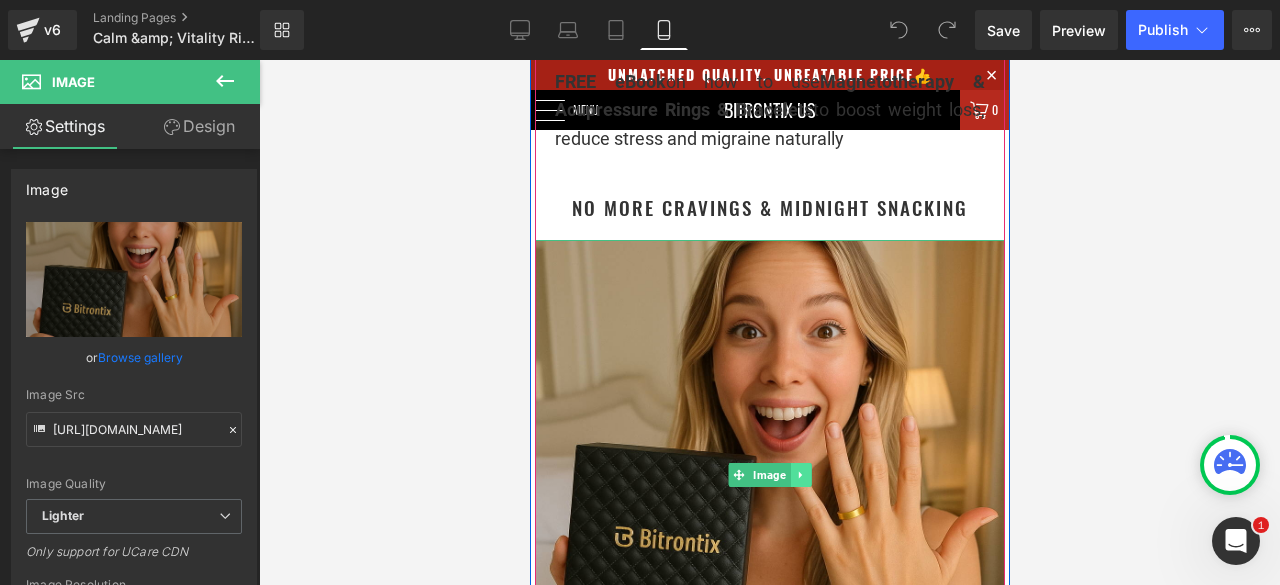 click at bounding box center [800, 475] 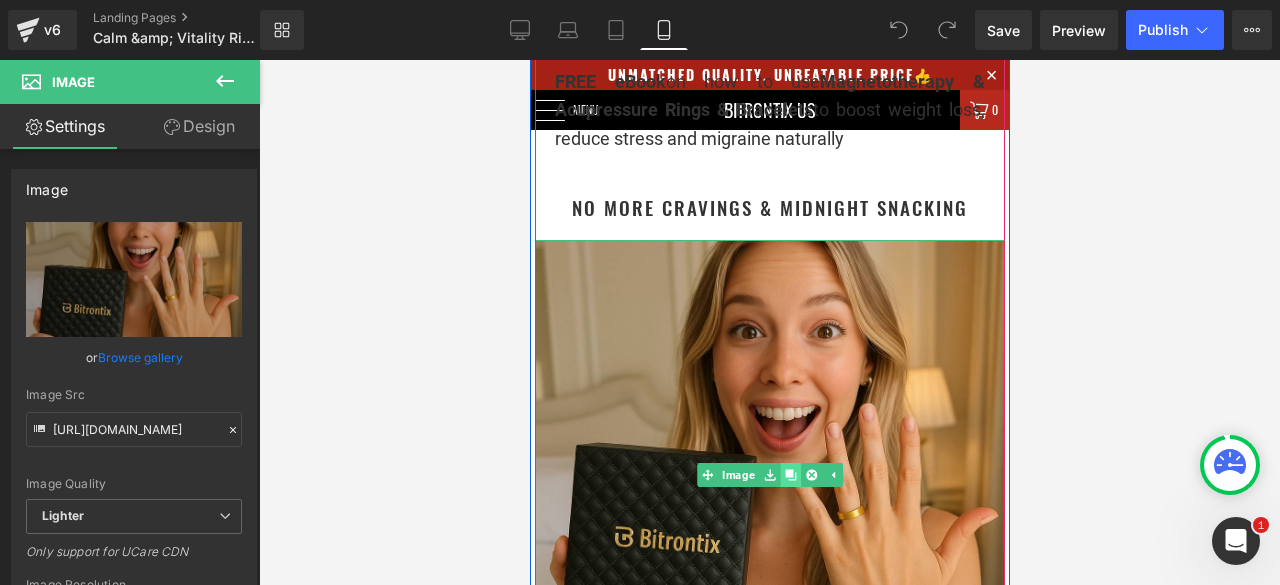 click 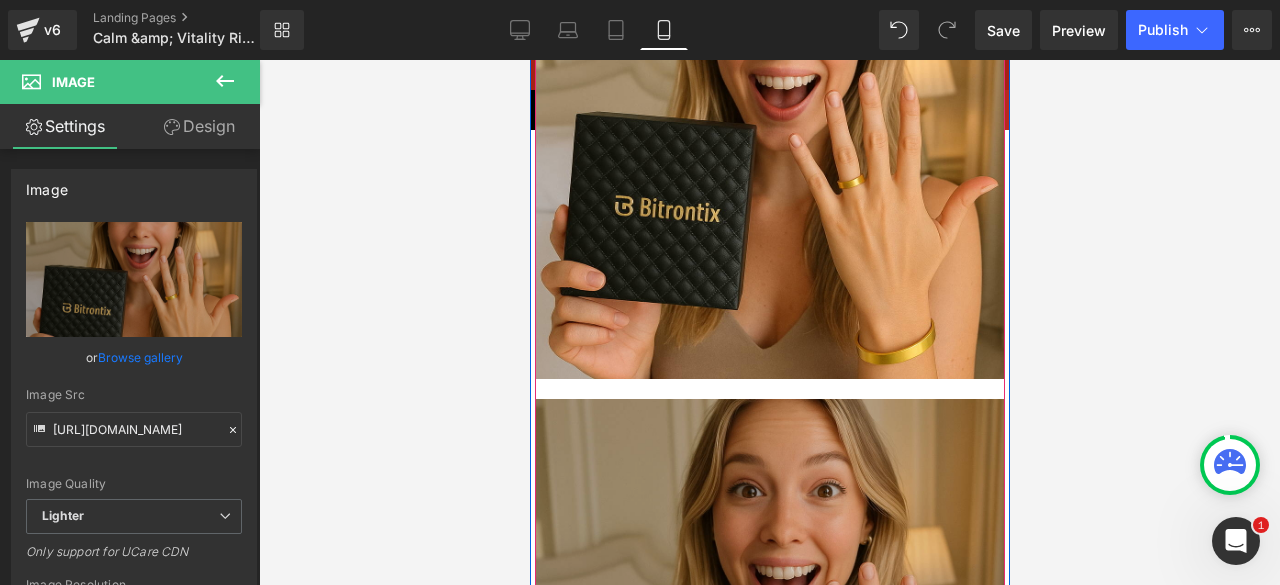 scroll, scrollTop: 3571, scrollLeft: 0, axis: vertical 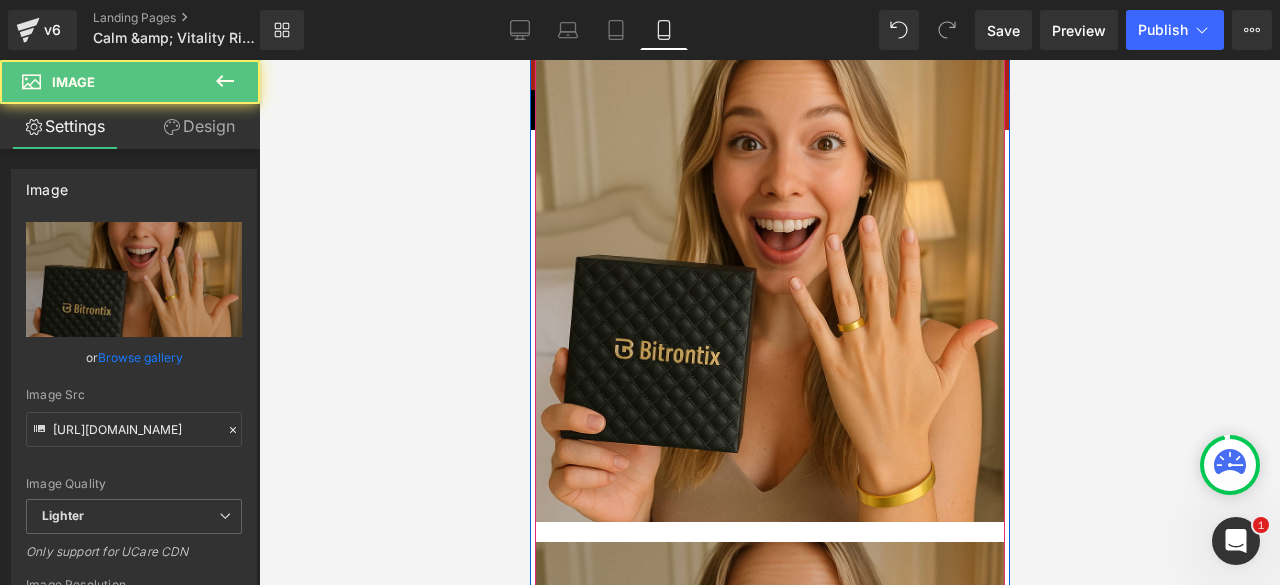 click at bounding box center (769, 287) 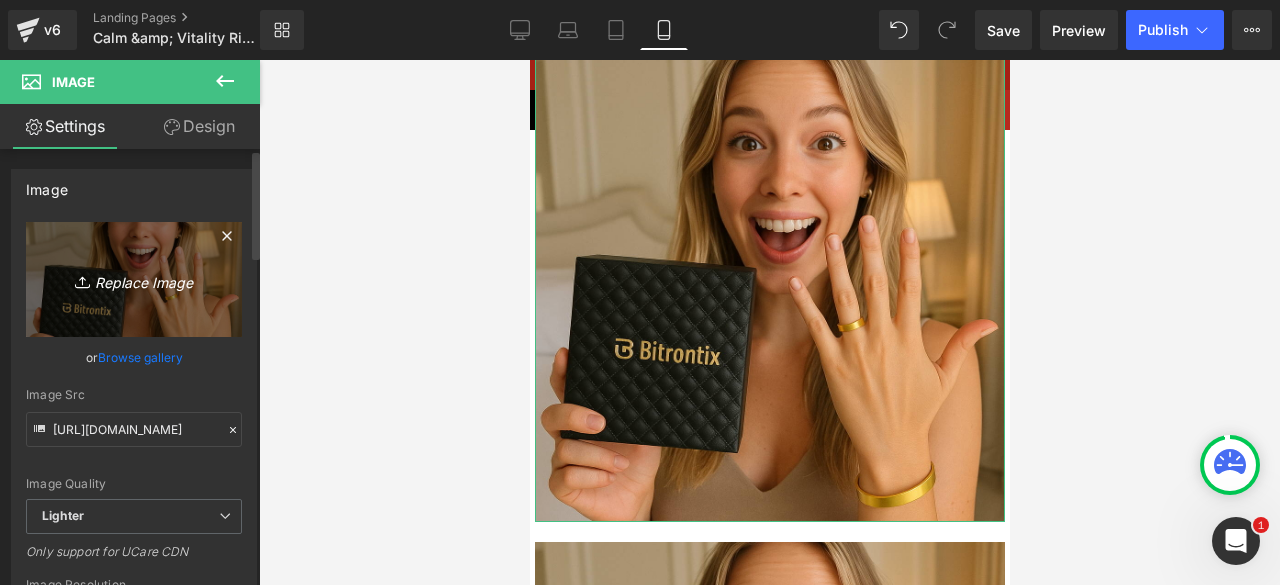 click on "Replace Image" at bounding box center [134, 279] 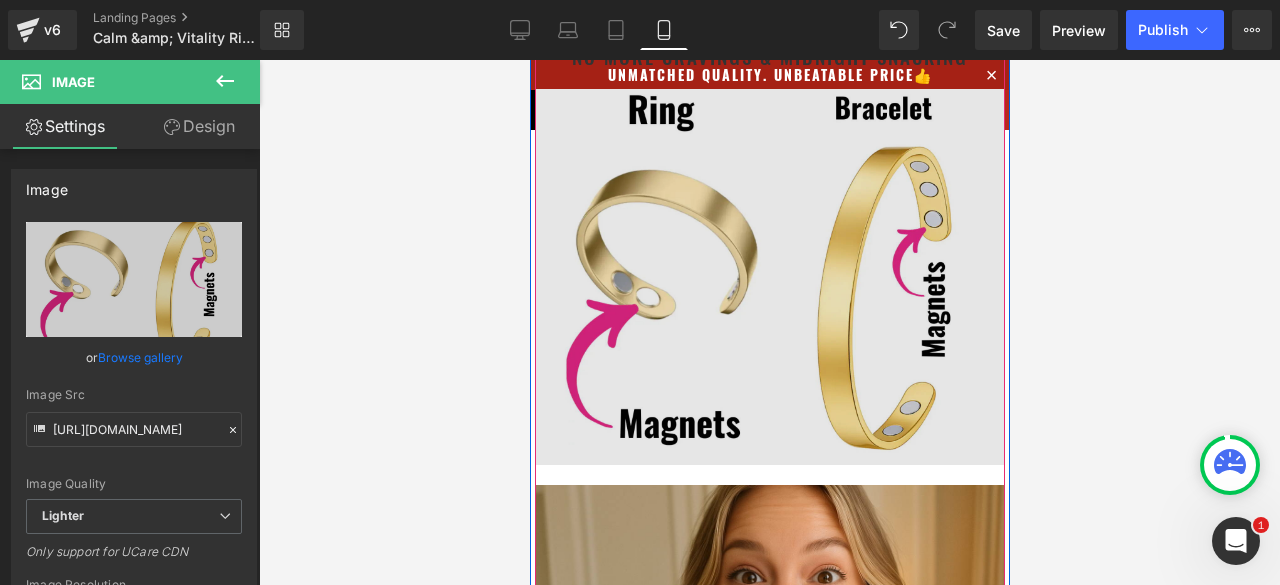 scroll, scrollTop: 3571, scrollLeft: 0, axis: vertical 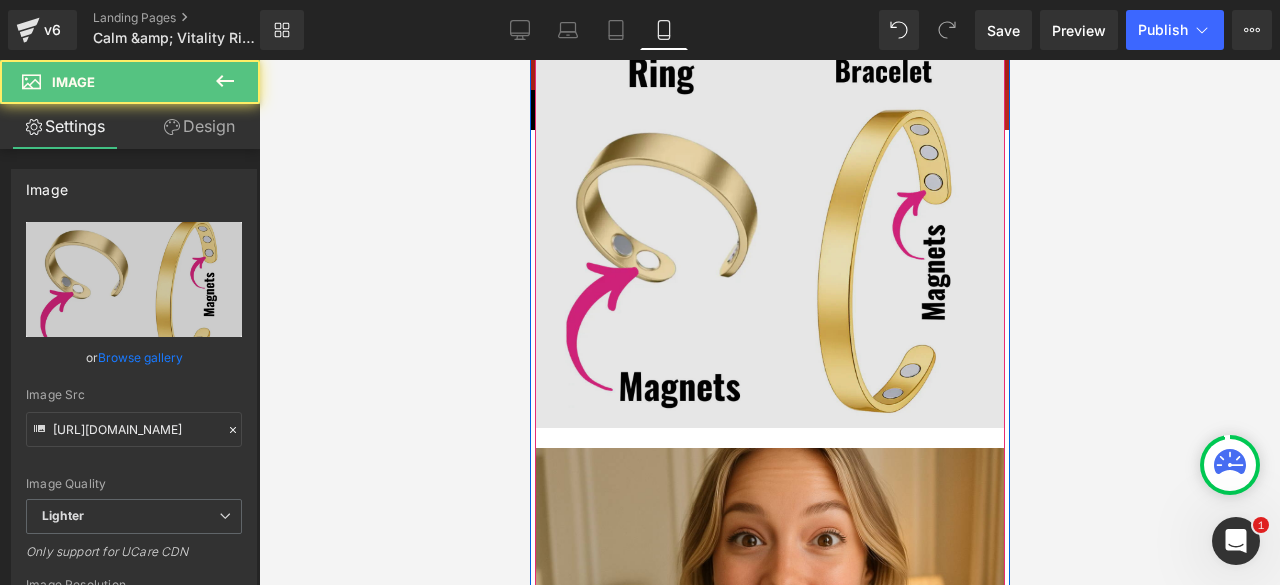 click at bounding box center [769, 240] 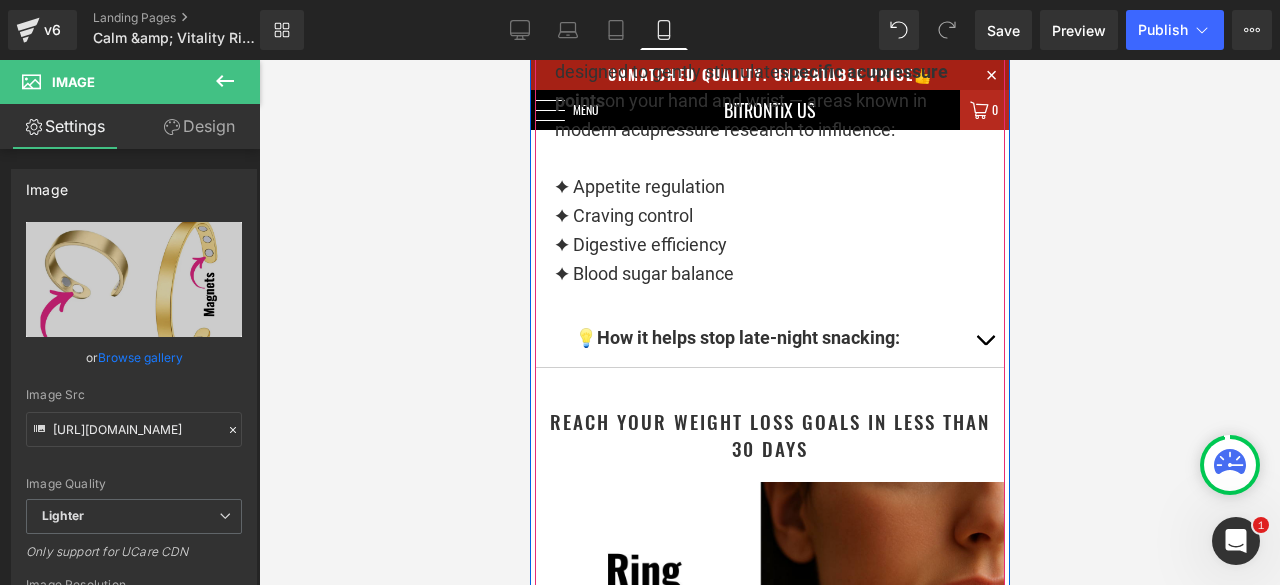 scroll, scrollTop: 4571, scrollLeft: 0, axis: vertical 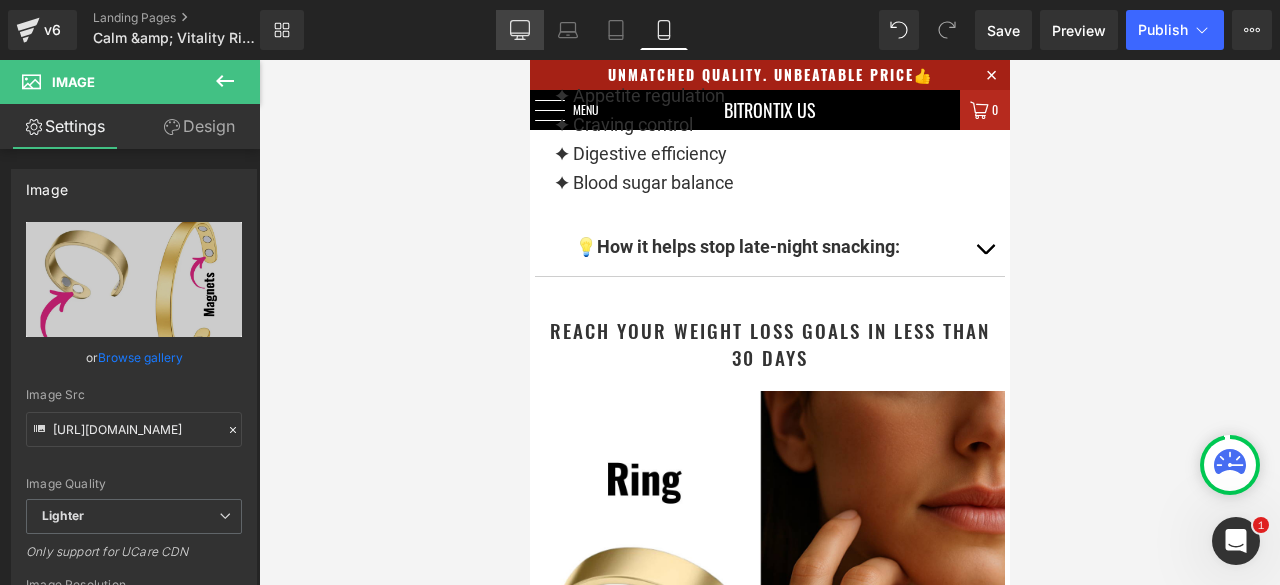 click 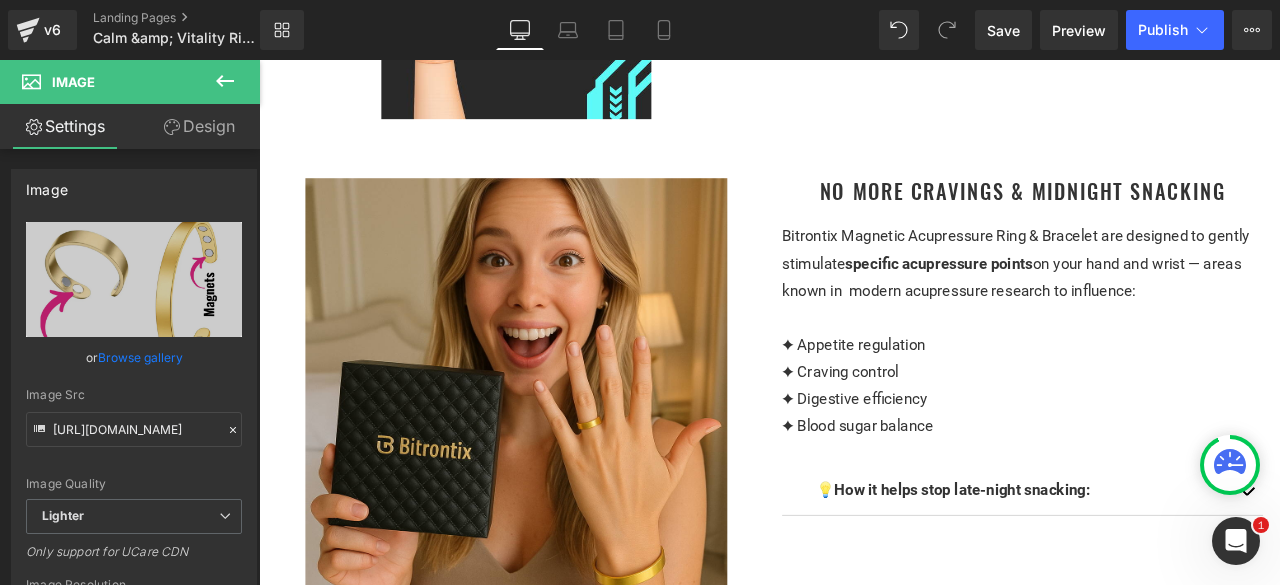 scroll, scrollTop: 1500, scrollLeft: 0, axis: vertical 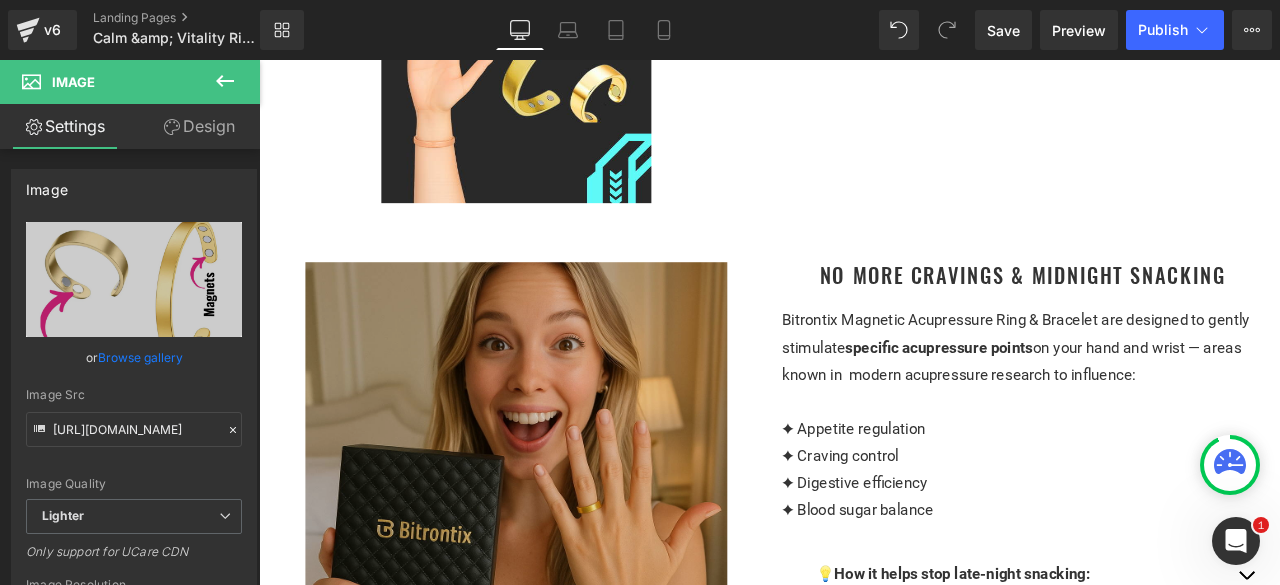 click at bounding box center [564, 550] 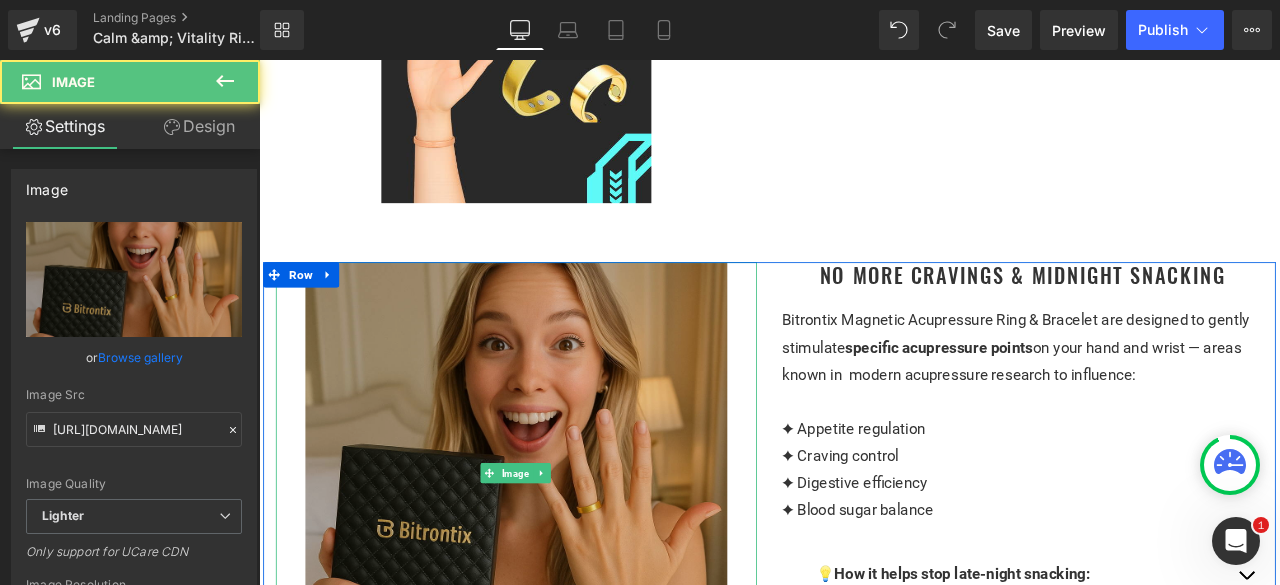 scroll, scrollTop: 1600, scrollLeft: 0, axis: vertical 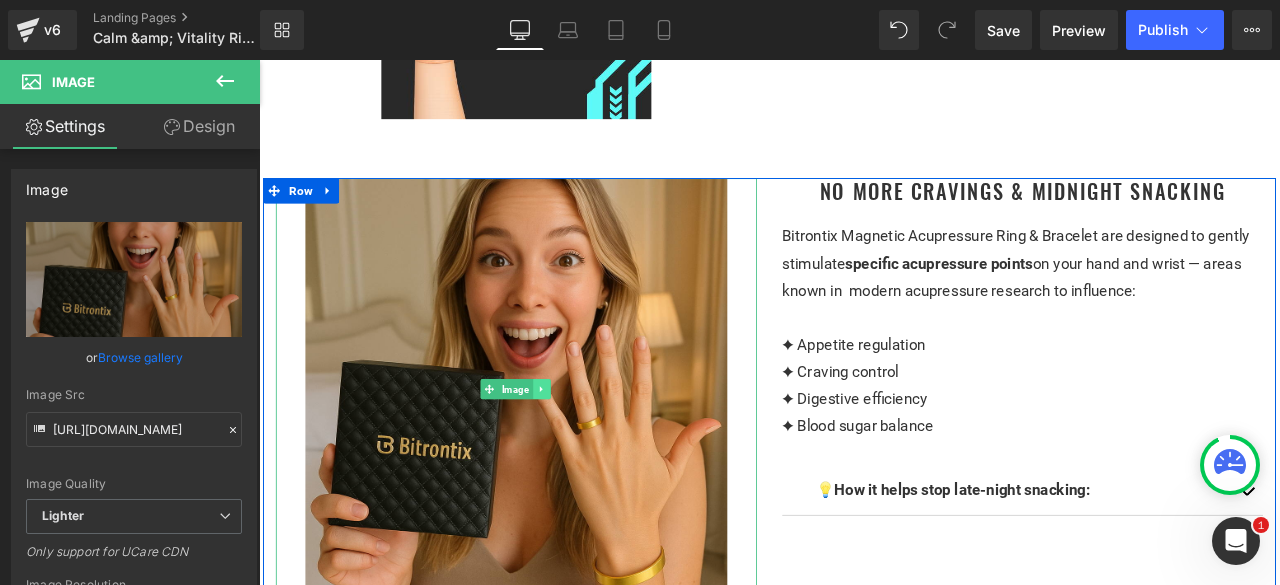 click 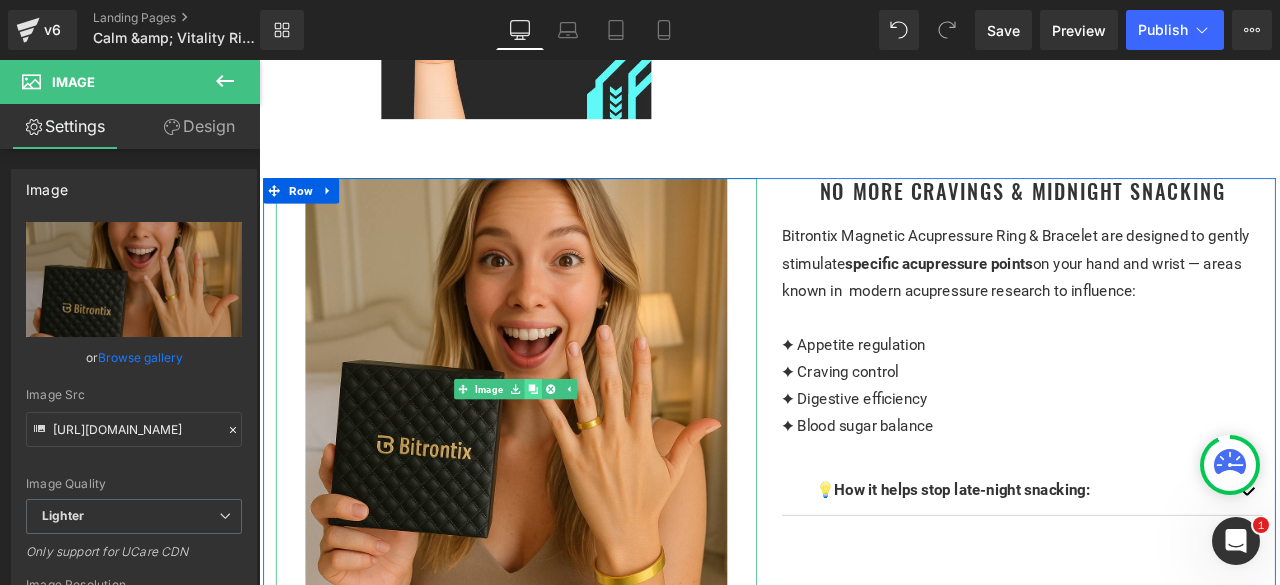 click 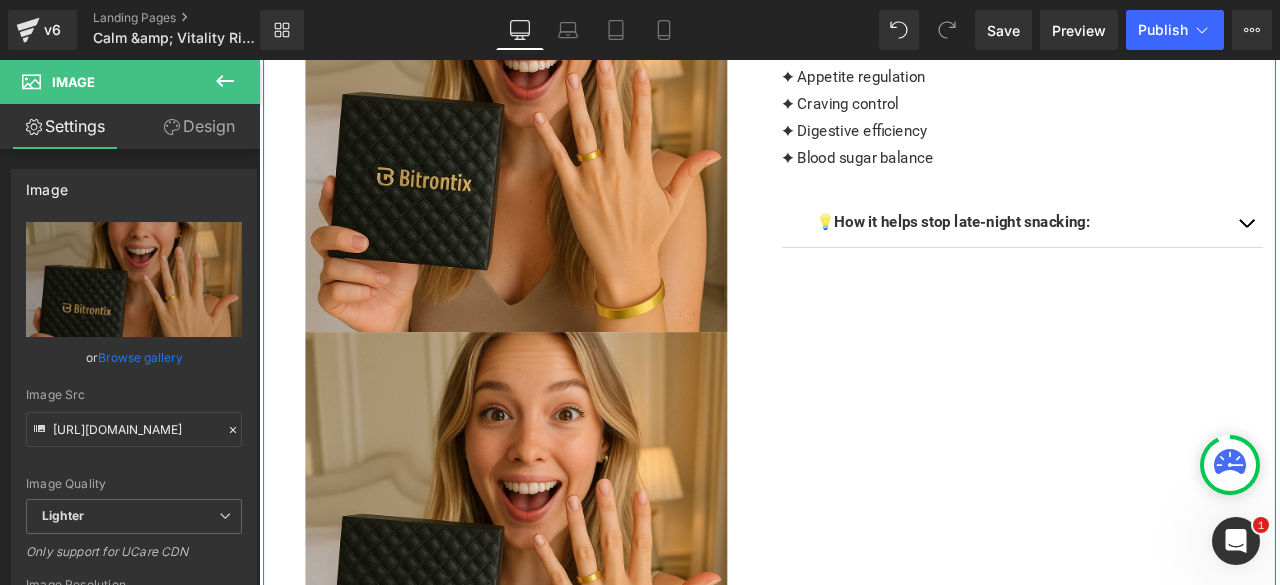 scroll, scrollTop: 1856, scrollLeft: 0, axis: vertical 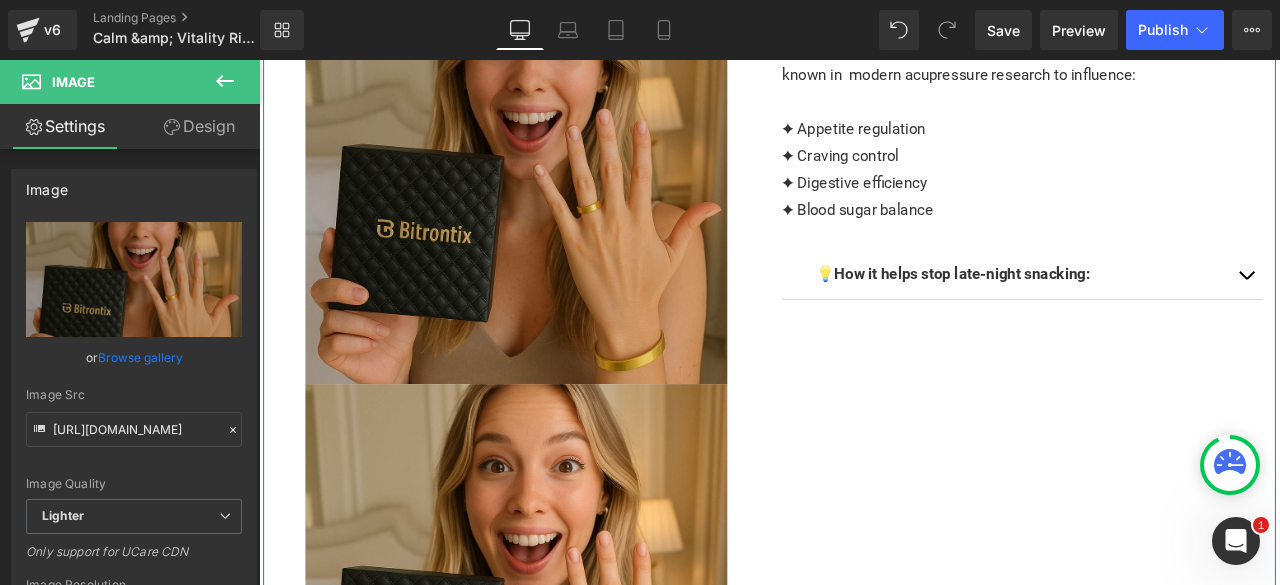 click at bounding box center [564, 194] 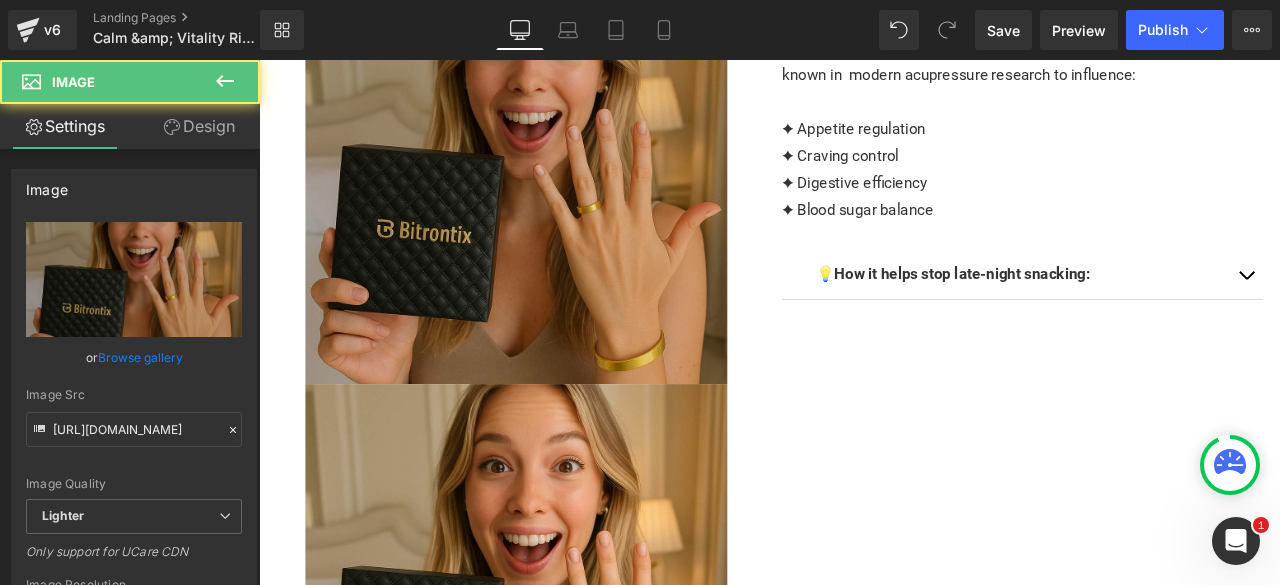 click at bounding box center [564, 194] 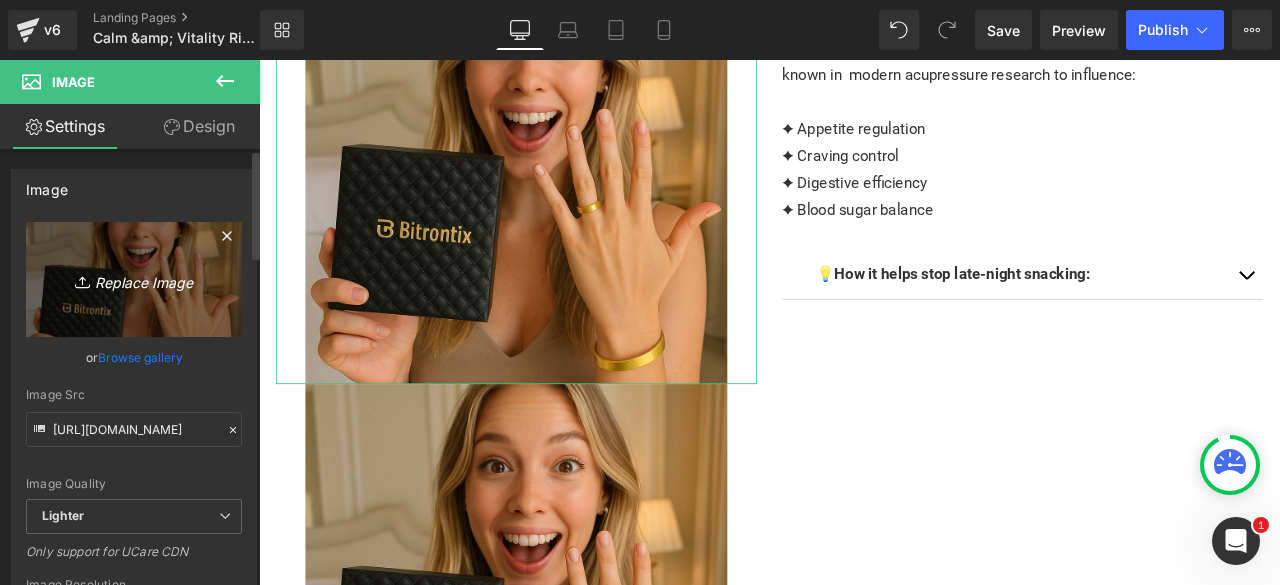 click on "Replace Image" at bounding box center (134, 279) 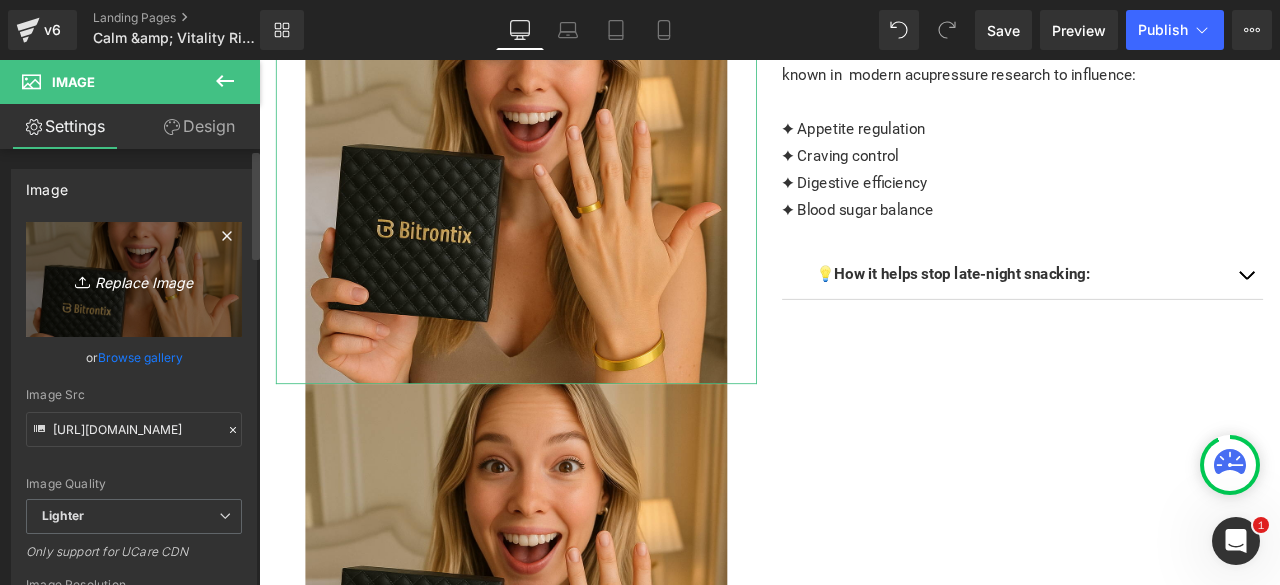 type on "C:\fakepath\Untitled design - 2025-07-11T104108.232 (2).png" 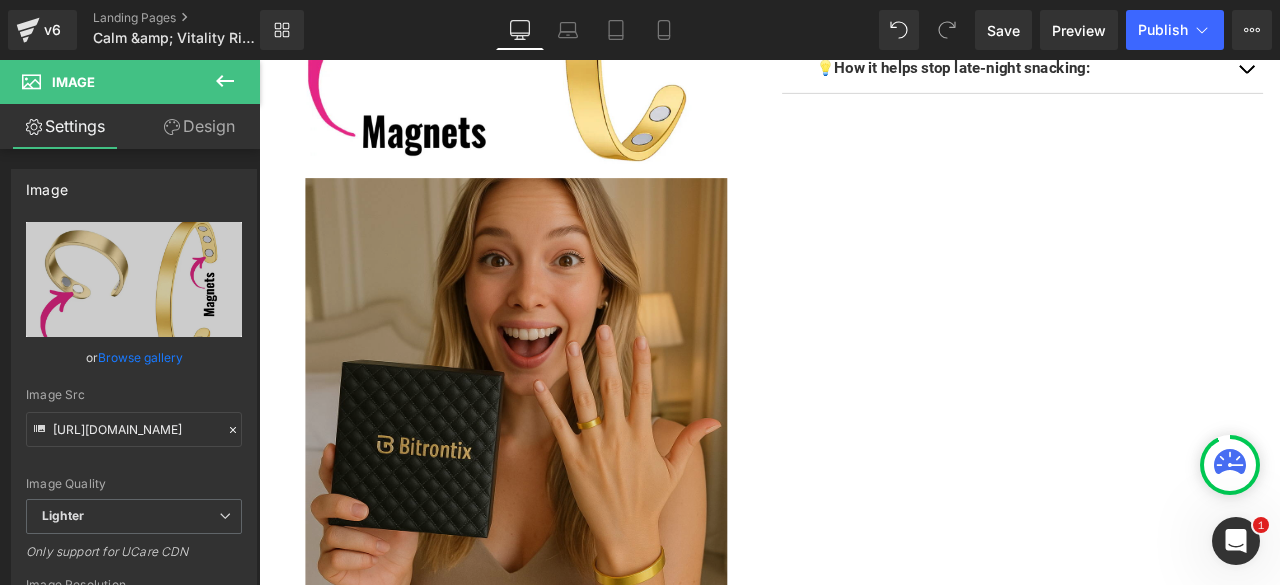 scroll, scrollTop: 2156, scrollLeft: 0, axis: vertical 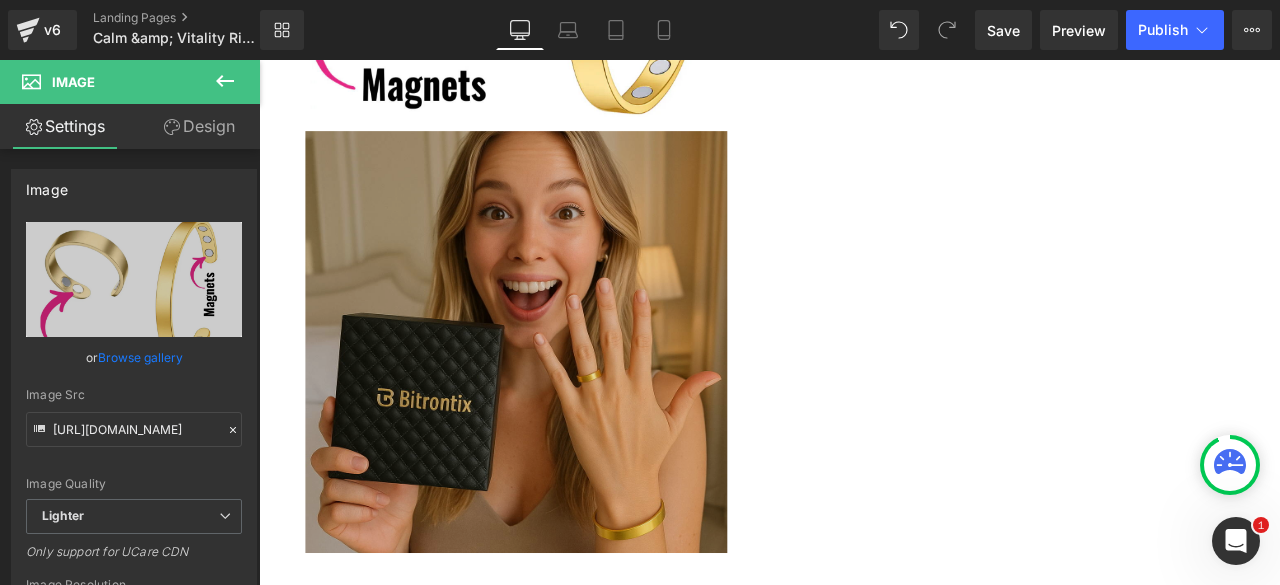 click at bounding box center [564, 394] 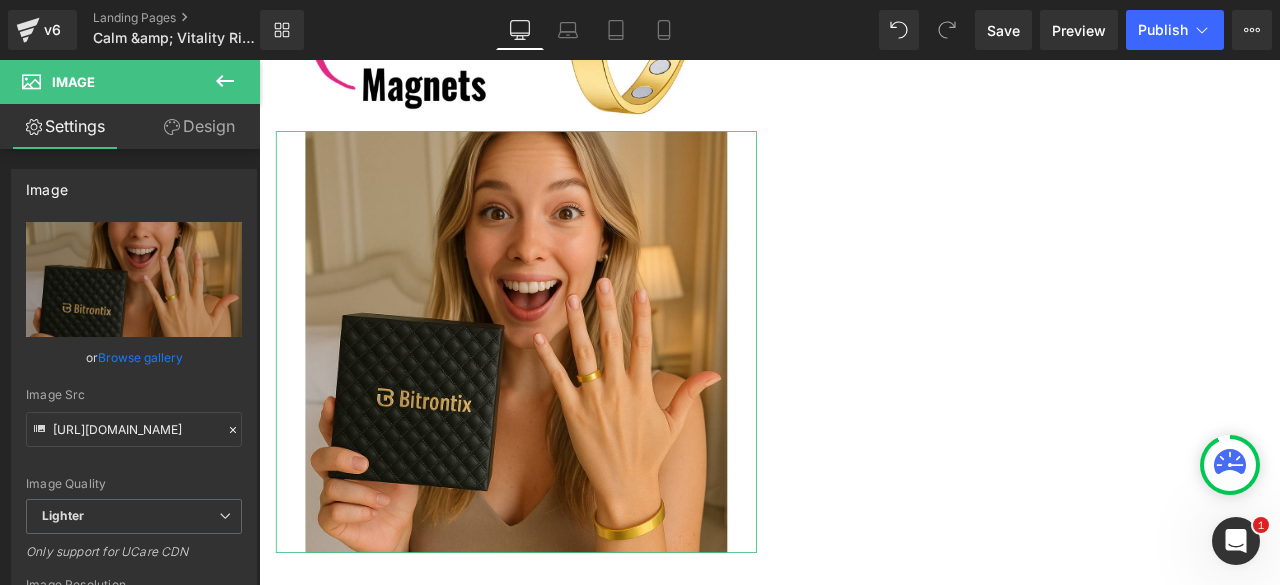 click on "Design" at bounding box center [199, 126] 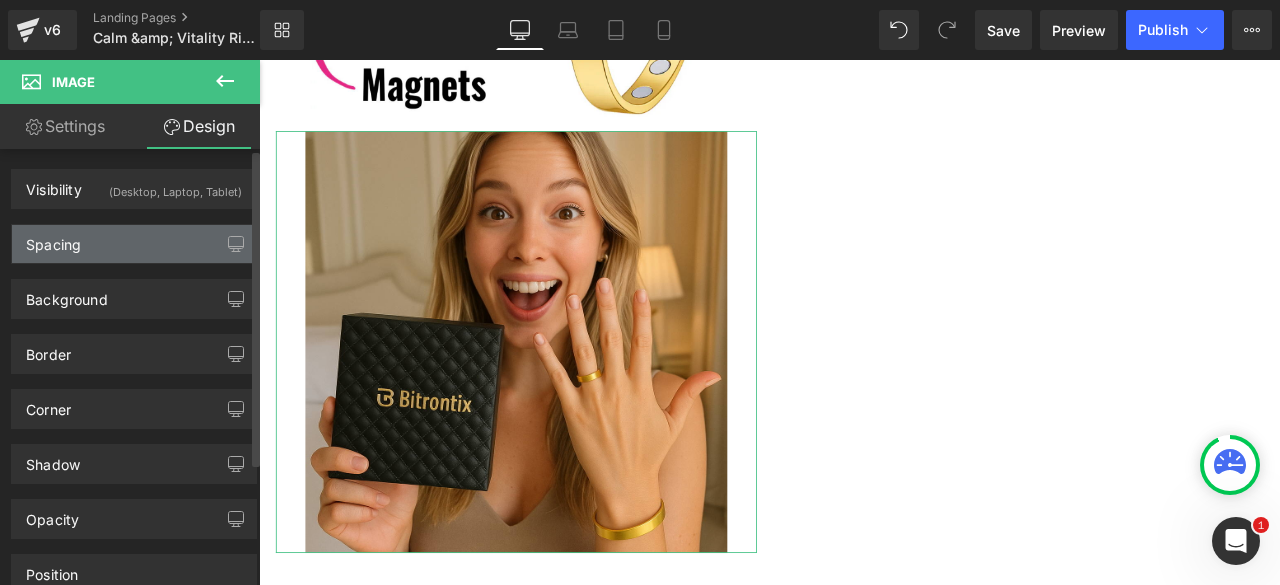 click on "Spacing" at bounding box center [134, 244] 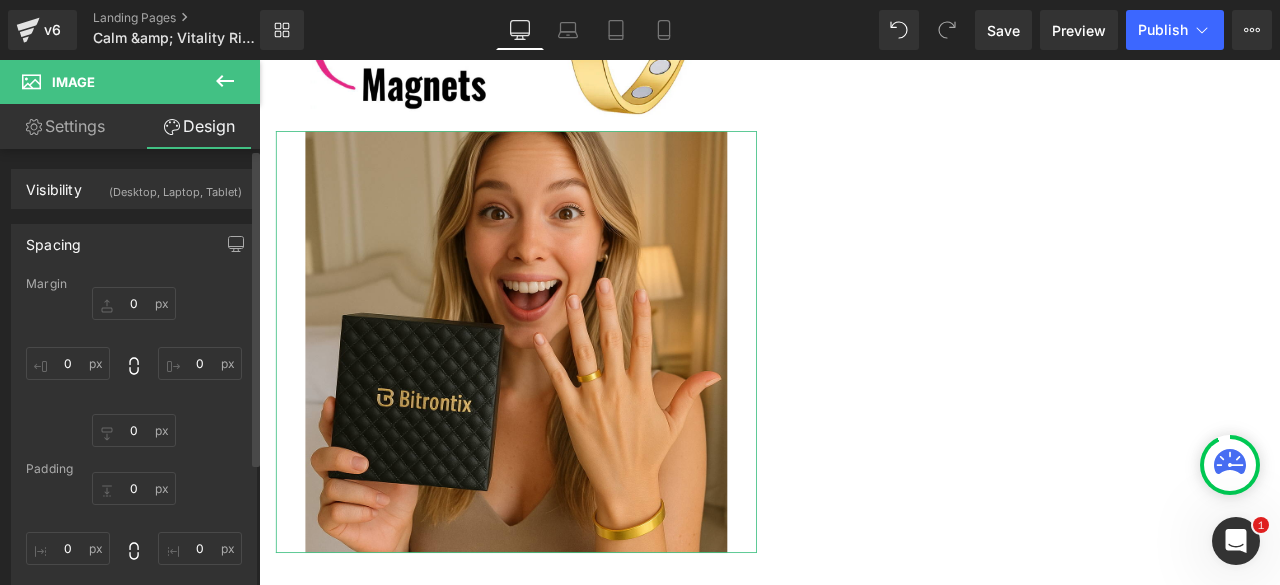 click on "Margin" at bounding box center [134, 284] 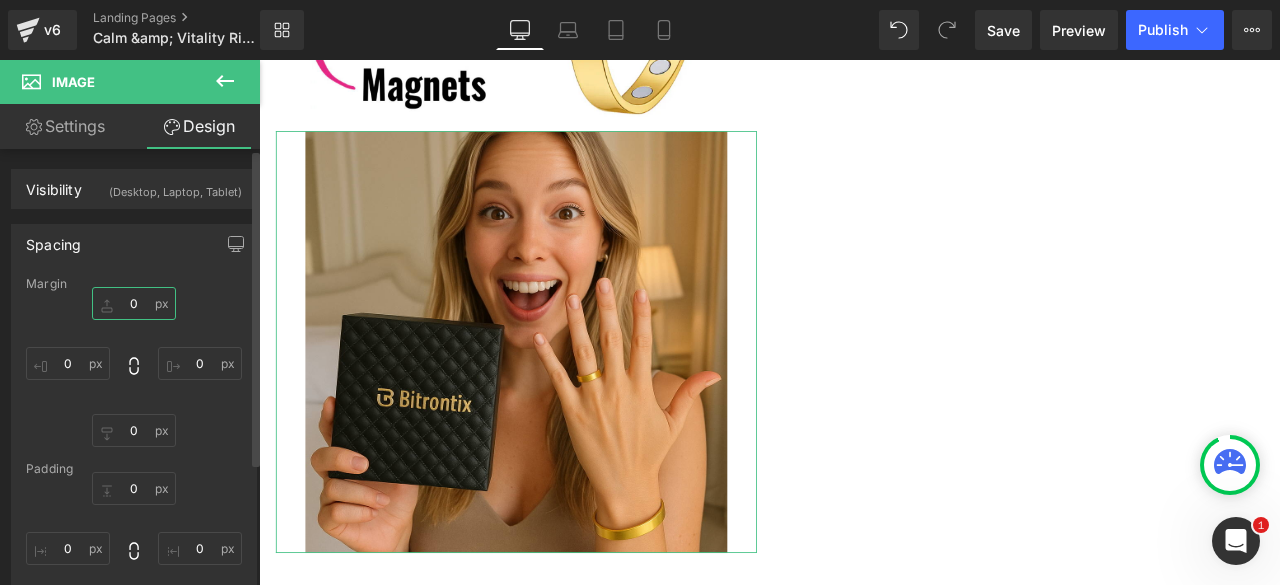 click on "0" at bounding box center [134, 303] 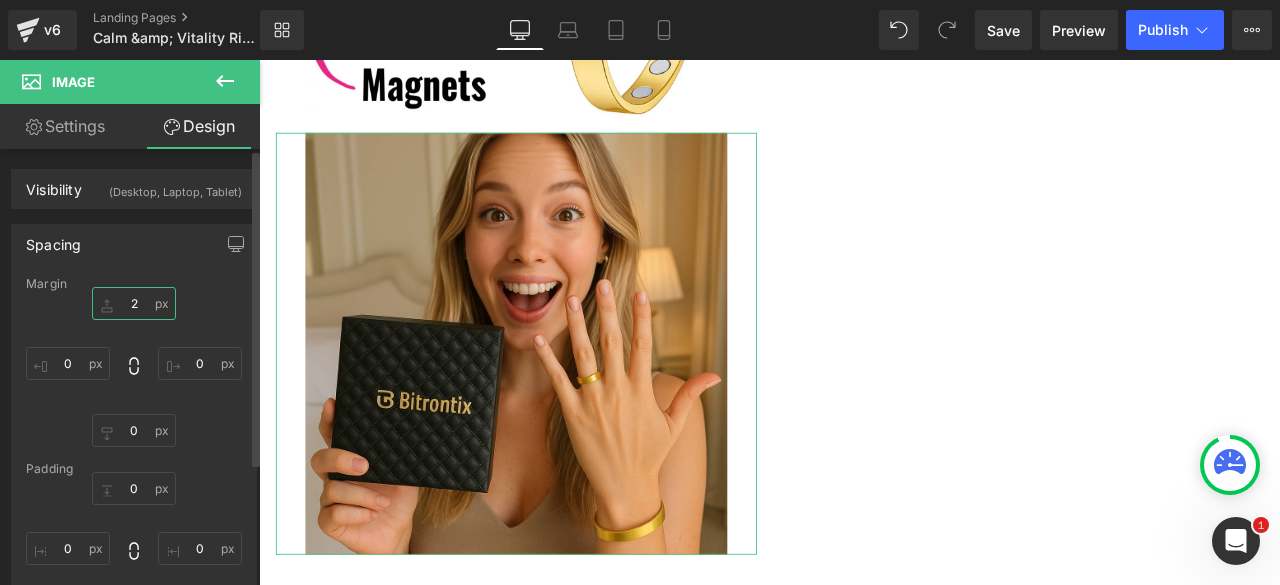 type on "20" 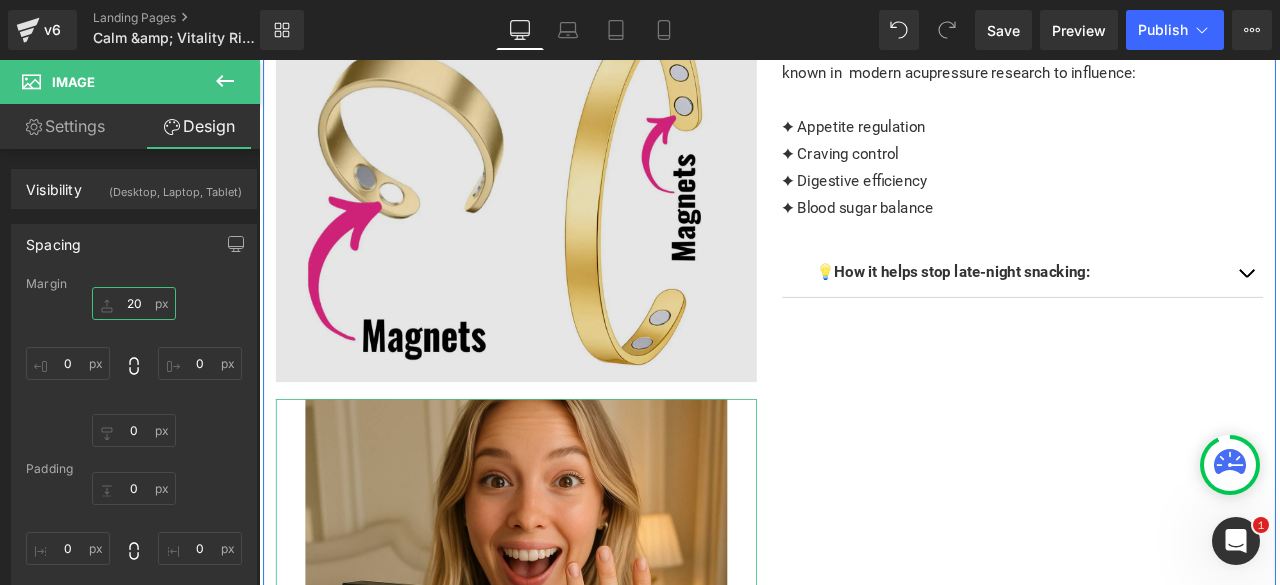 scroll, scrollTop: 1856, scrollLeft: 0, axis: vertical 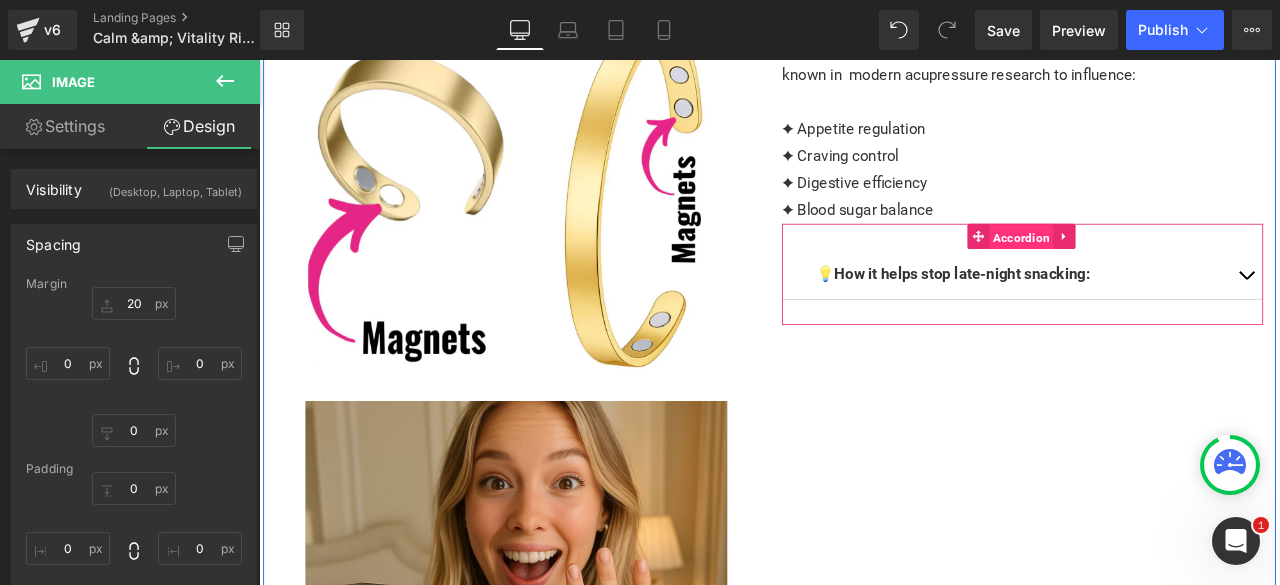 click on "Accordion" at bounding box center (1162, 270) 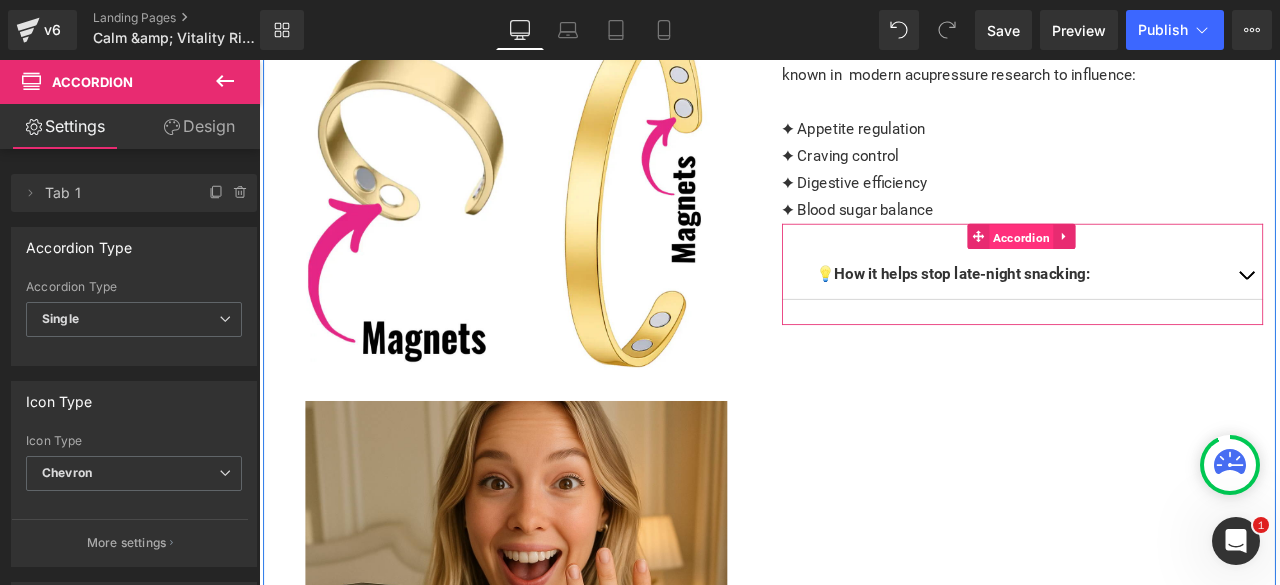 click on "Accordion" at bounding box center (1162, 270) 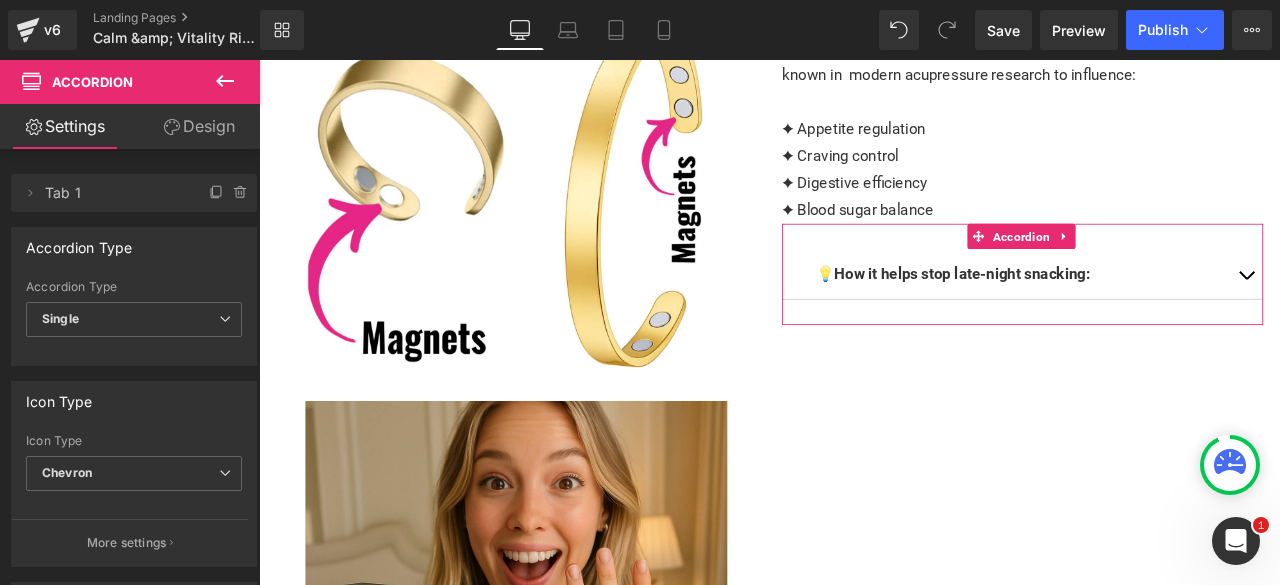 click on "Design" at bounding box center [199, 126] 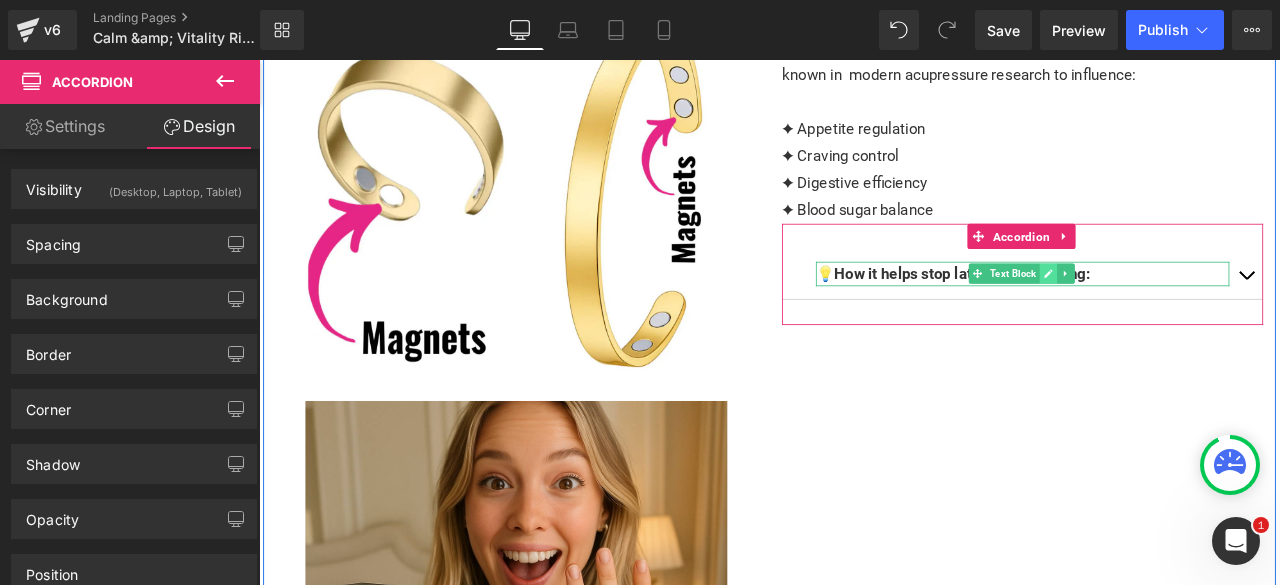 click 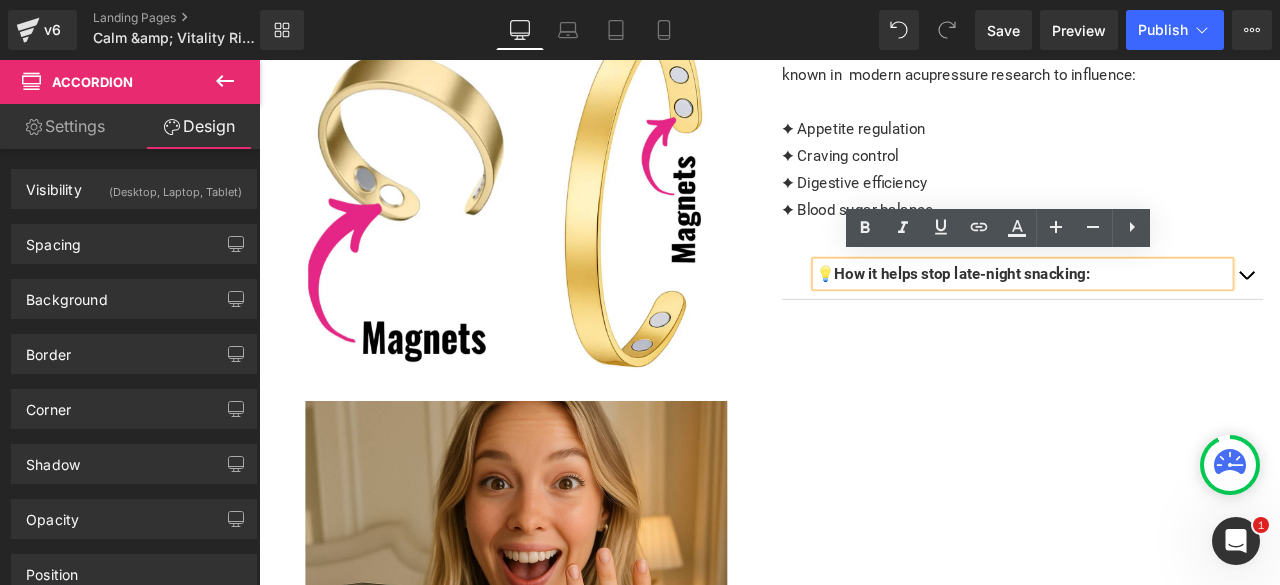 click on "💡  How it helps stop late-night snacking:" at bounding box center (1164, 313) 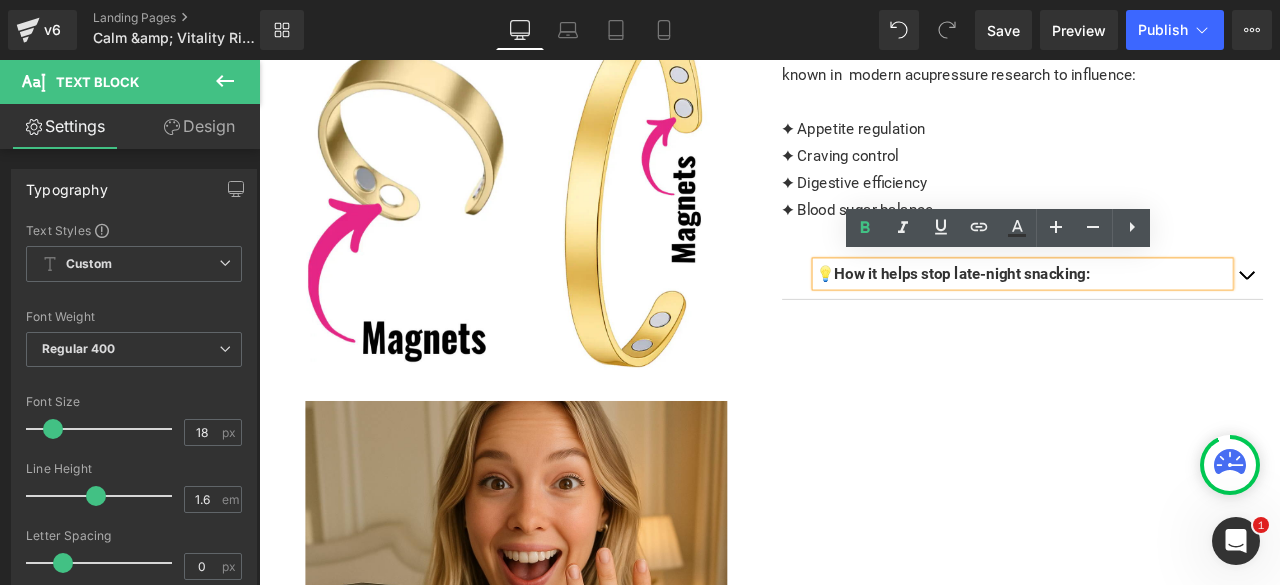 click on "Image         Image         no more cravings & midnight snacking Heading         Bitrontix Magnetic Acupressure Ring & Bracelet are designed to gently stimulate  specific acupressure points  on your hand and wrist — areas known in  modern acupressure research to influence: ✦ Appetite regulation ✦ Craving control ✦ Digestive efficiency ✦ Blood sugar balance Text Block
💡  How it helps stop late-night snacking:
Text Block
Magnetic   stimulation helps to regulate ghrelin and leptin — your body’s hunger hormones.  Light  acupressure  improves serotonin production, which boosts mood and satiety, reducing emotional eating urges. It also support  circadian digestive balance , signaling your body to wind down eating in the evening — naturally. Text Block         Magnetic   Light  acupressure Text Block" at bounding box center (864, 459) 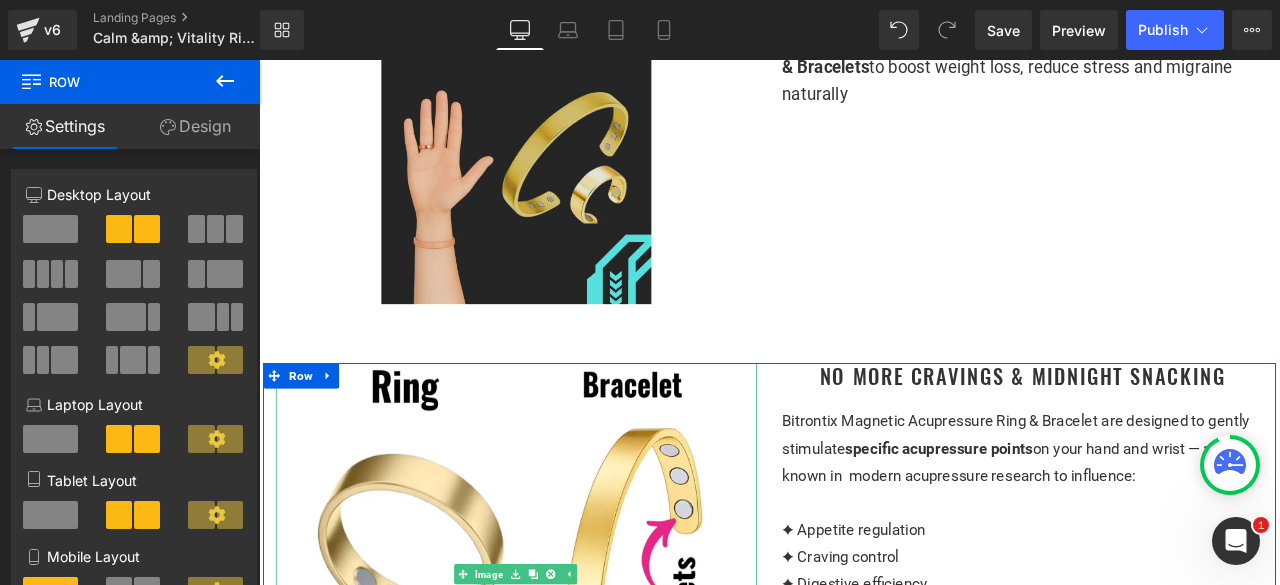 scroll, scrollTop: 1356, scrollLeft: 0, axis: vertical 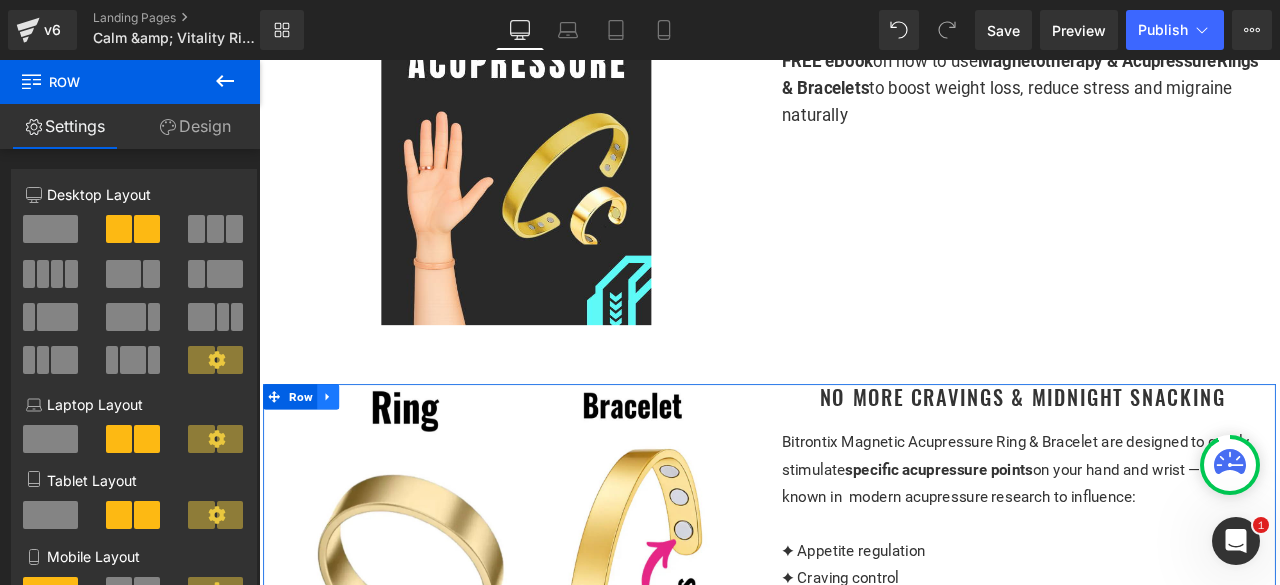 click 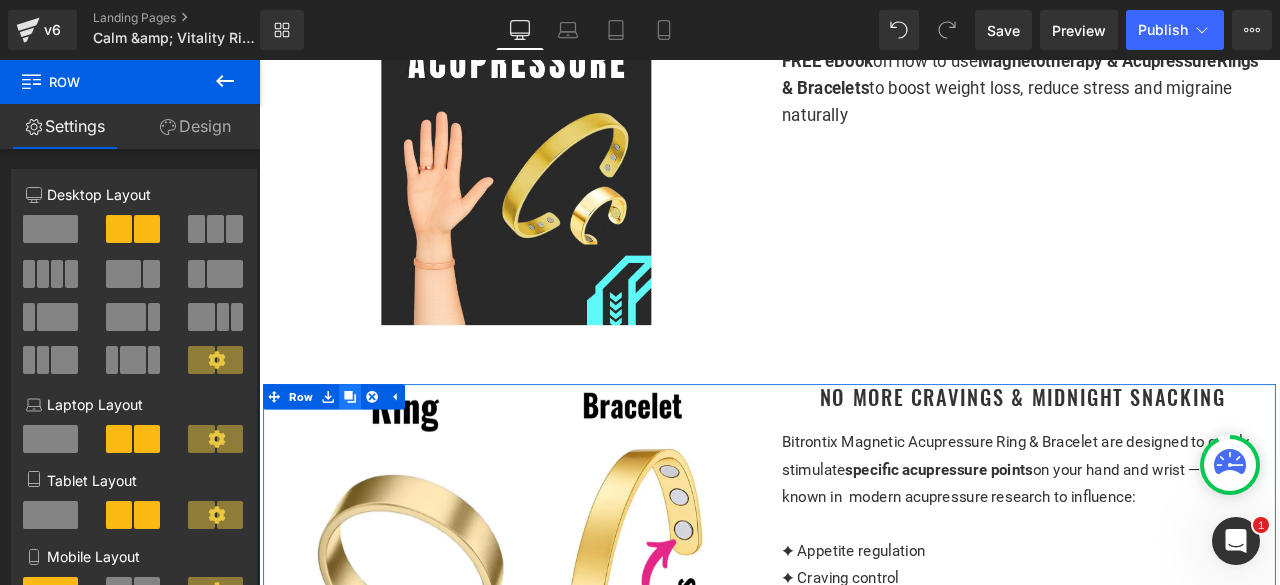 click 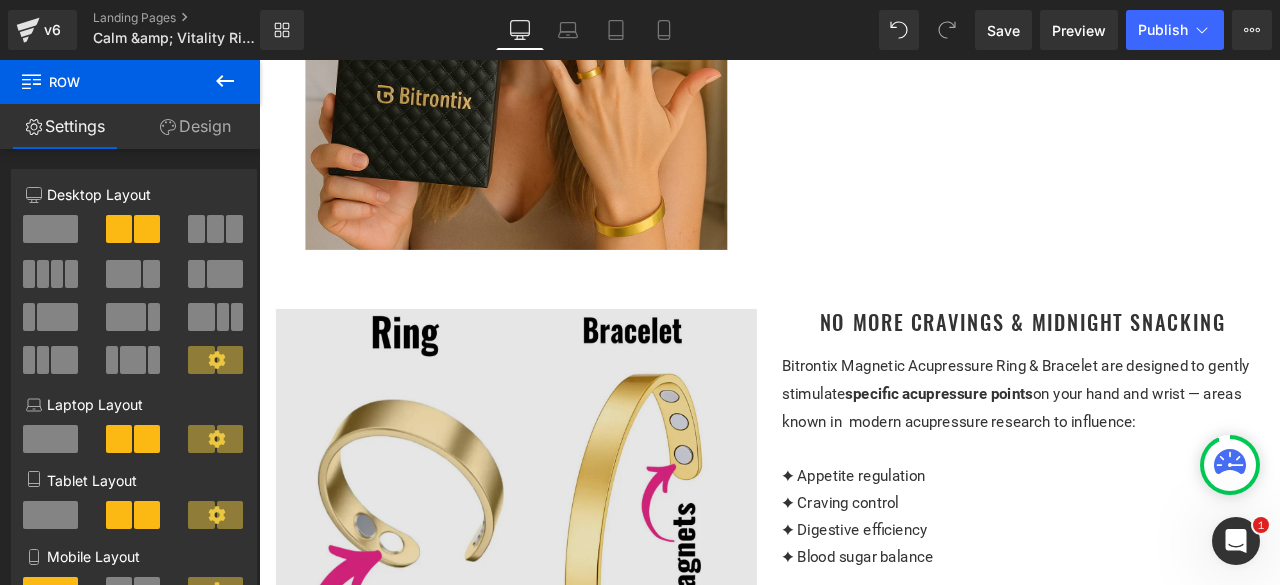 scroll, scrollTop: 2646, scrollLeft: 0, axis: vertical 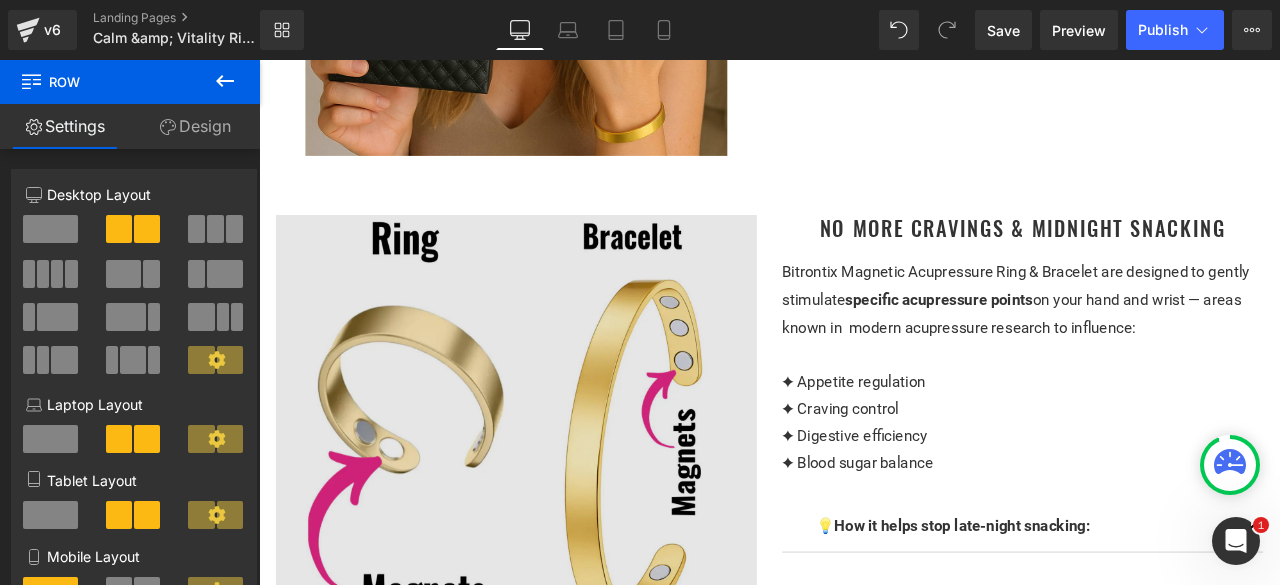 click at bounding box center [564, 494] 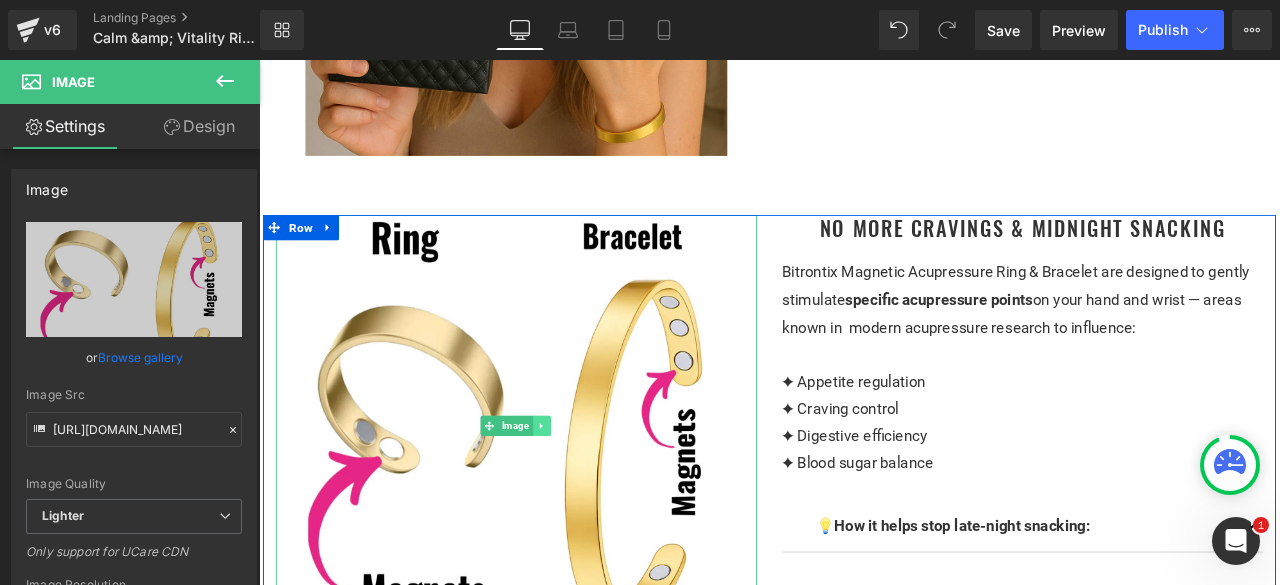 click at bounding box center (593, 494) 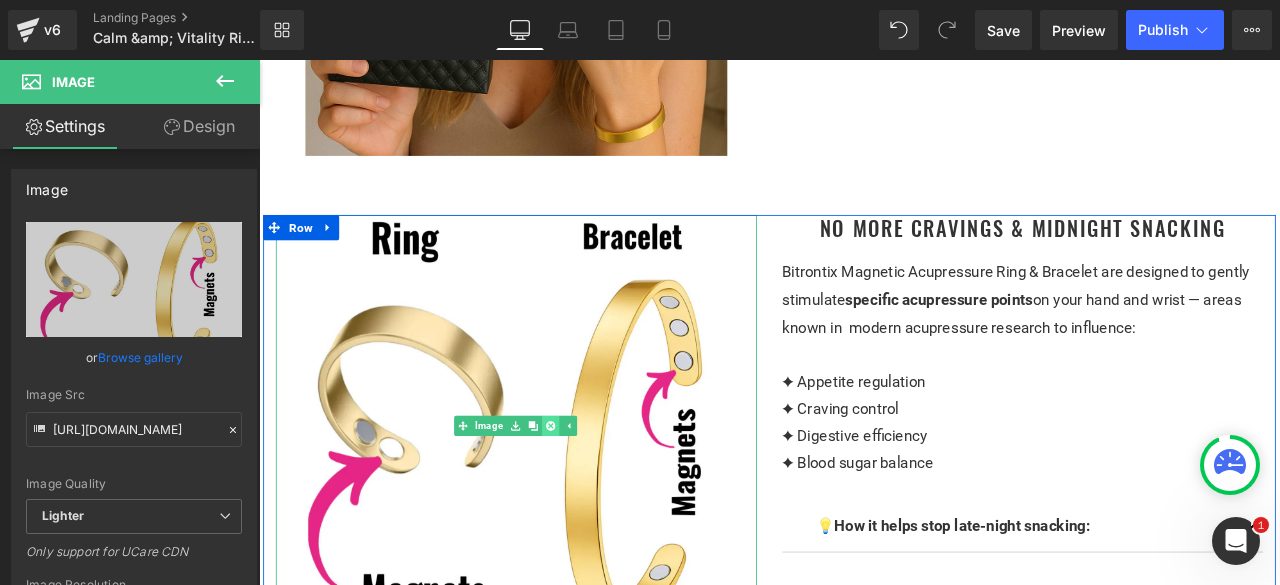 click 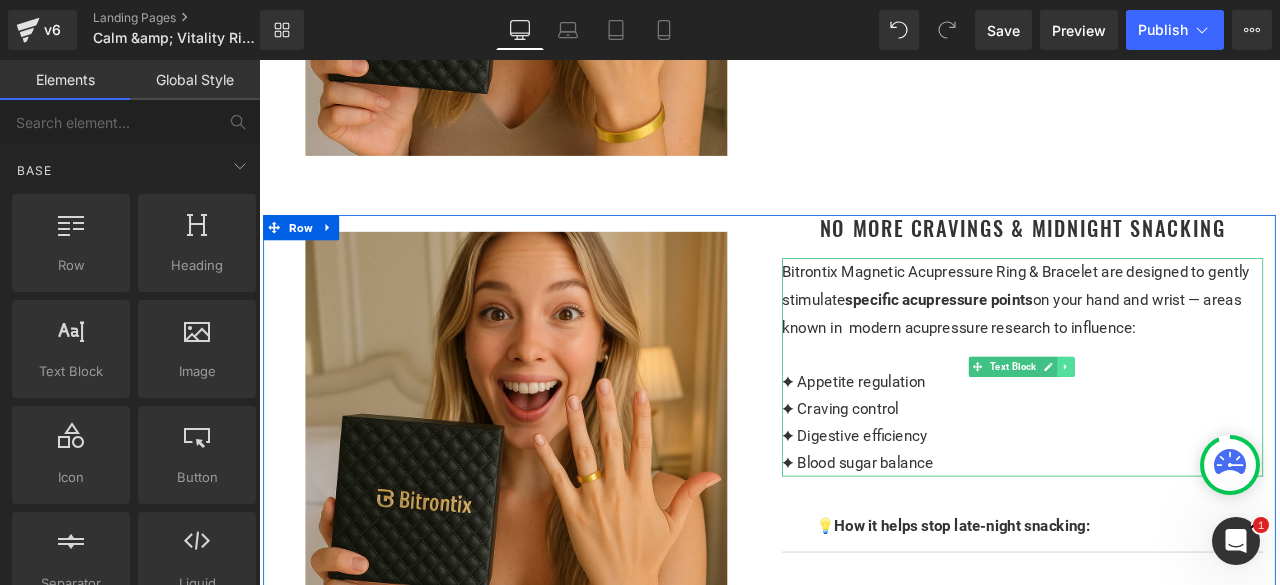 click 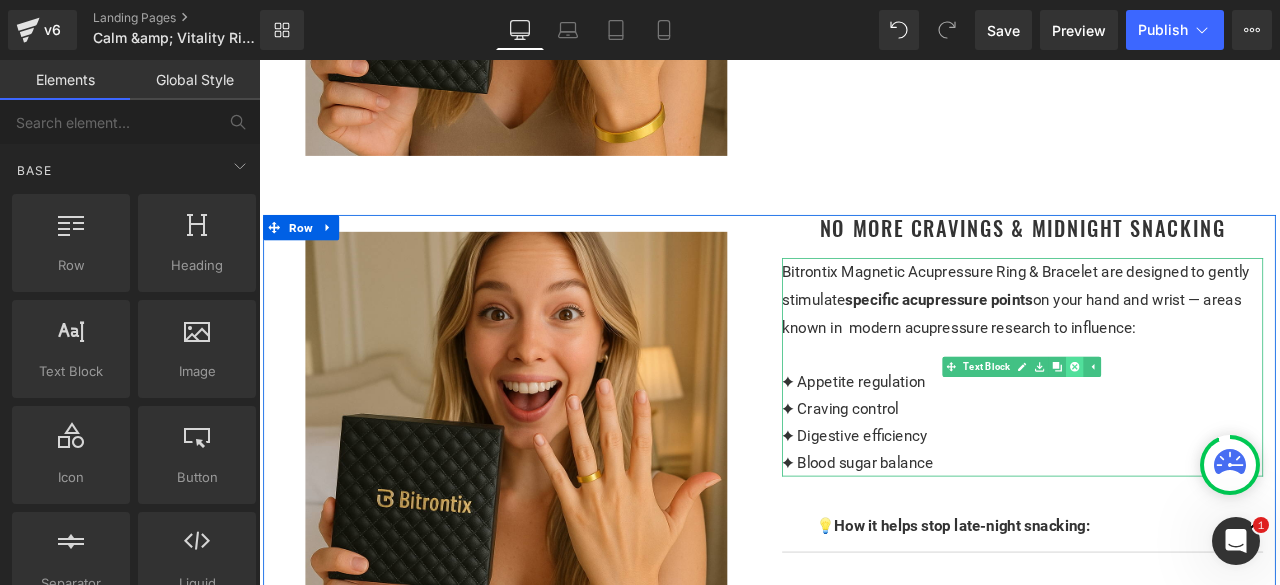 click 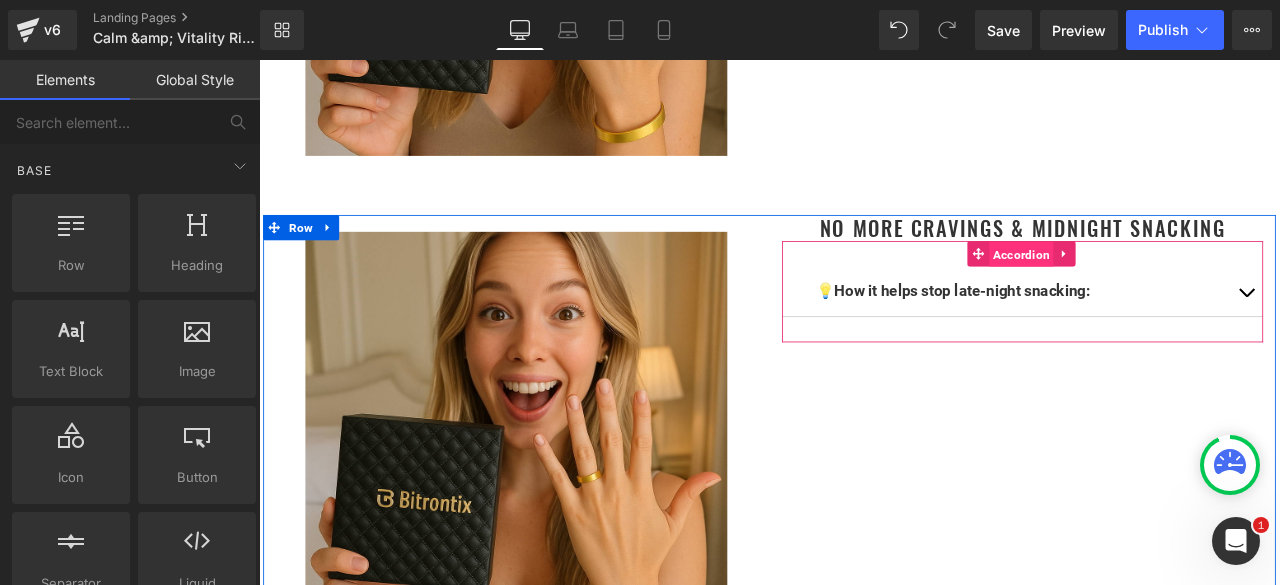 click on "Accordion" at bounding box center (1162, 291) 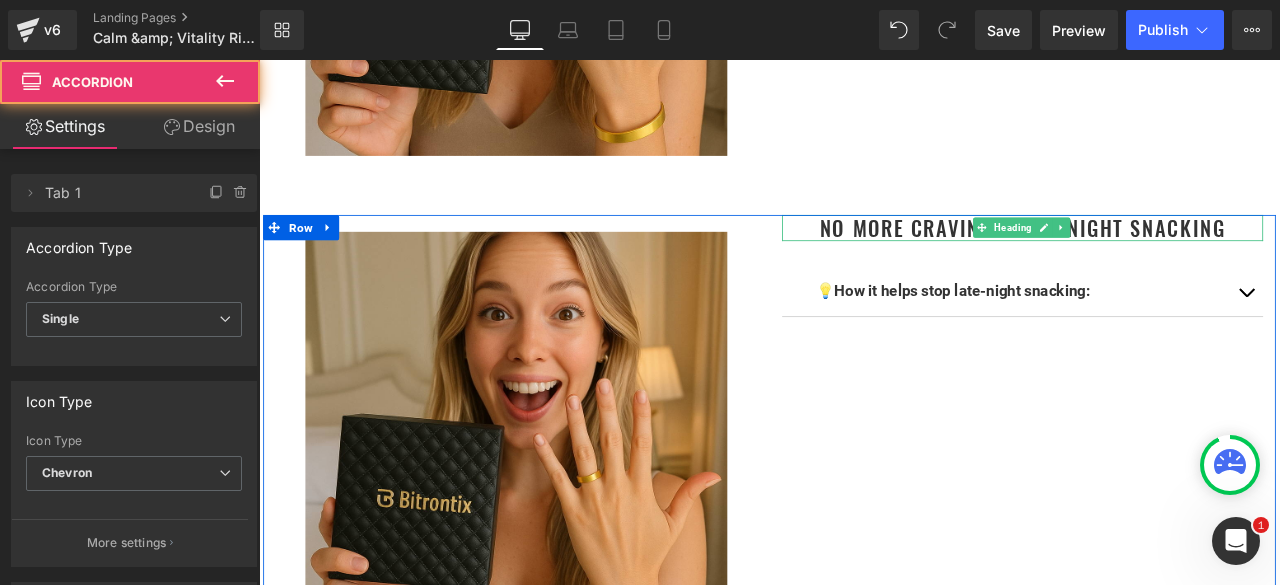 click at bounding box center [1115, 259] 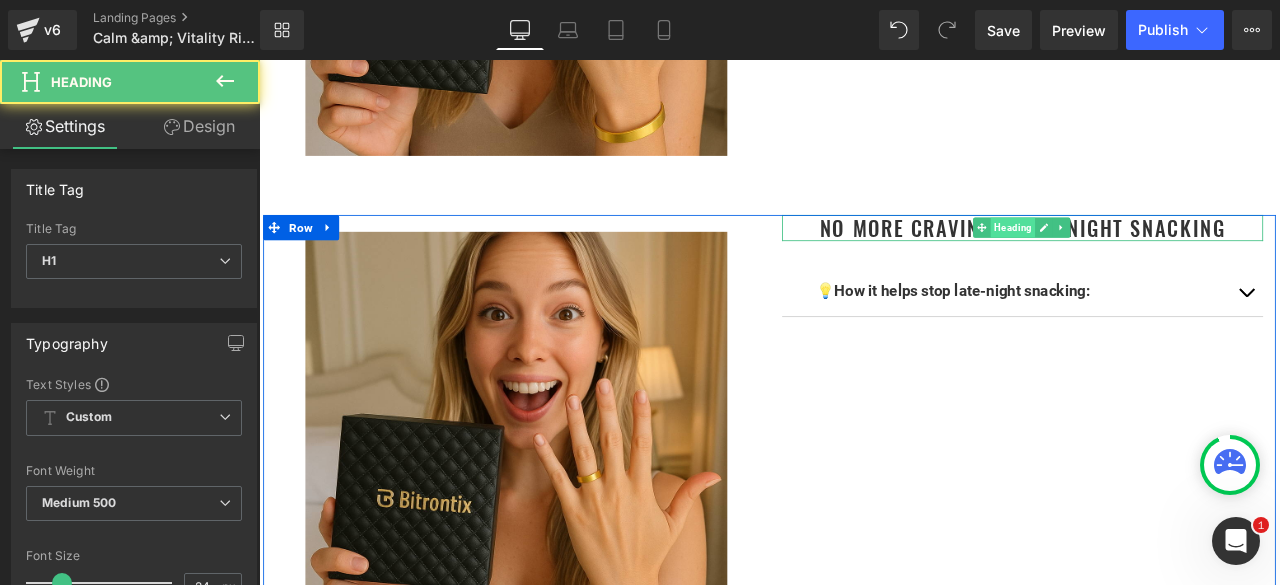 click on "Heading" at bounding box center [1152, 259] 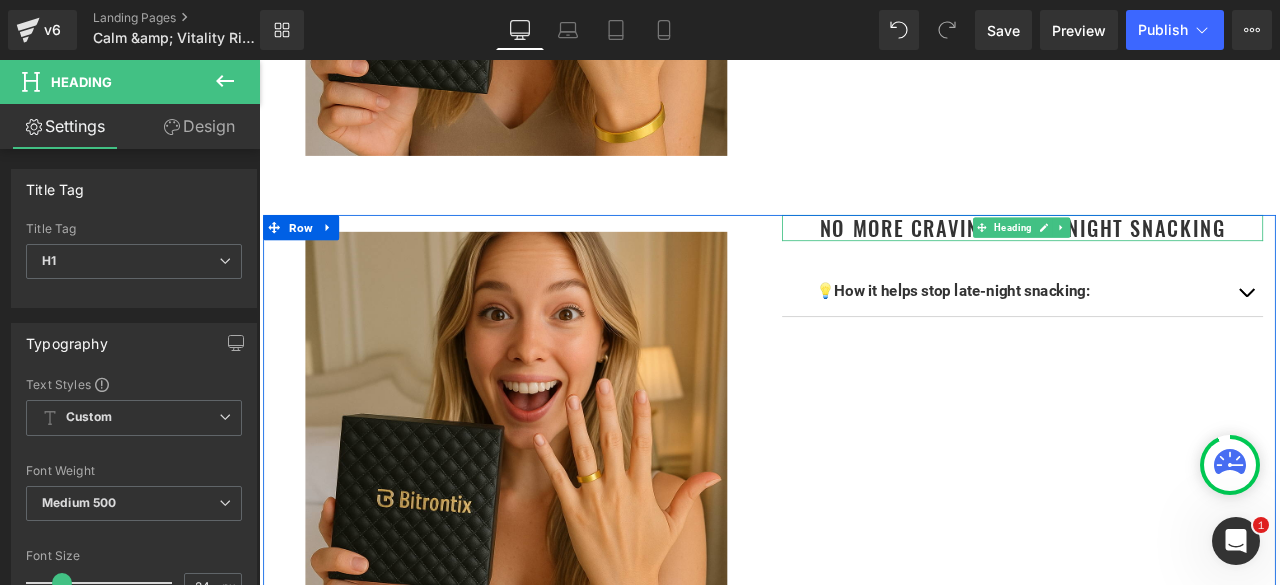 click 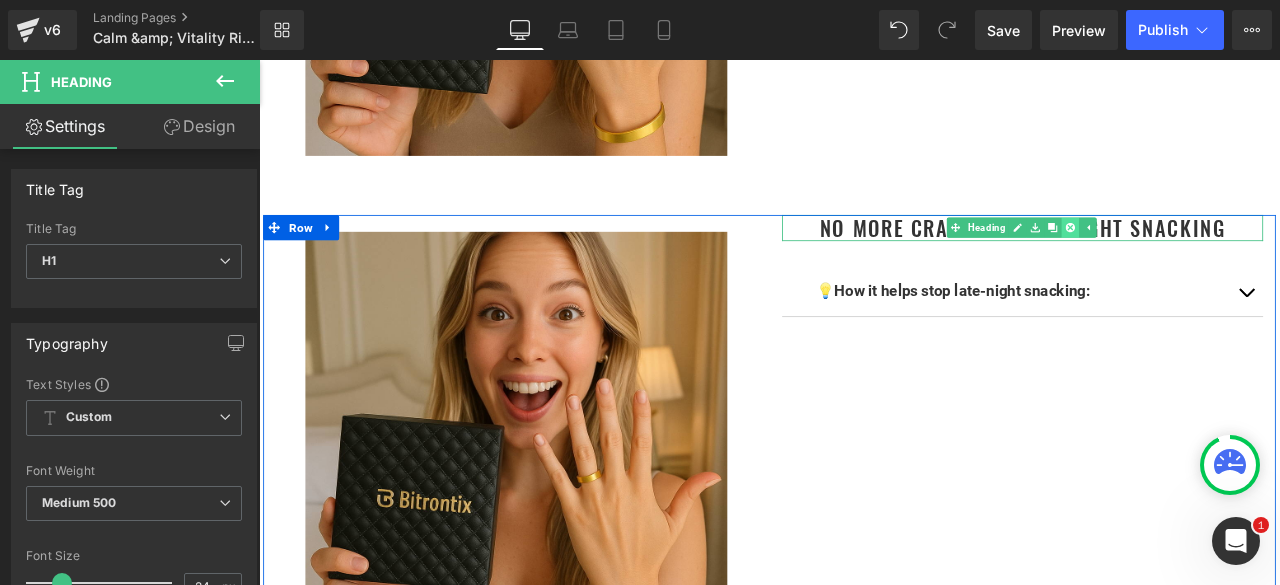 click 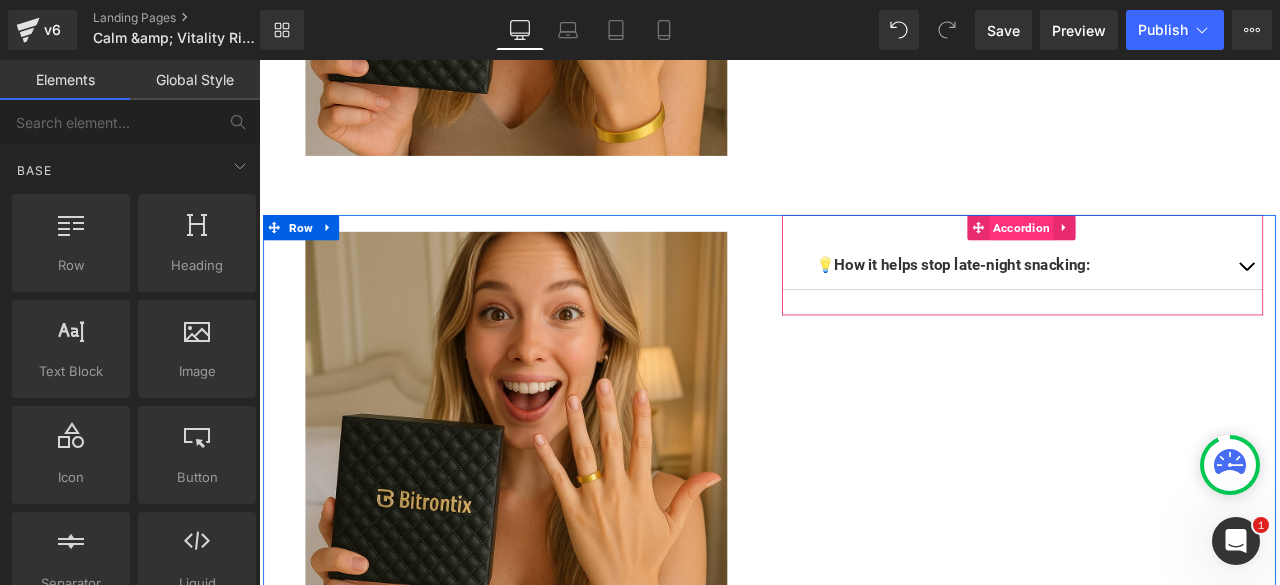 click on "Accordion" at bounding box center (1162, 259) 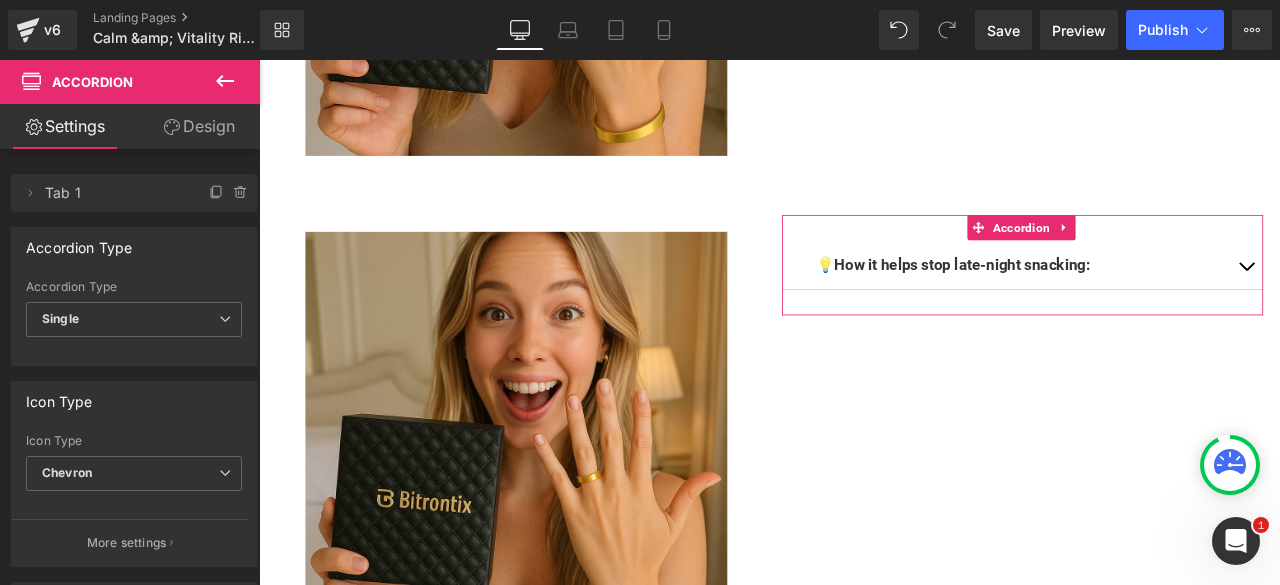 click on "Design" at bounding box center [199, 126] 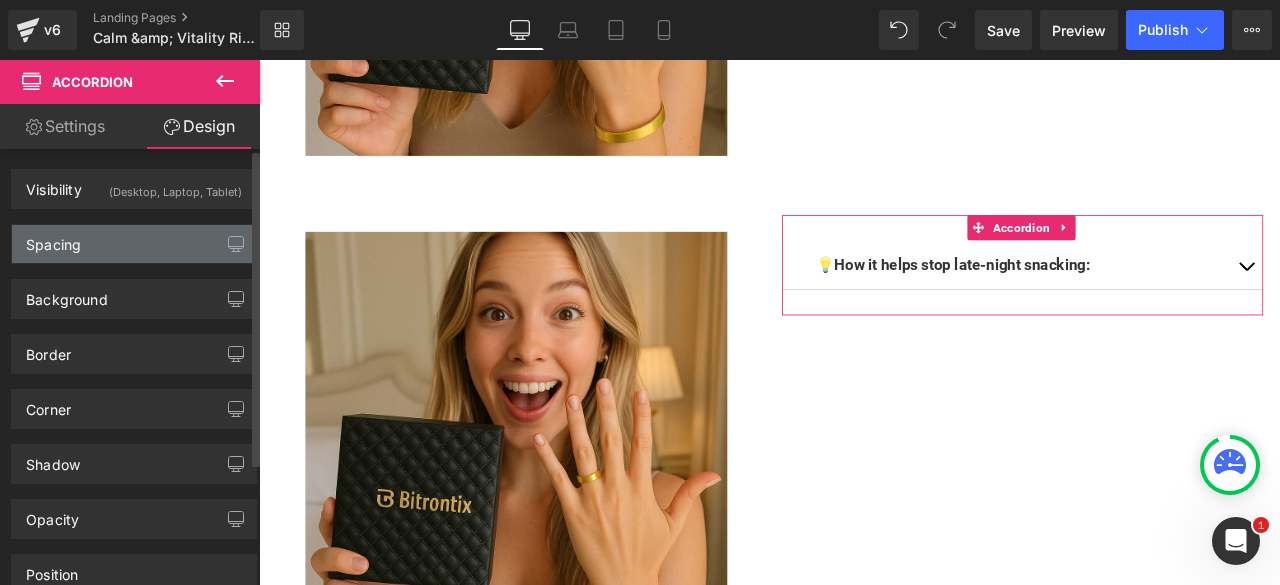 click on "Spacing" at bounding box center (134, 244) 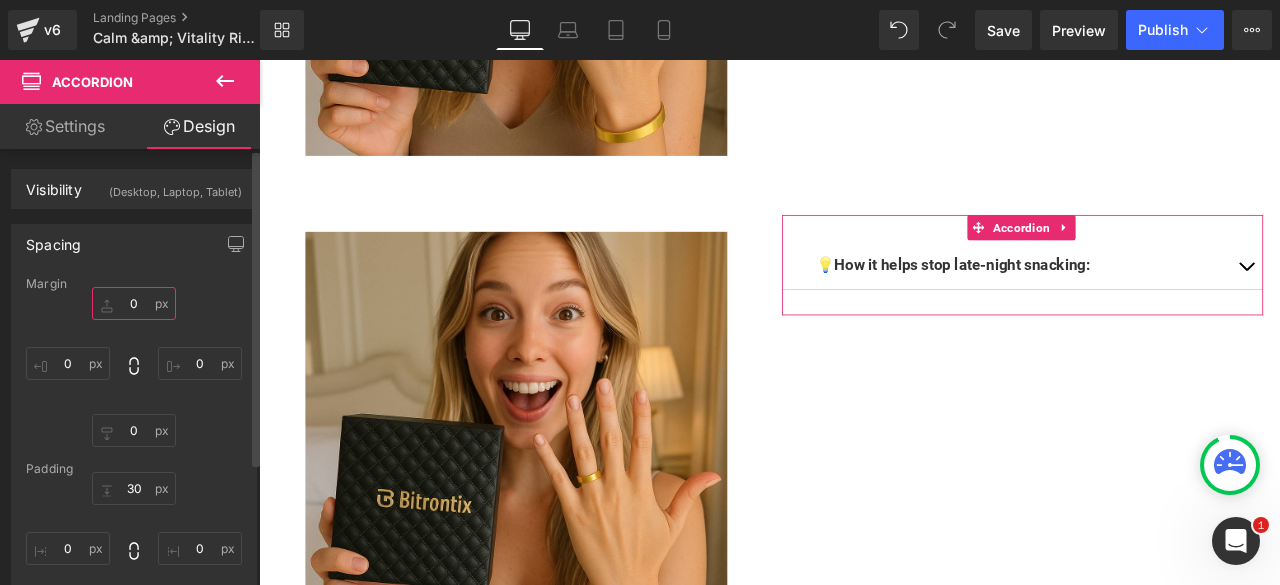 click on "0" at bounding box center (134, 303) 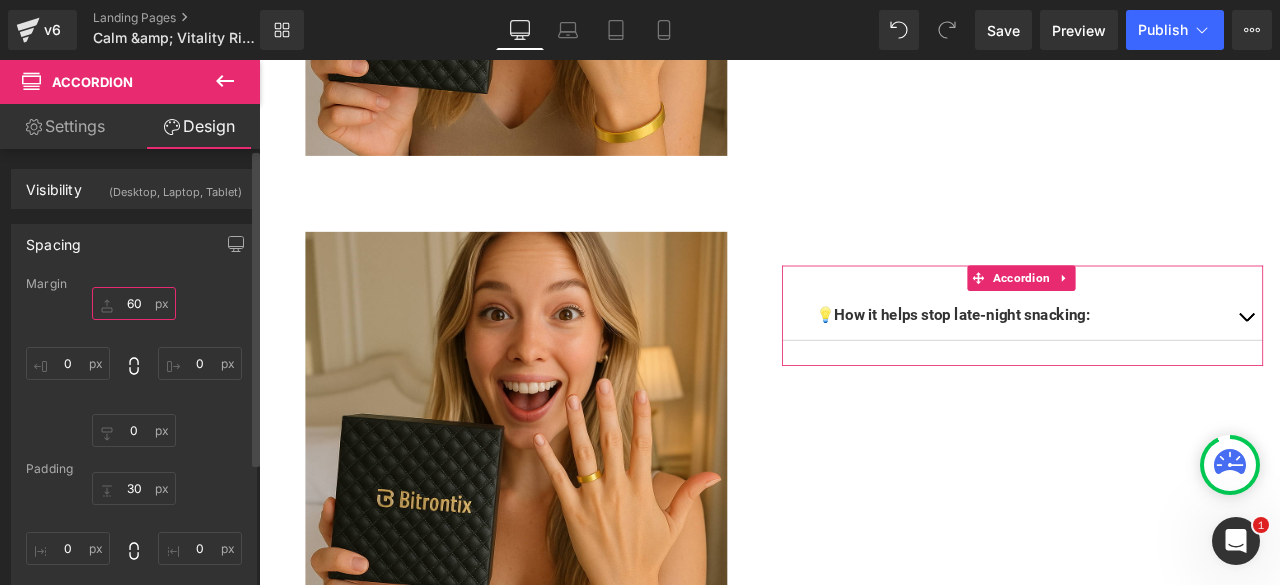 type on "6" 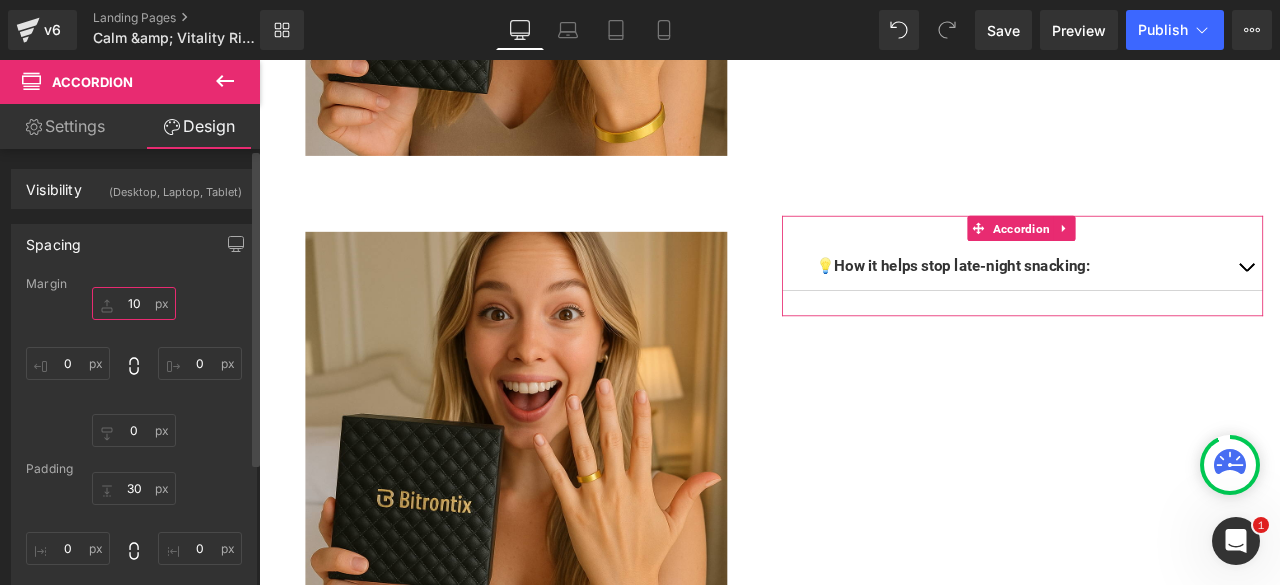 type on "100" 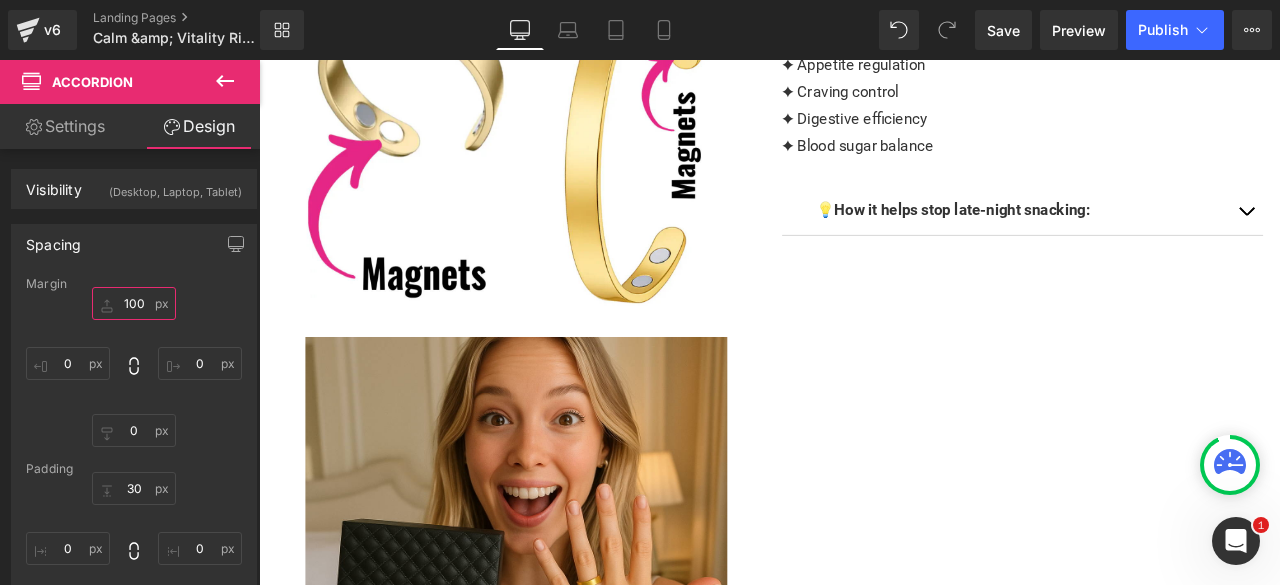 scroll, scrollTop: 1846, scrollLeft: 0, axis: vertical 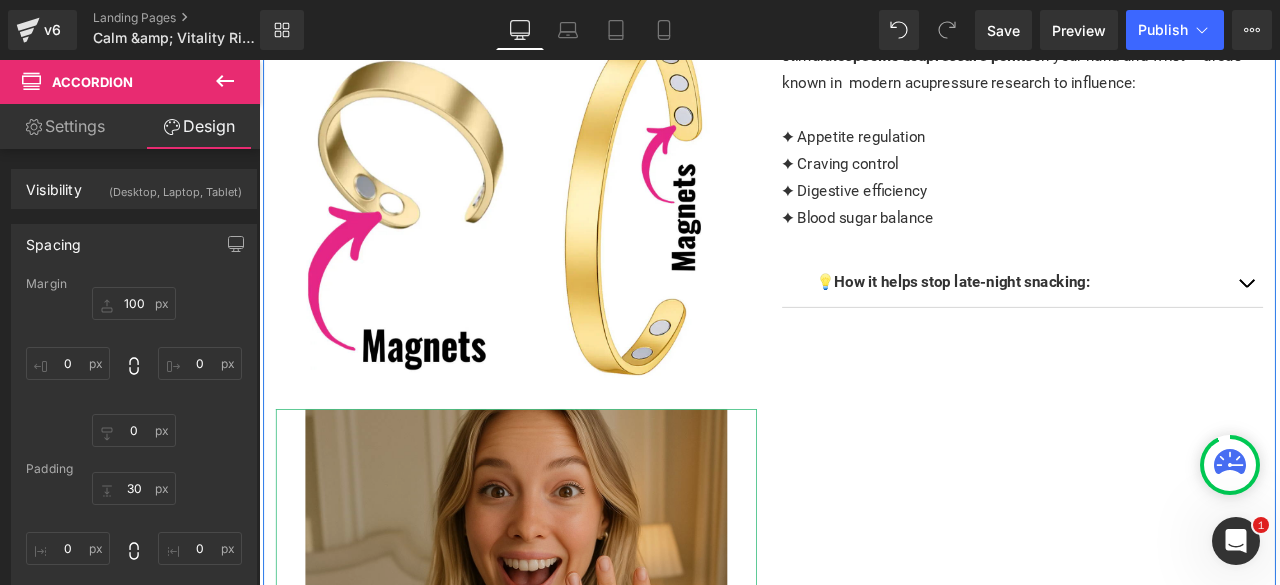 click at bounding box center (564, 724) 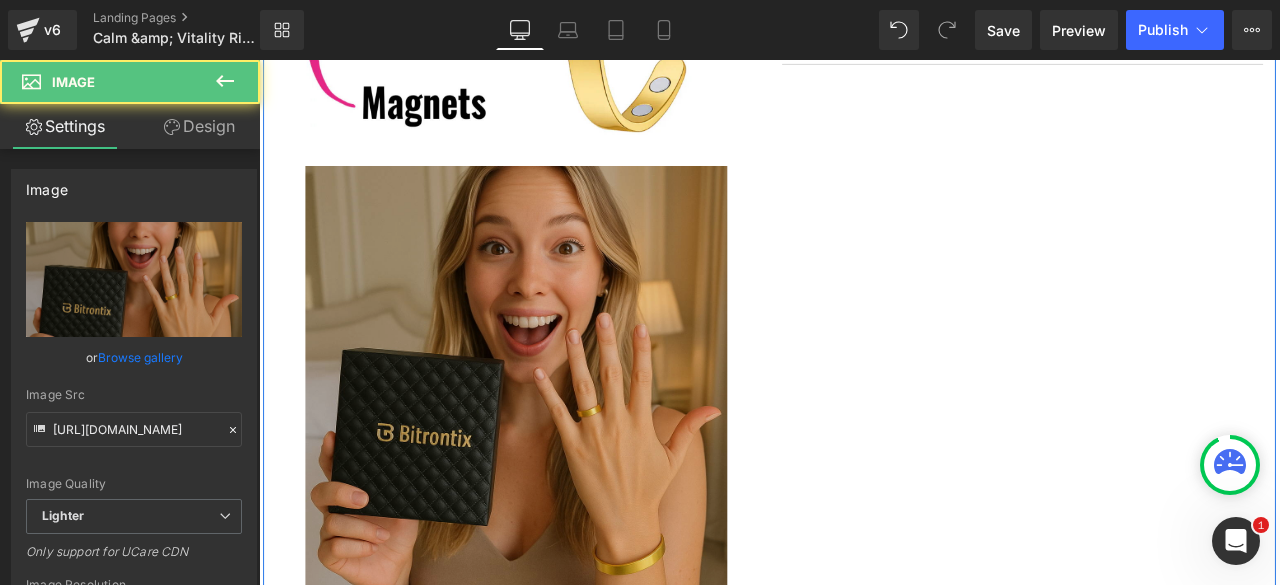 scroll, scrollTop: 2146, scrollLeft: 0, axis: vertical 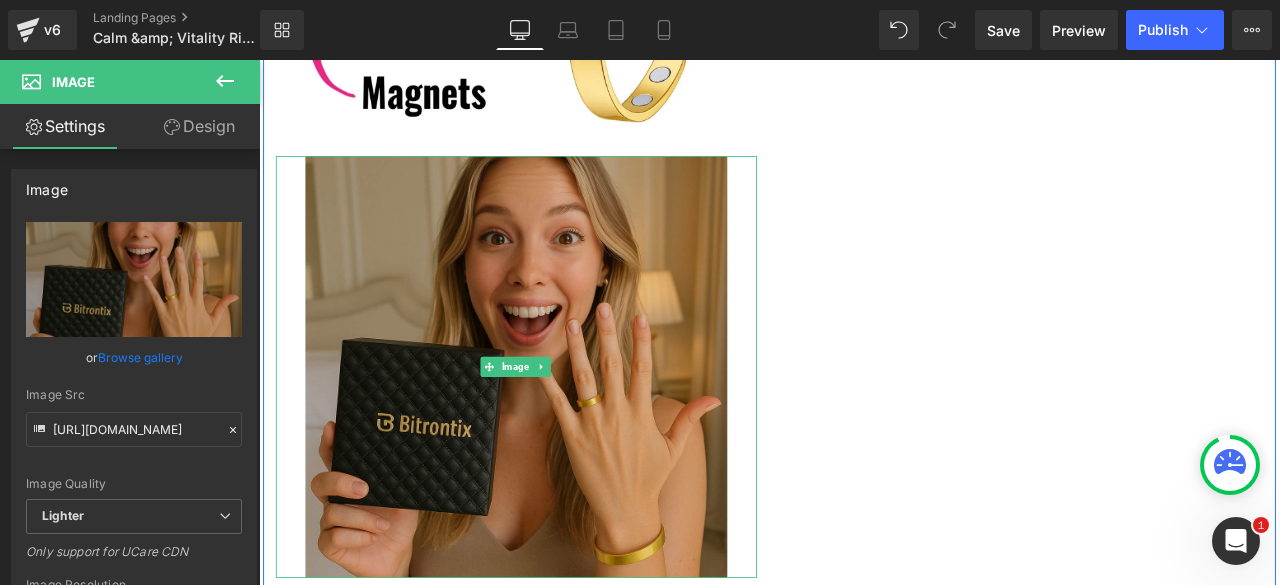 click at bounding box center (564, 424) 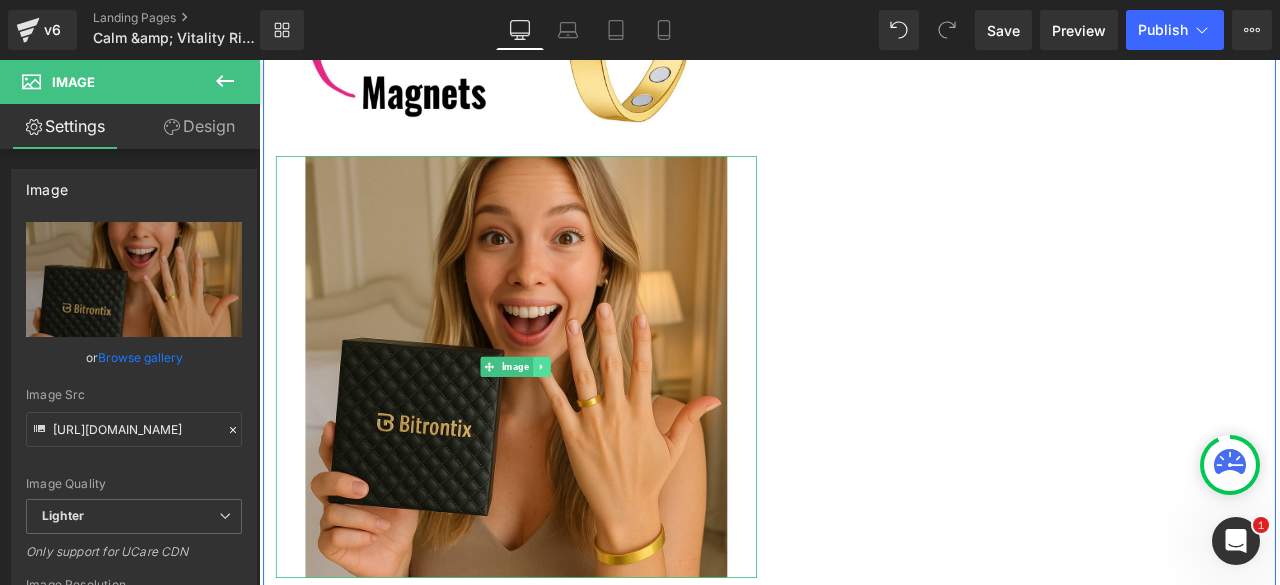 click 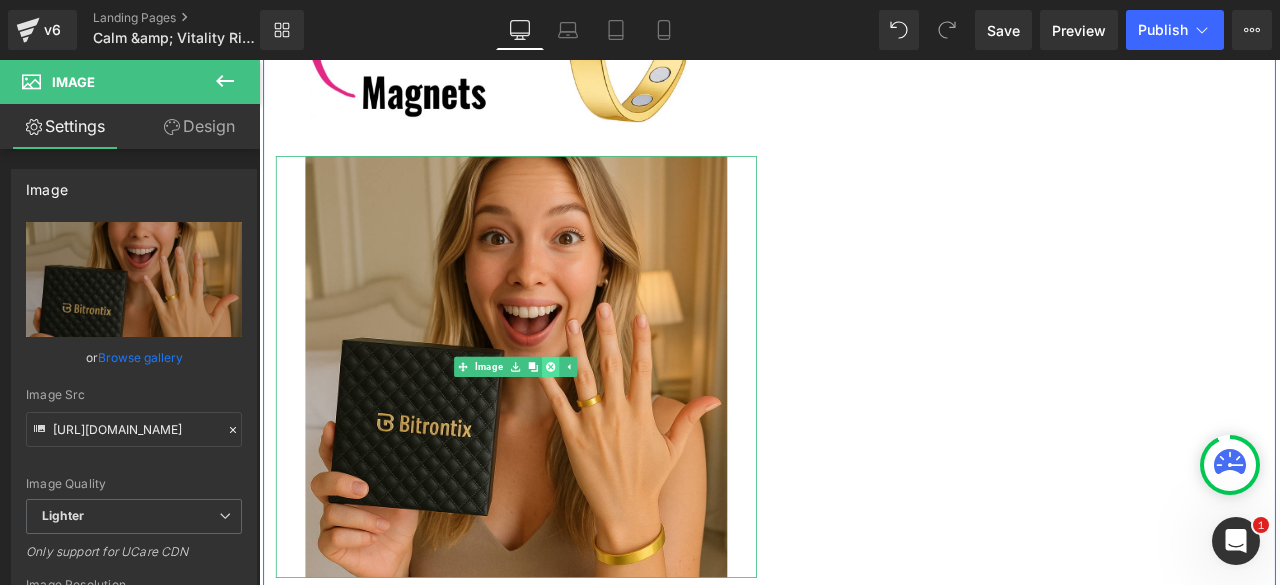 click 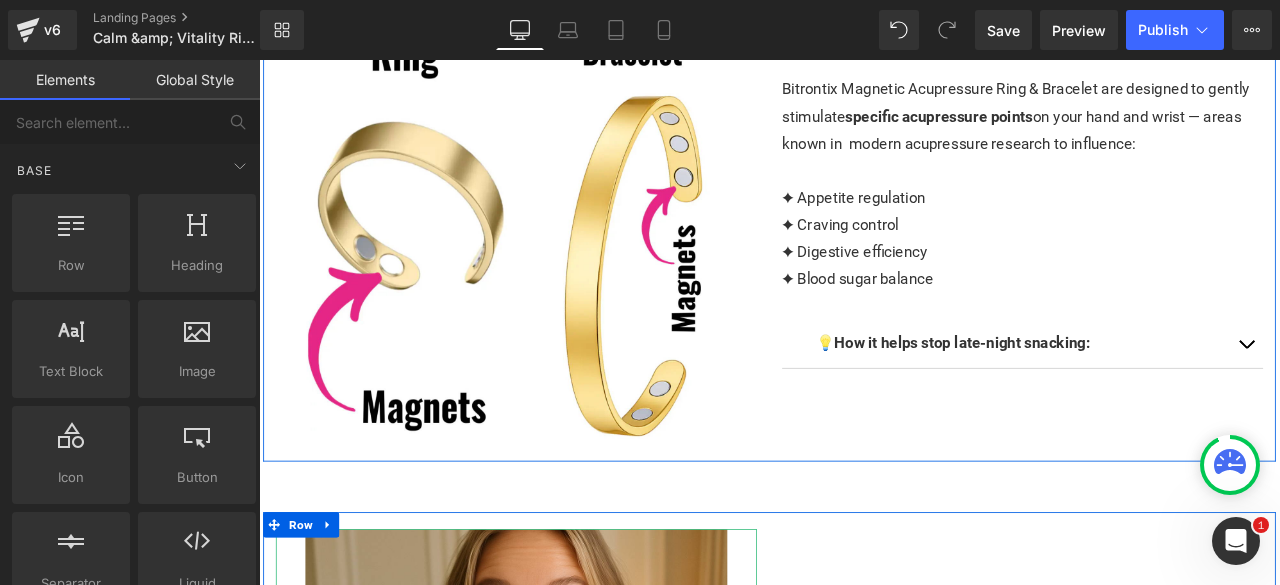 scroll, scrollTop: 1646, scrollLeft: 0, axis: vertical 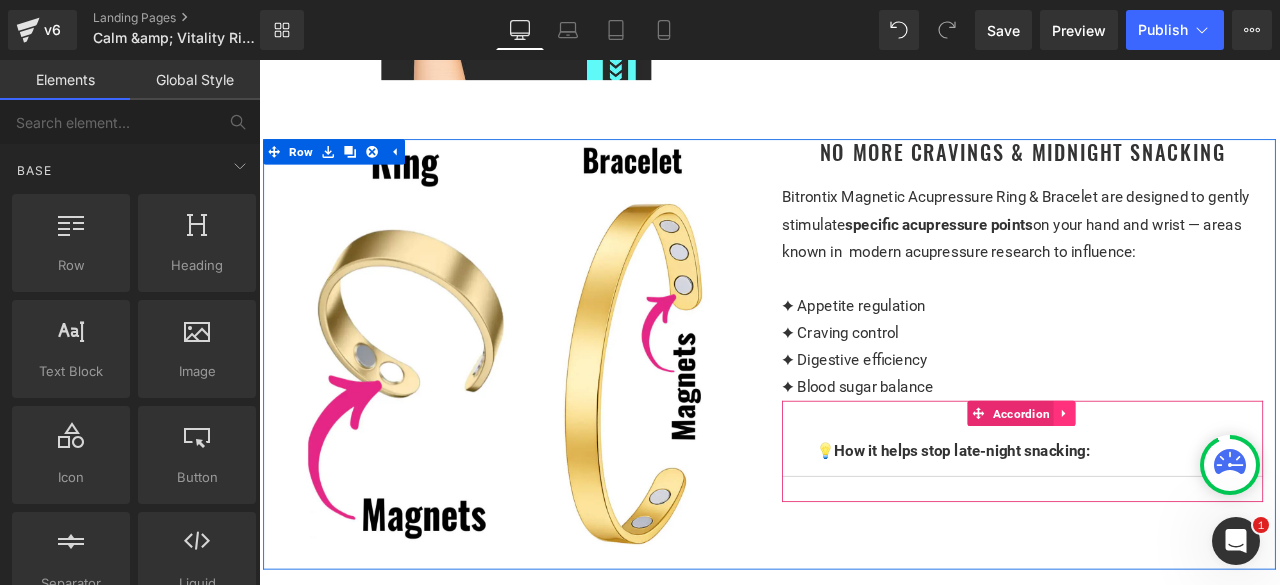 click 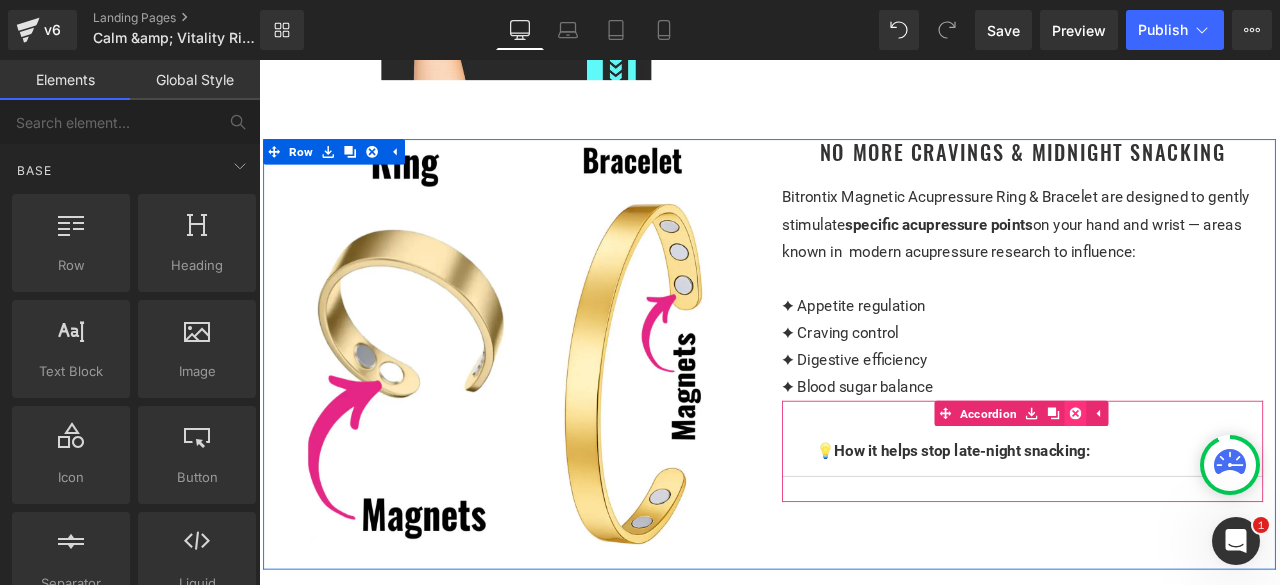click 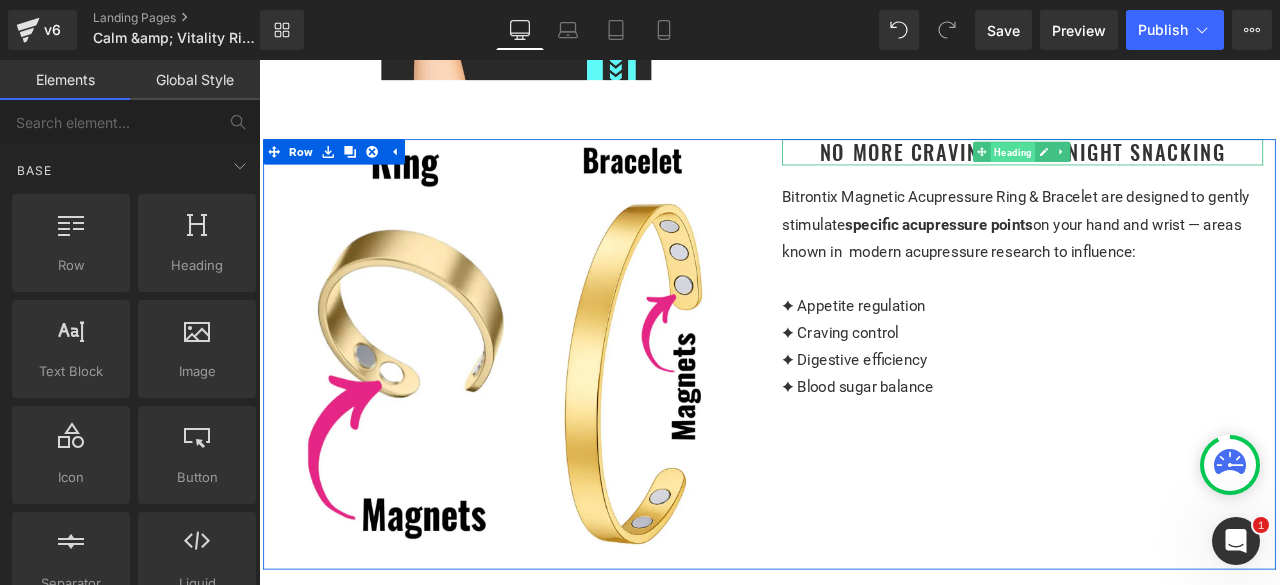 click on "Heading" at bounding box center [1152, 170] 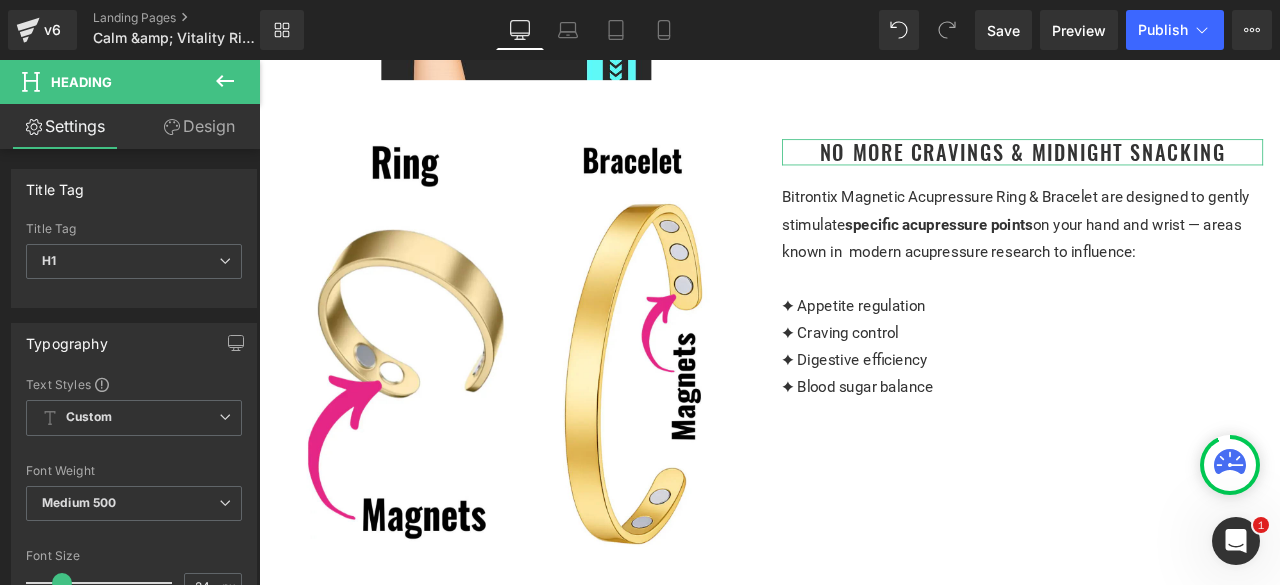 click on "Design" at bounding box center (199, 126) 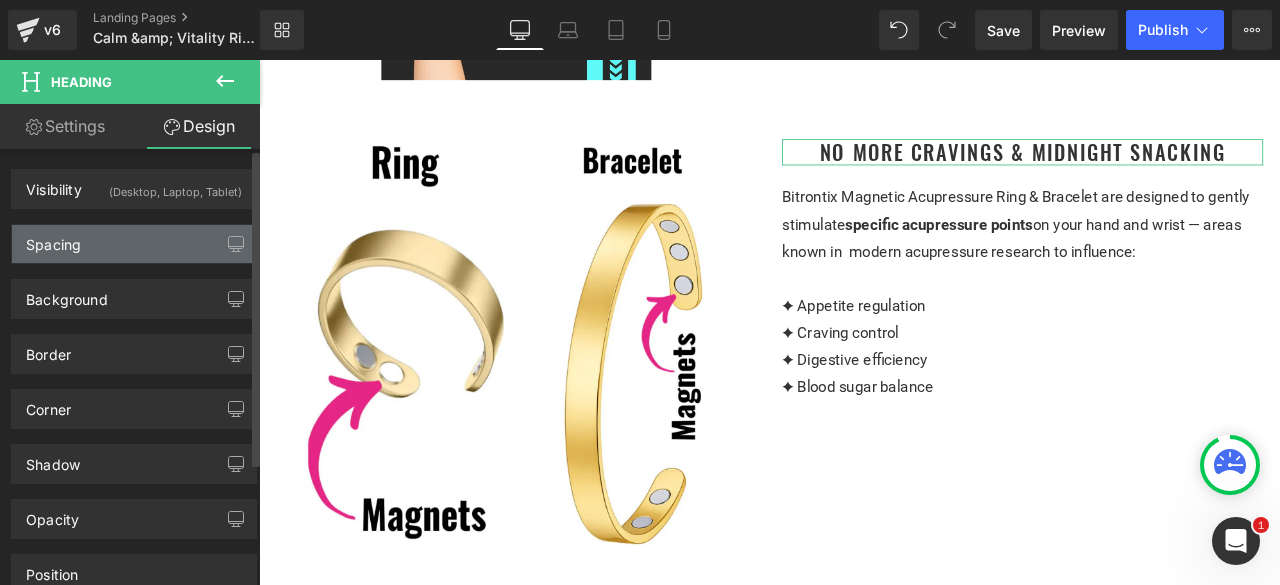 click on "Spacing" at bounding box center [134, 244] 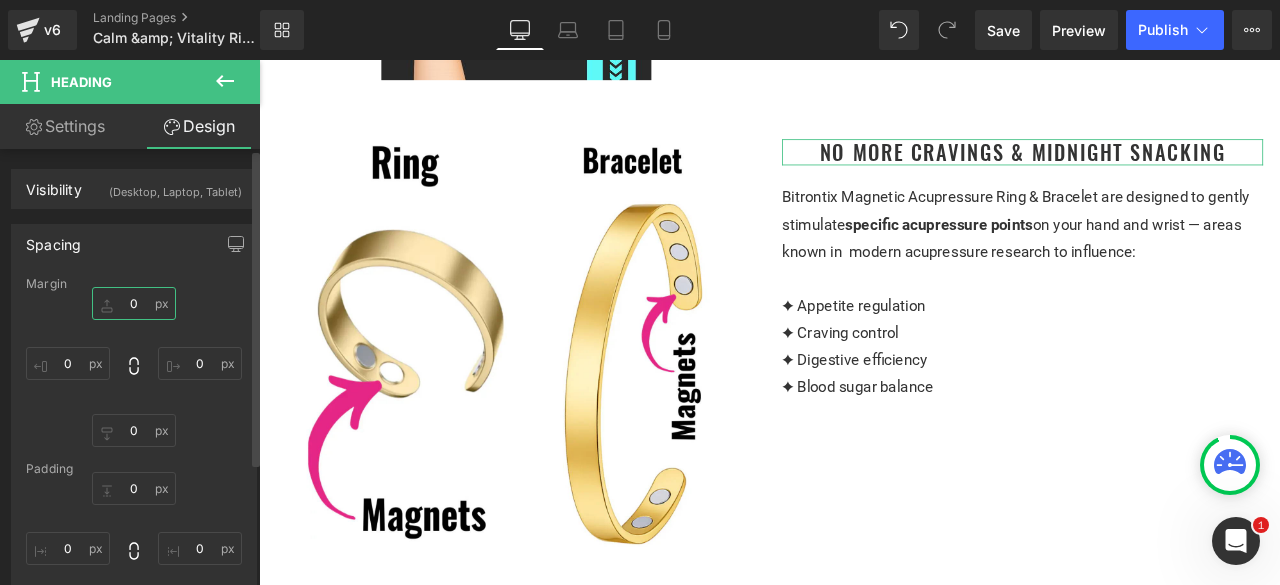 click on "0" at bounding box center (134, 303) 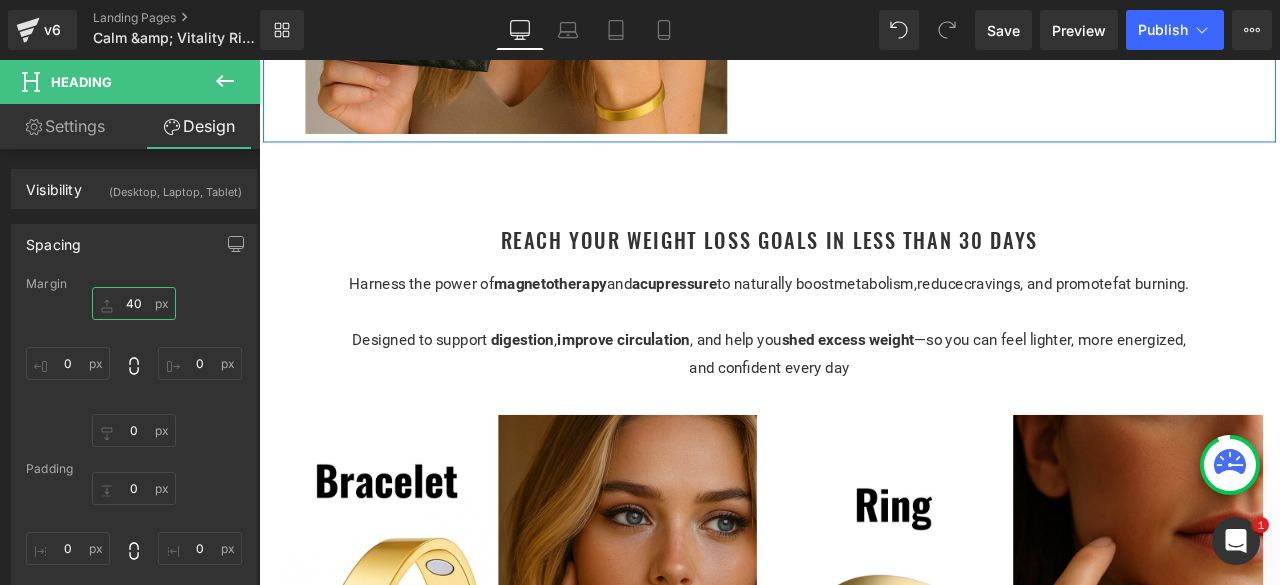 scroll, scrollTop: 2746, scrollLeft: 0, axis: vertical 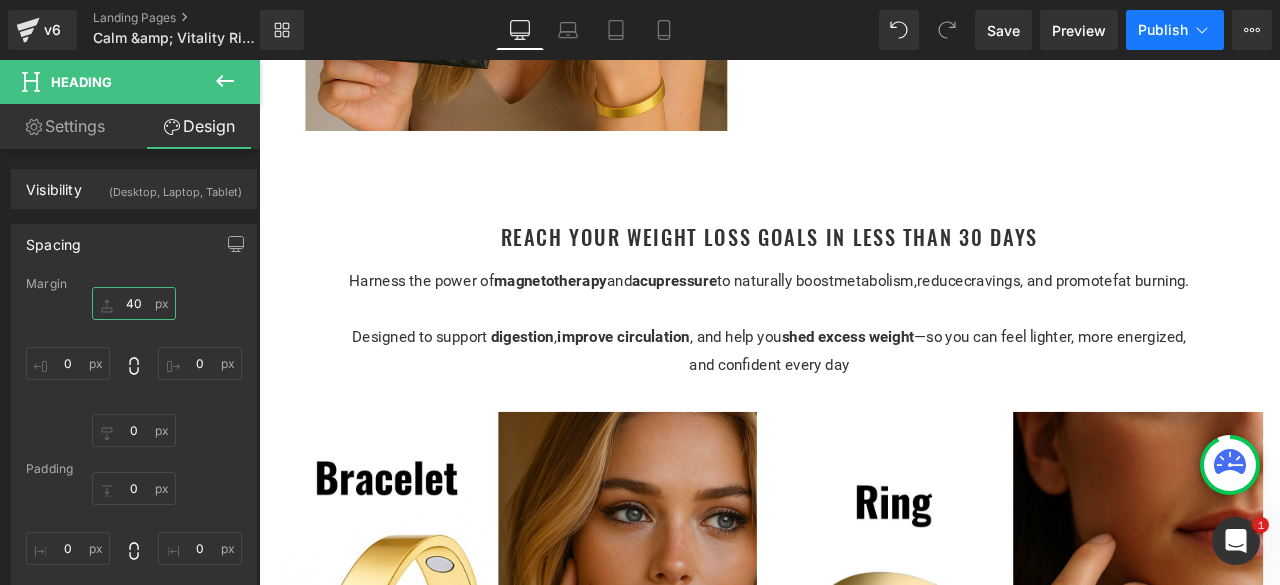 type on "40" 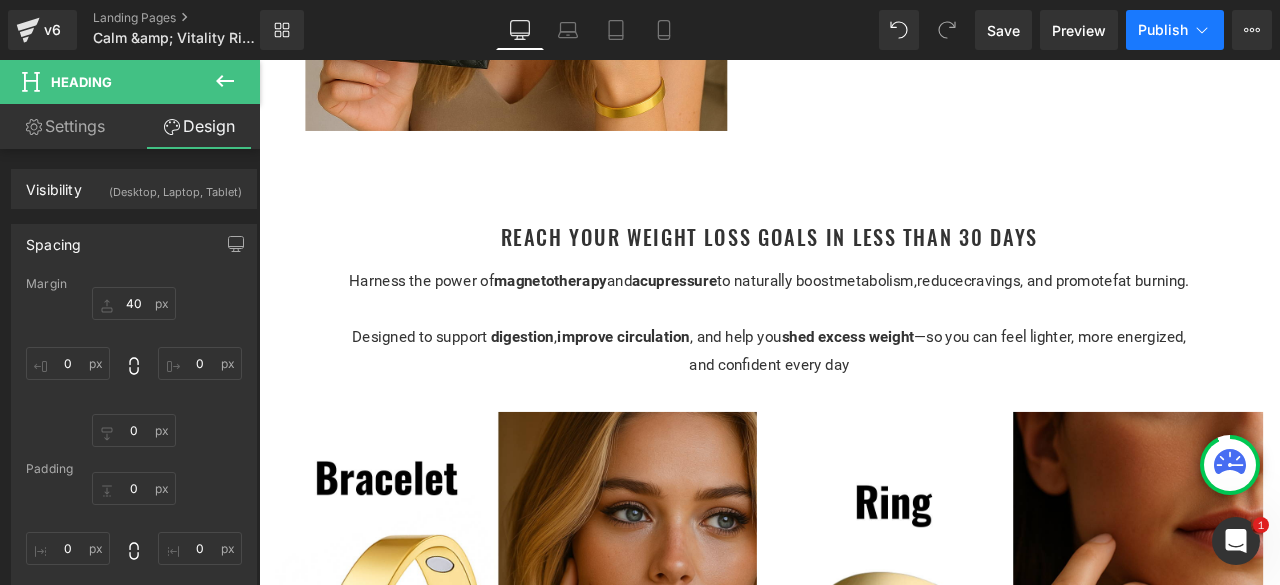 click on "Publish" at bounding box center (1163, 30) 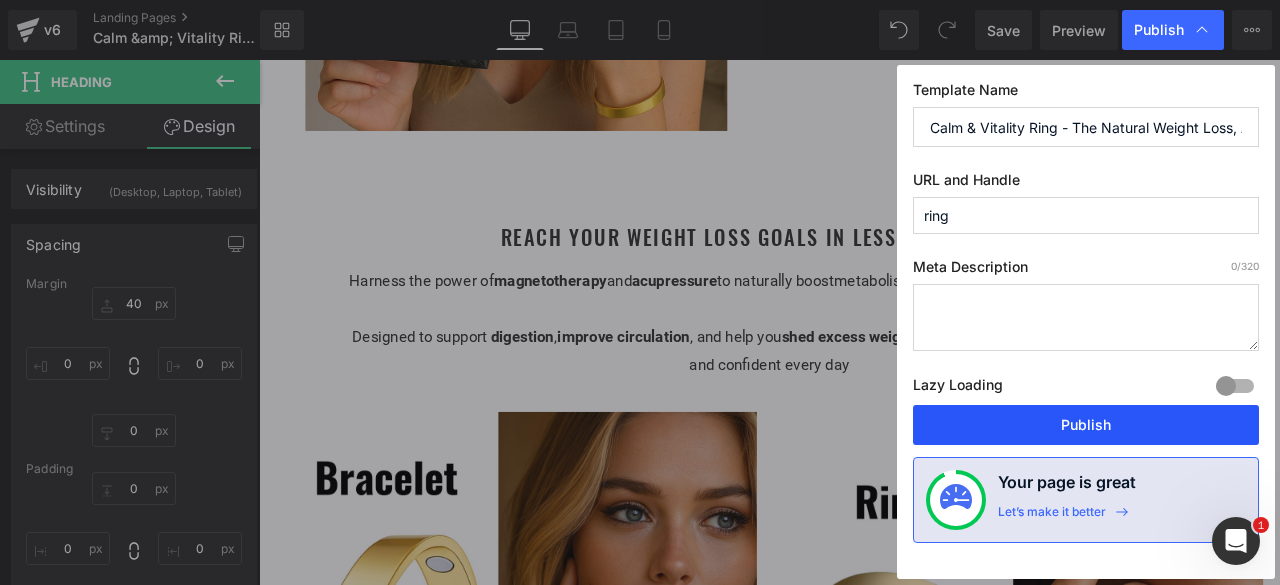 click on "Publish" at bounding box center (1086, 425) 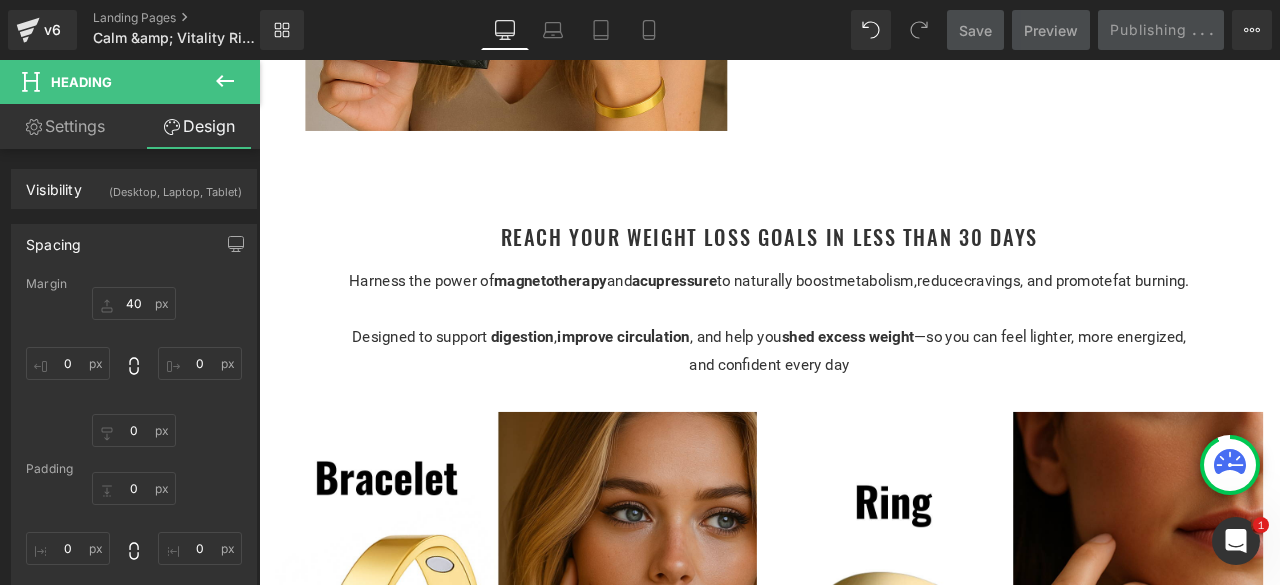 scroll, scrollTop: 2246, scrollLeft: 0, axis: vertical 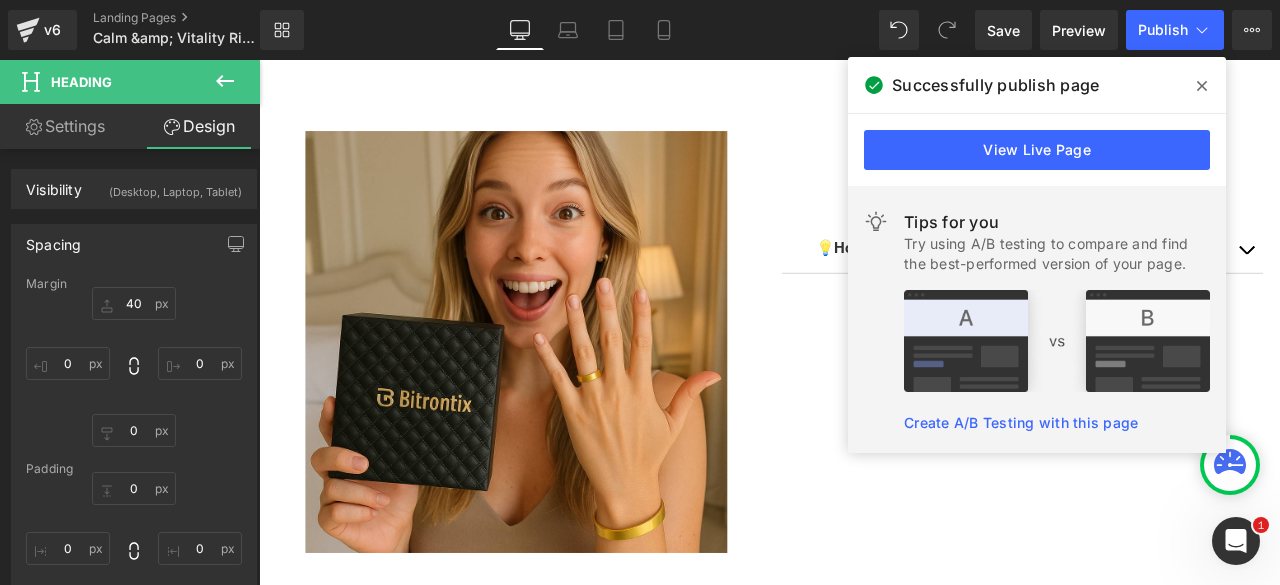 click 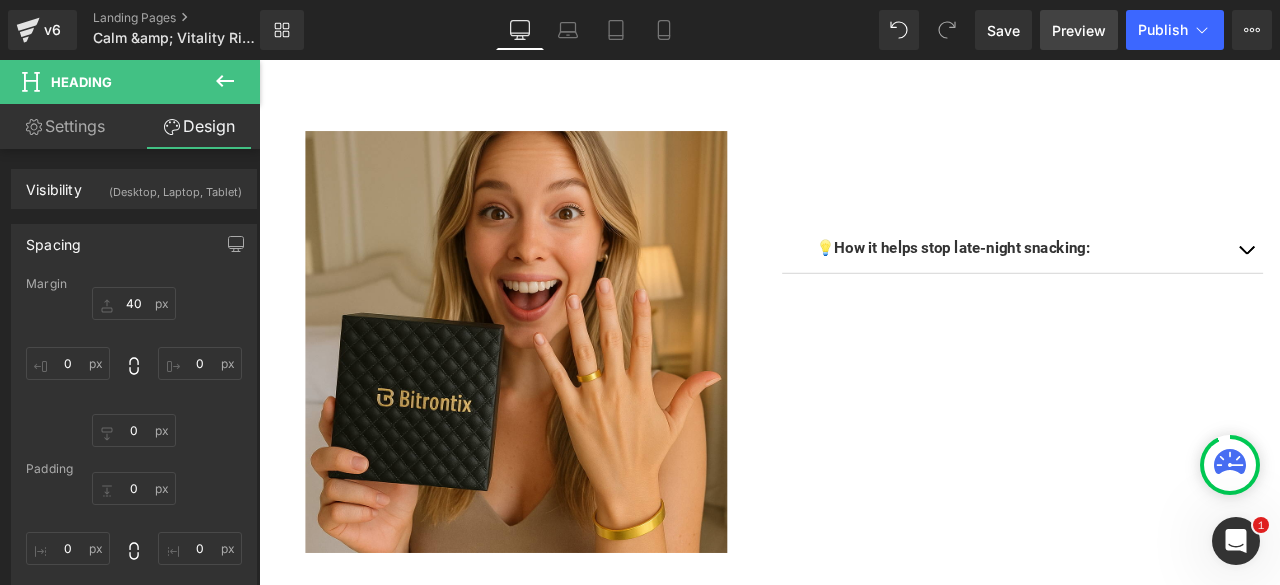 click on "Preview" at bounding box center [1079, 30] 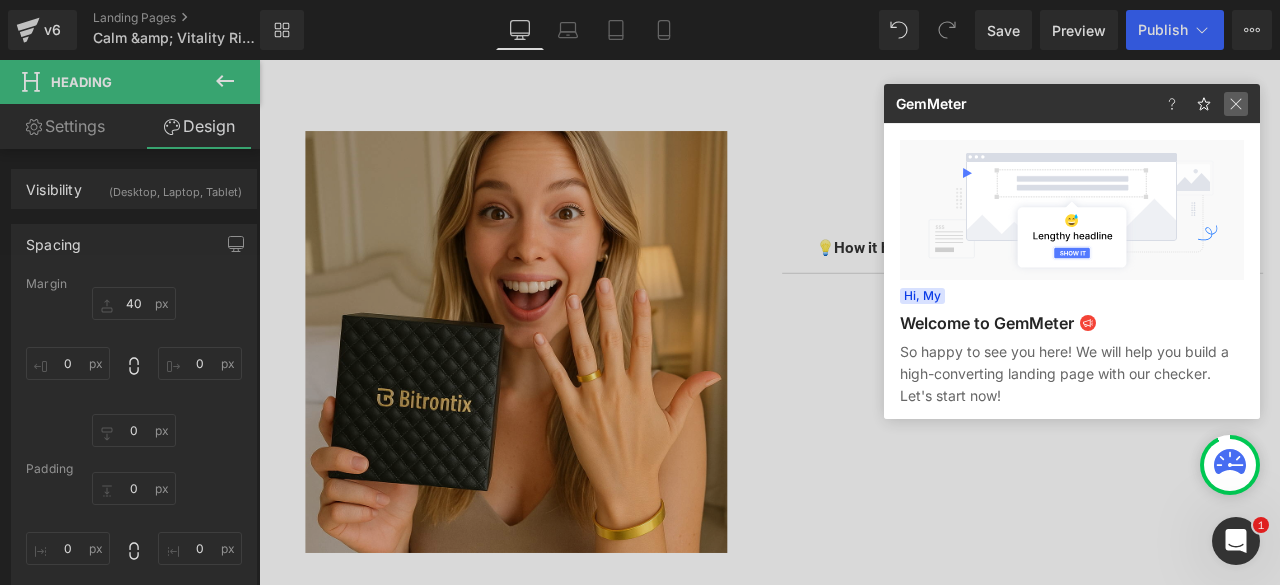 drag, startPoint x: 1236, startPoint y: 102, endPoint x: 968, endPoint y: 158, distance: 273.78824 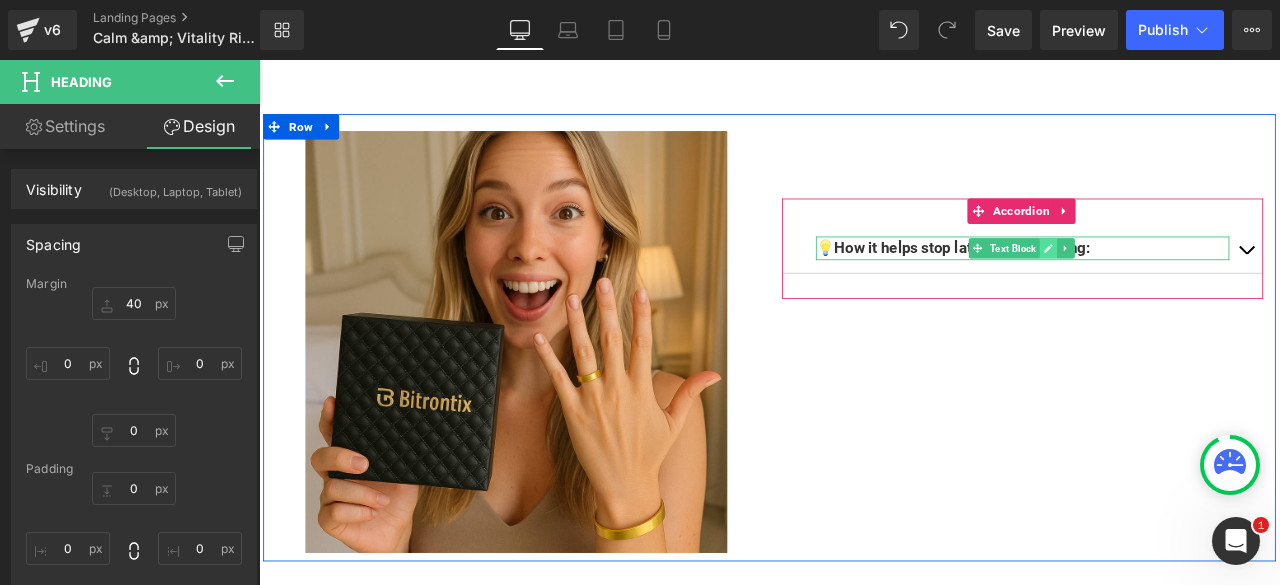 click 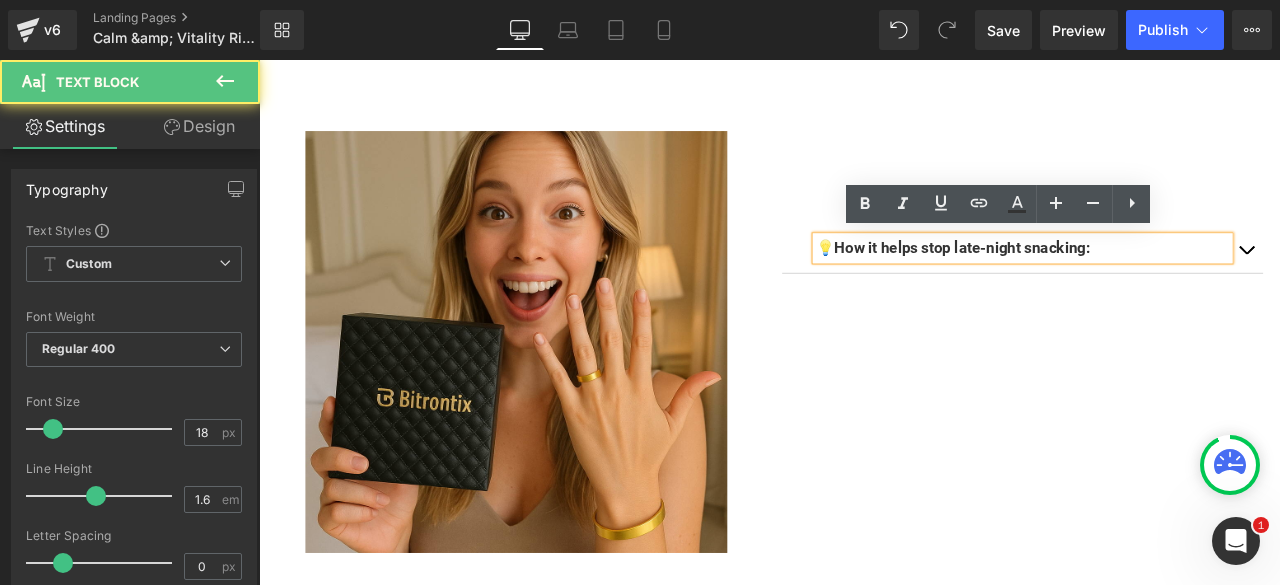 drag, startPoint x: 1250, startPoint y: 280, endPoint x: 913, endPoint y: 280, distance: 337 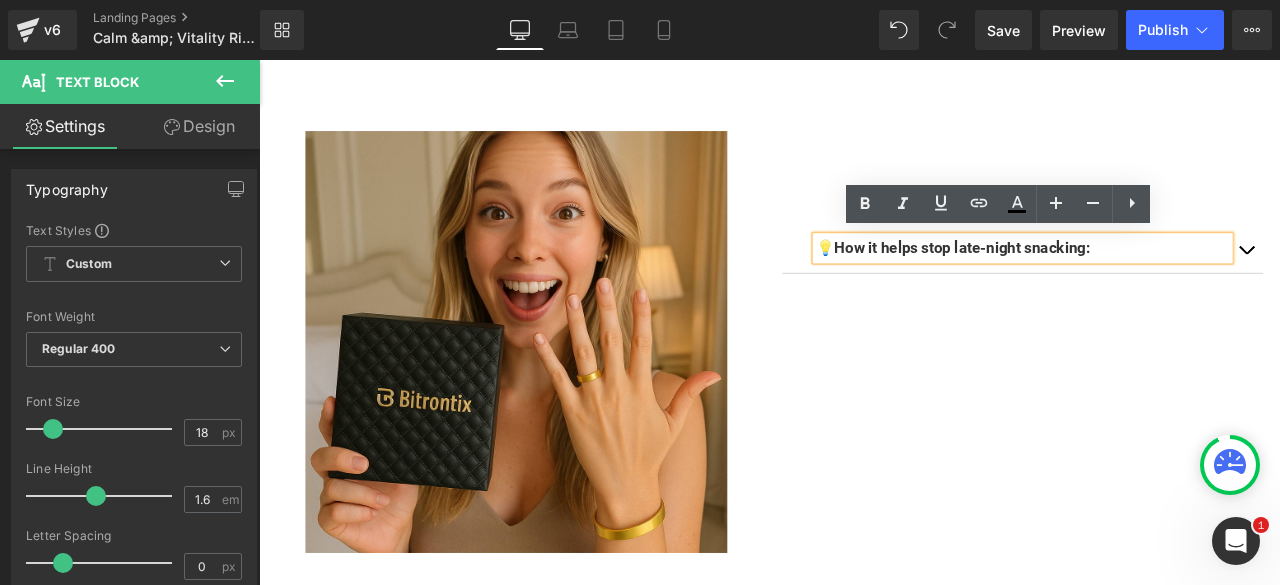 copy on "💡  How it helps stop late-night snacking:" 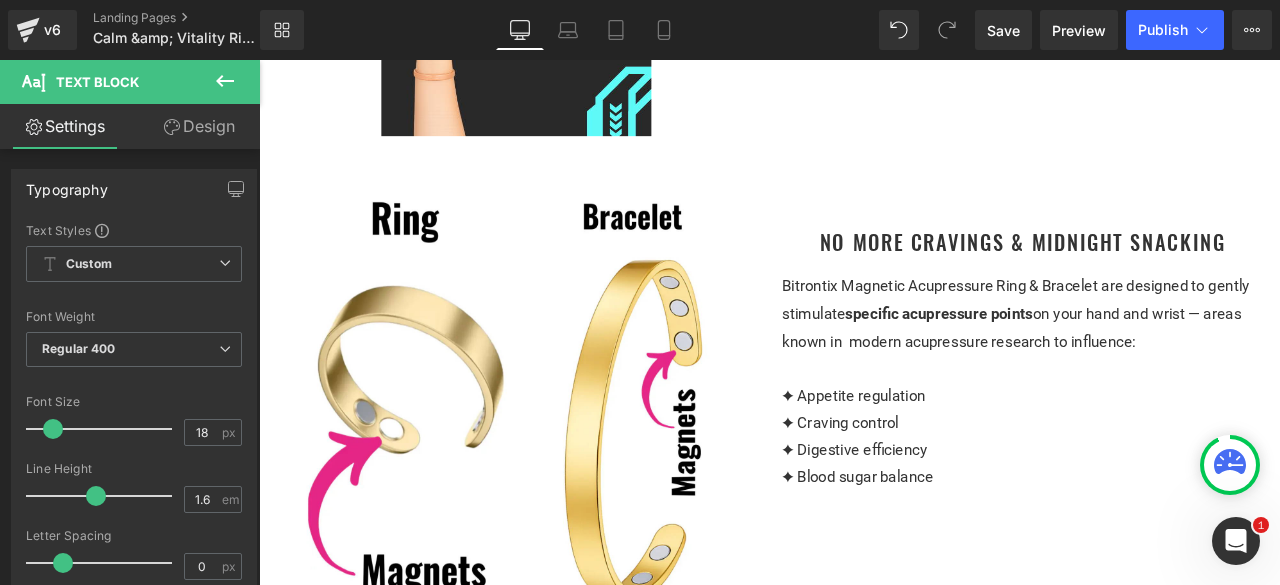scroll, scrollTop: 1546, scrollLeft: 0, axis: vertical 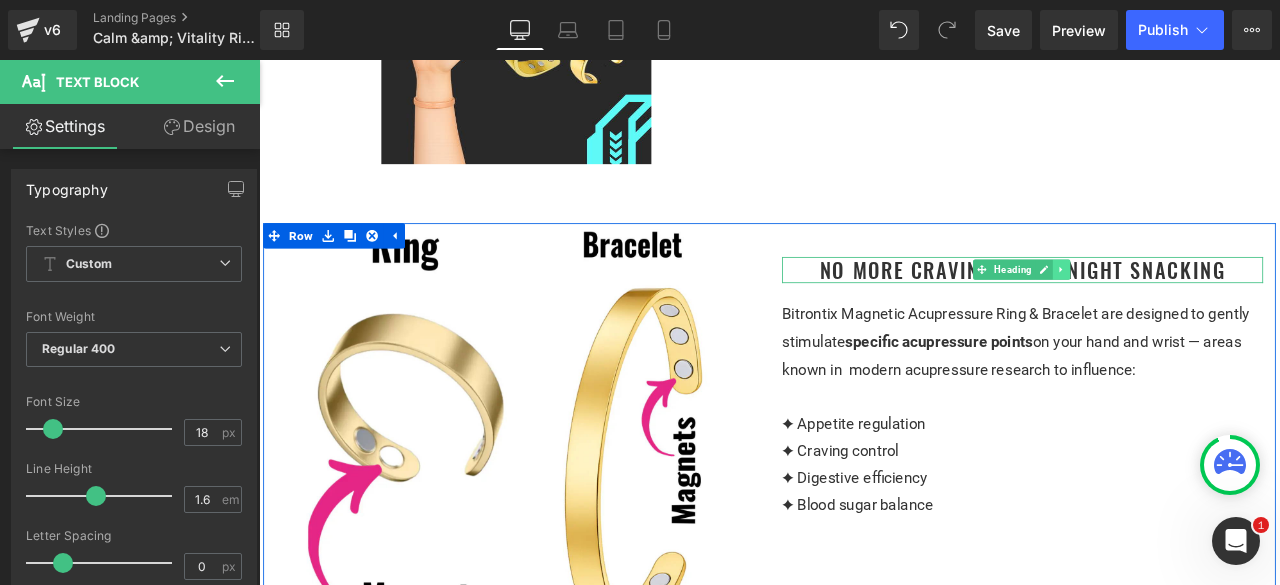click at bounding box center (1210, 309) 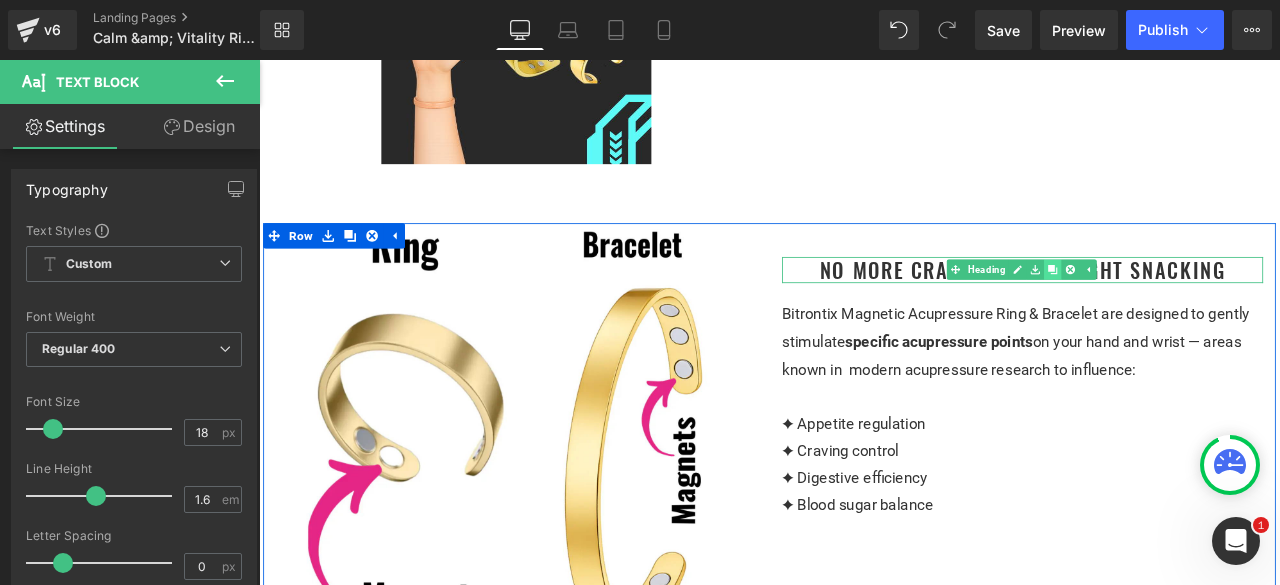 click at bounding box center (1199, 309) 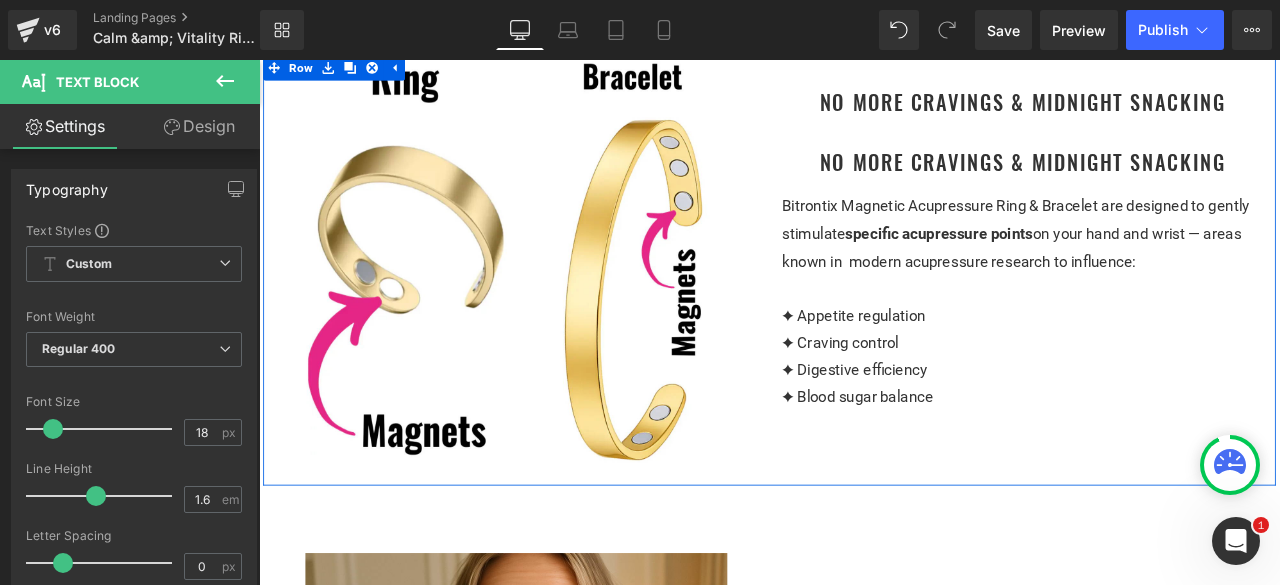 scroll, scrollTop: 1567, scrollLeft: 0, axis: vertical 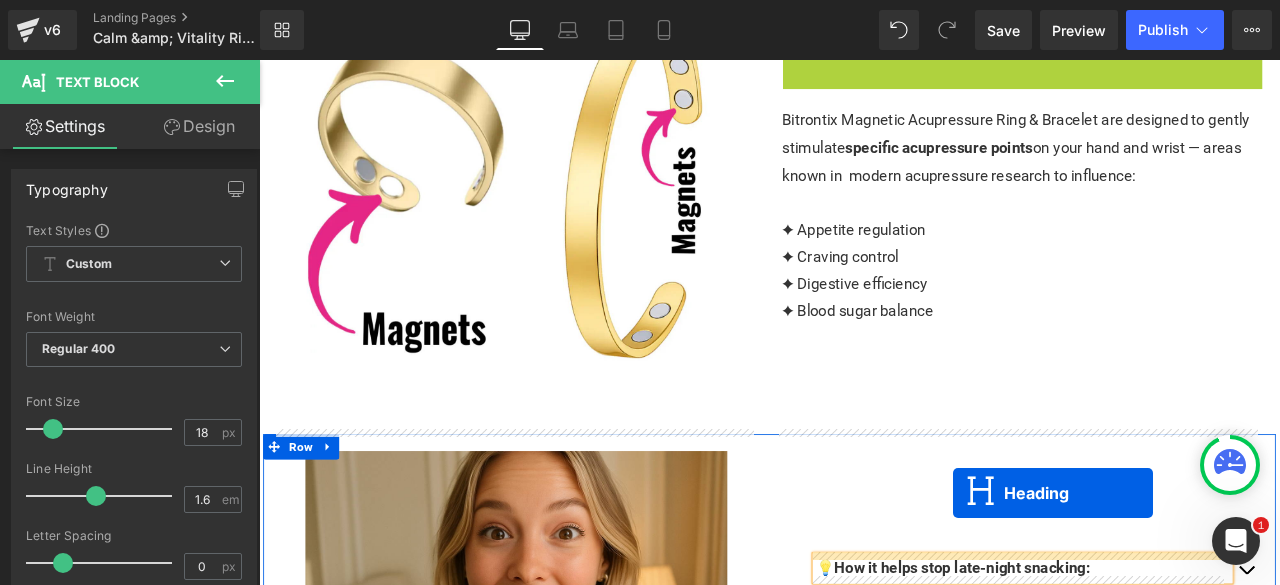 drag, startPoint x: 1134, startPoint y: 350, endPoint x: 1081, endPoint y: 573, distance: 229.21169 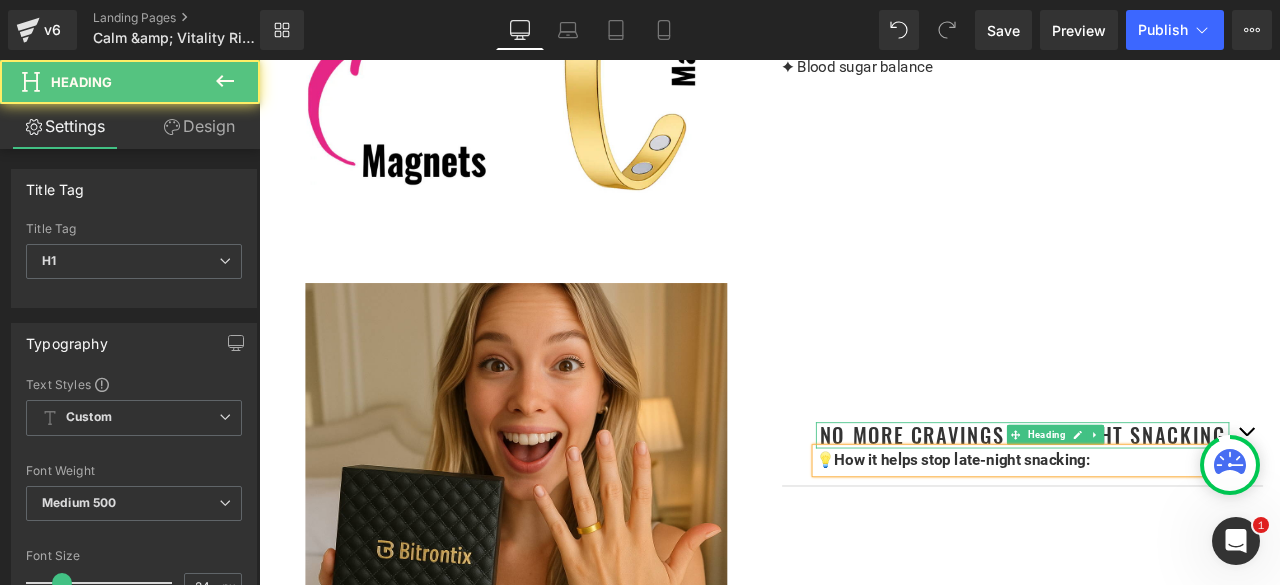 scroll, scrollTop: 2167, scrollLeft: 0, axis: vertical 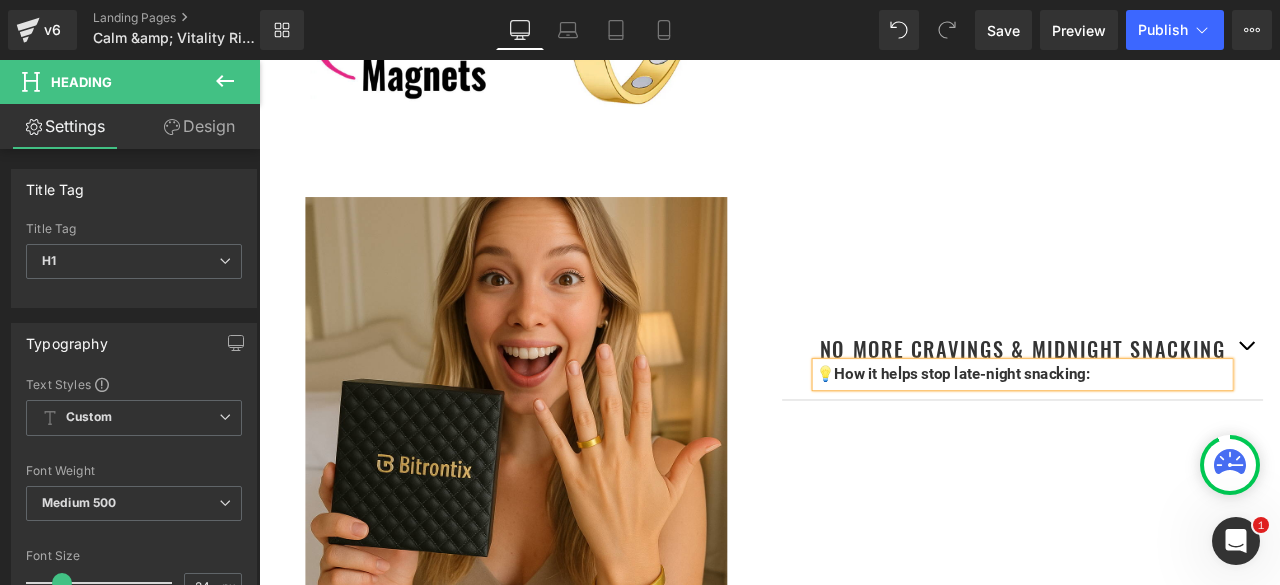 drag, startPoint x: 1177, startPoint y: 396, endPoint x: 1119, endPoint y: 268, distance: 140.52757 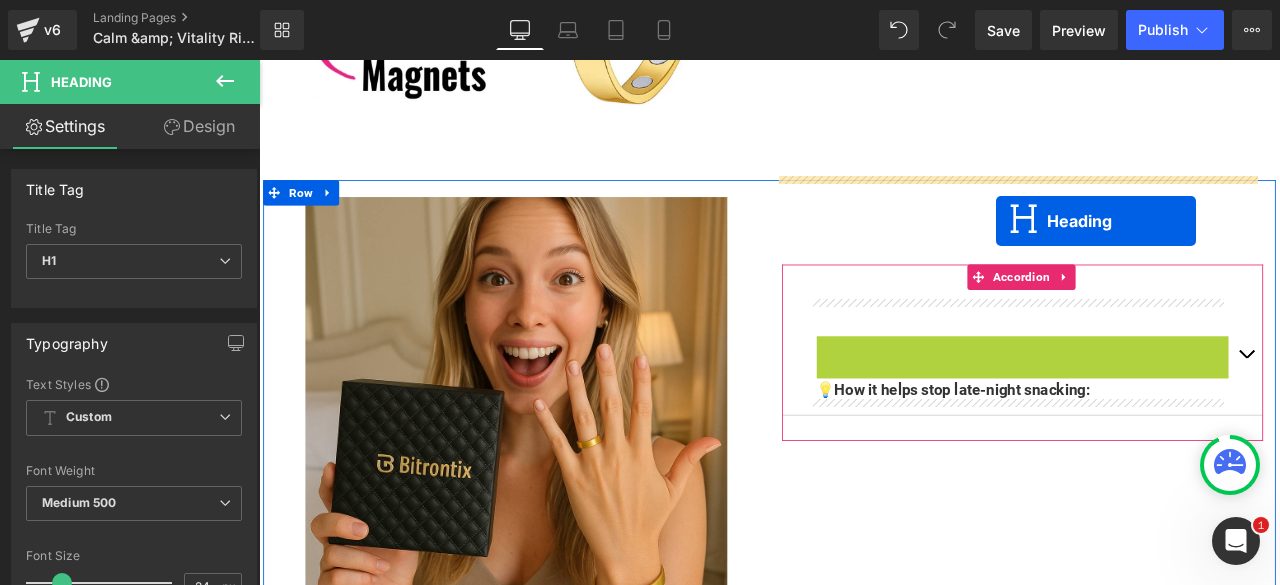 drag, startPoint x: 1134, startPoint y: 399, endPoint x: 1131, endPoint y: 250, distance: 149.0302 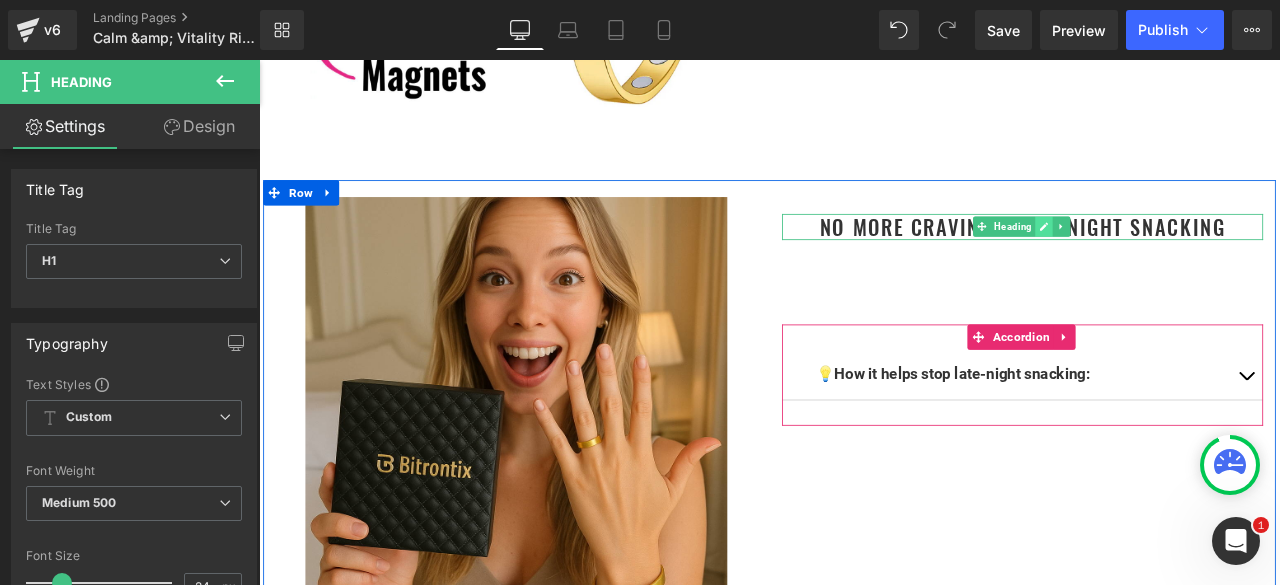 click 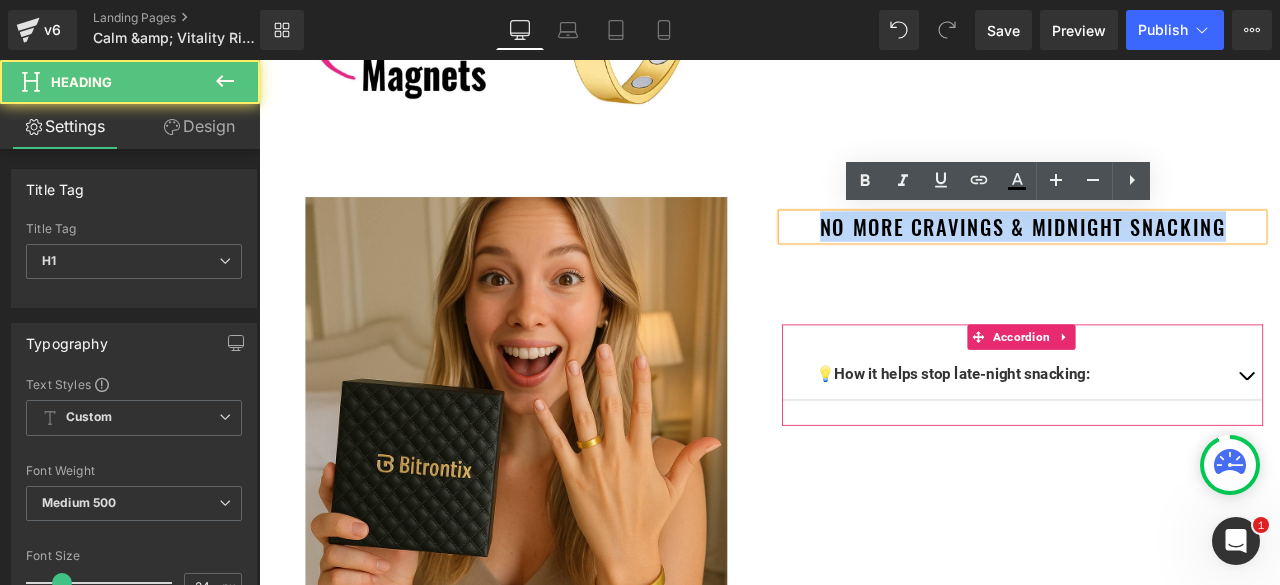 drag, startPoint x: 1419, startPoint y: 249, endPoint x: 910, endPoint y: 262, distance: 509.166 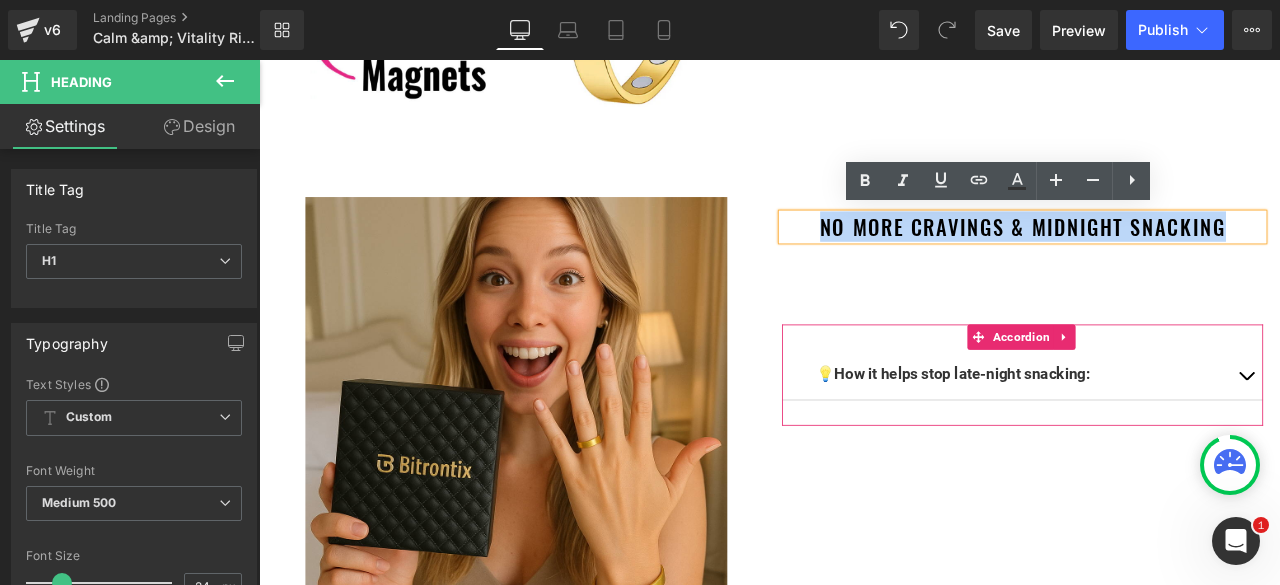 paste 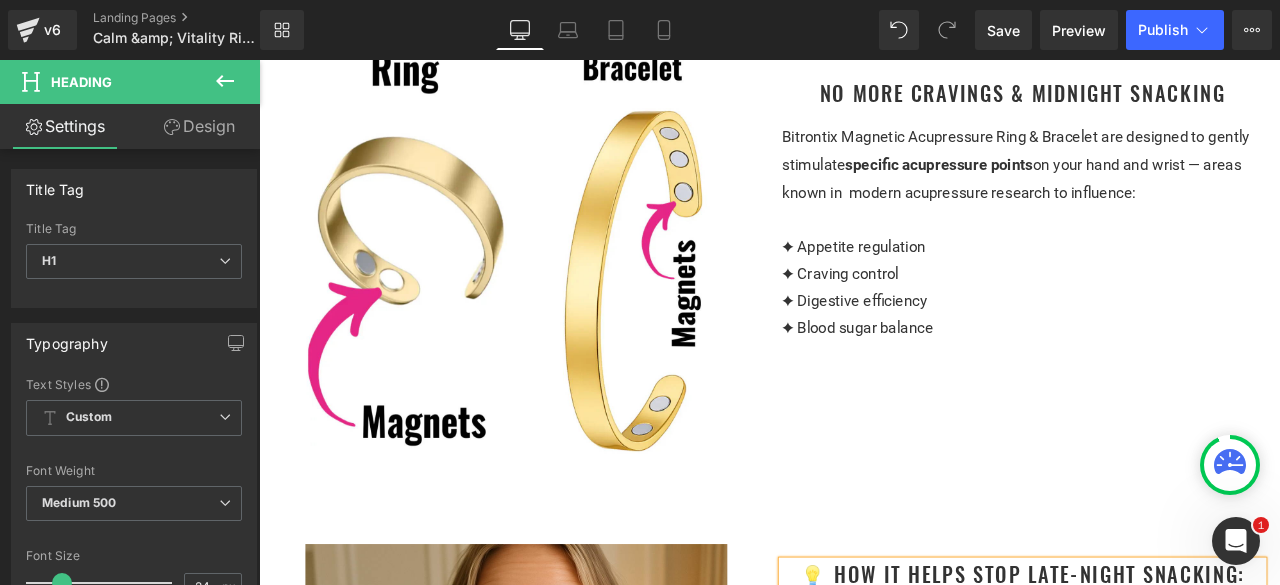 scroll, scrollTop: 1667, scrollLeft: 0, axis: vertical 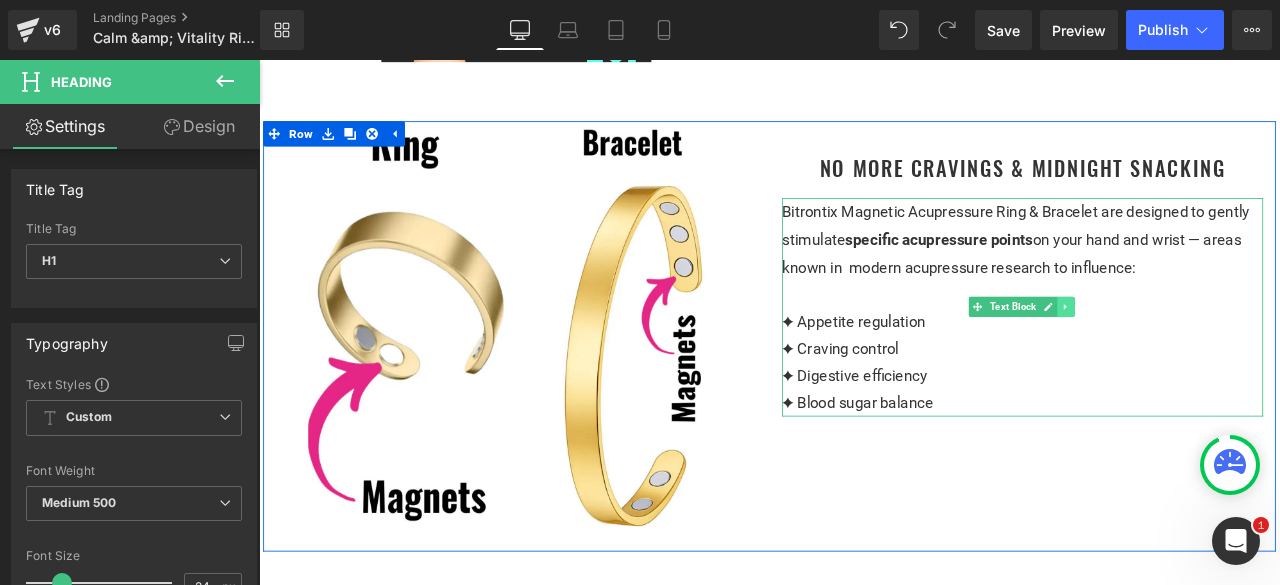click 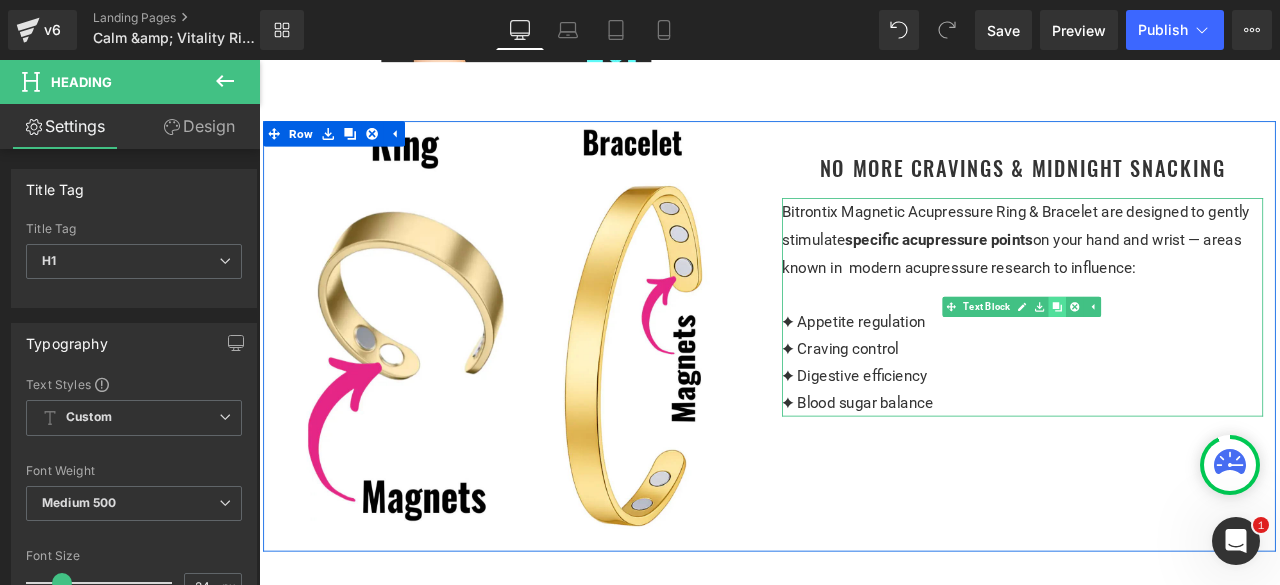 click 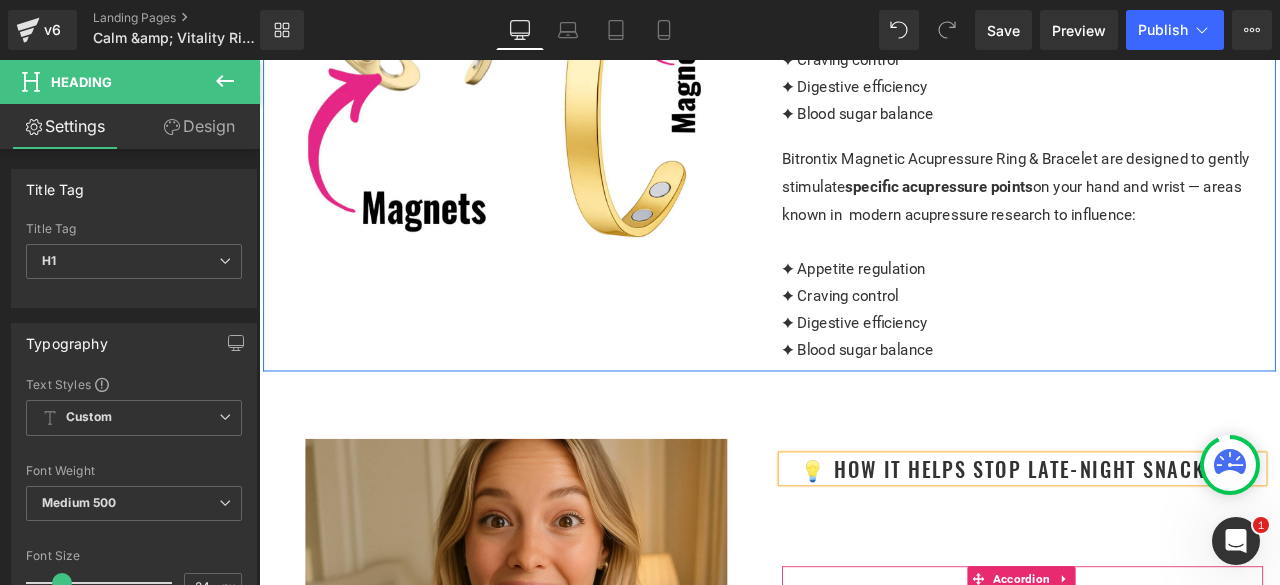 scroll, scrollTop: 2025, scrollLeft: 0, axis: vertical 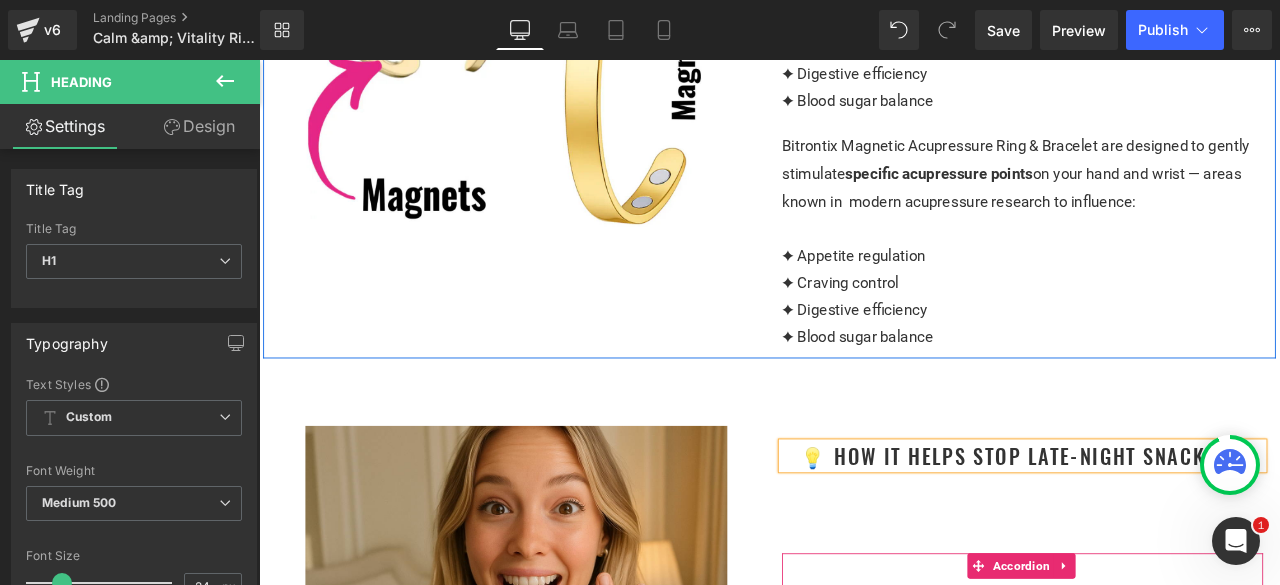 click on "Image         no more cravings & midnight snacking Heading         Bitrontix Magnetic Acupressure Ring & Bracelet are designed to gently stimulate  specific acupressure points  on your hand and wrist — areas known in  modern acupressure research to influence: ✦ Appetite regulation ✦ Craving control ✦ Digestive efficiency ✦ Blood sugar balance Text Block         Bitrontix Magnetic Acupressure Ring & Bracelet are designed to gently stimulate  specific acupressure points  on your hand and wrist — areas known in  modern acupressure research to influence: ✦ Appetite regulation ✦ Craving control ✦ Digestive efficiency ✦ Blood sugar balance Text Block         Row" at bounding box center (864, 94) 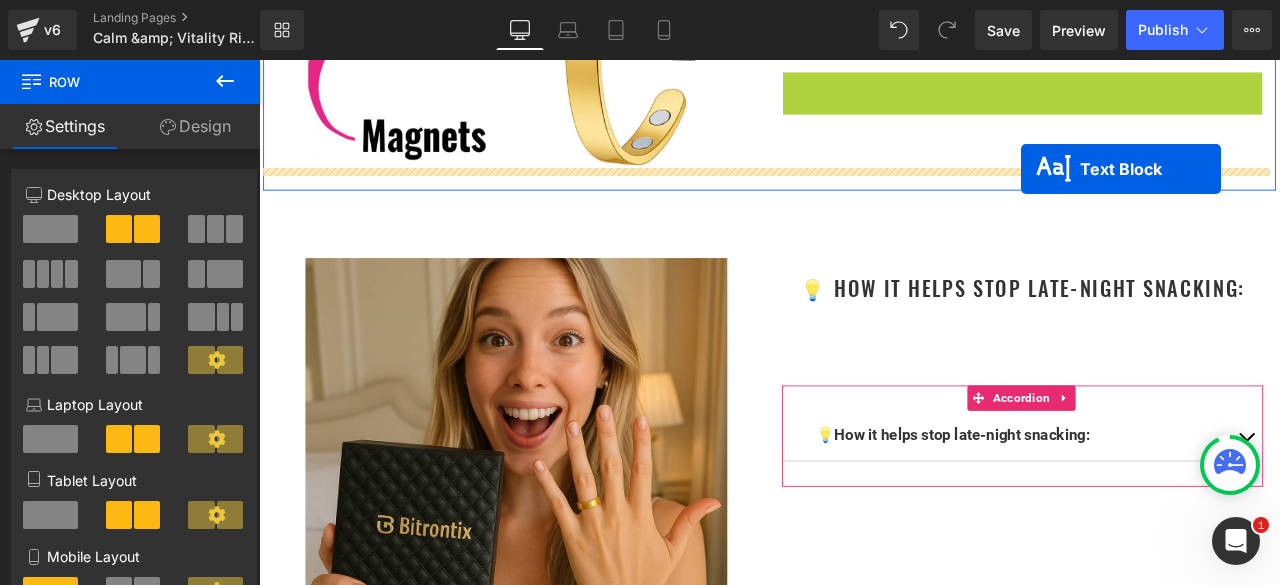 scroll, scrollTop: 2125, scrollLeft: 0, axis: vertical 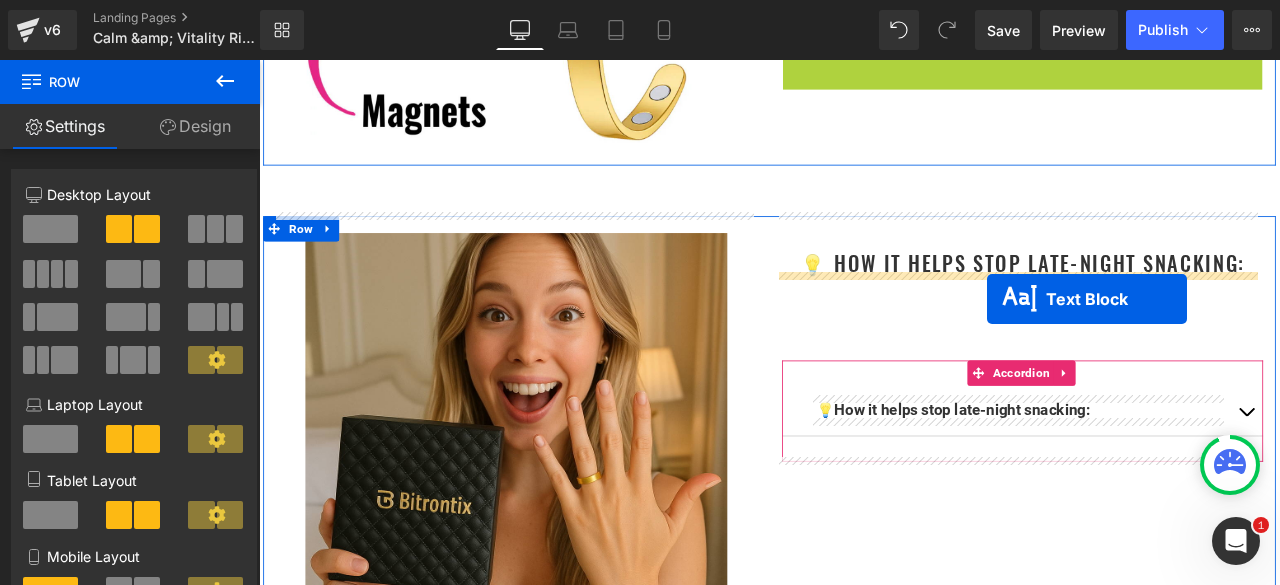 drag, startPoint x: 1125, startPoint y: 272, endPoint x: 1122, endPoint y: 343, distance: 71.063354 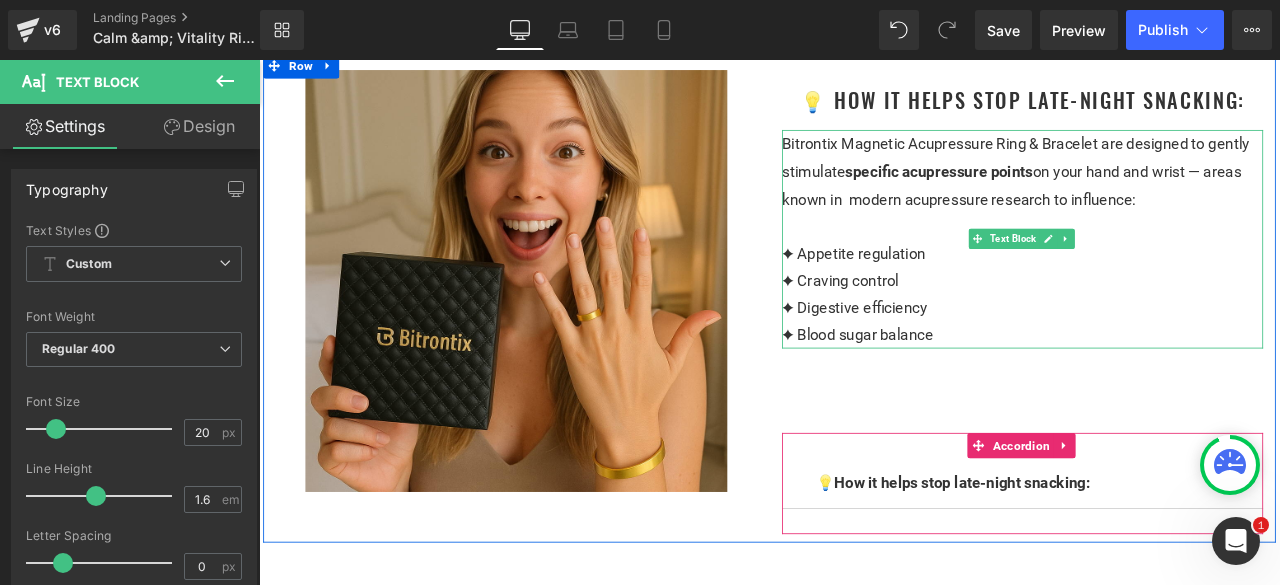scroll, scrollTop: 2325, scrollLeft: 0, axis: vertical 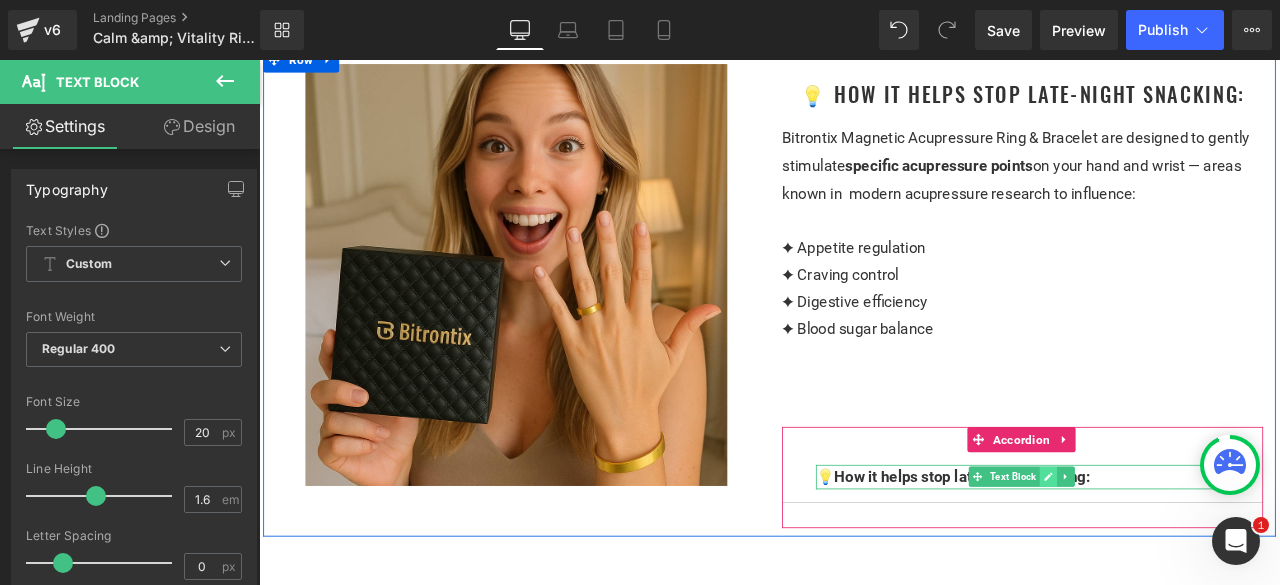click 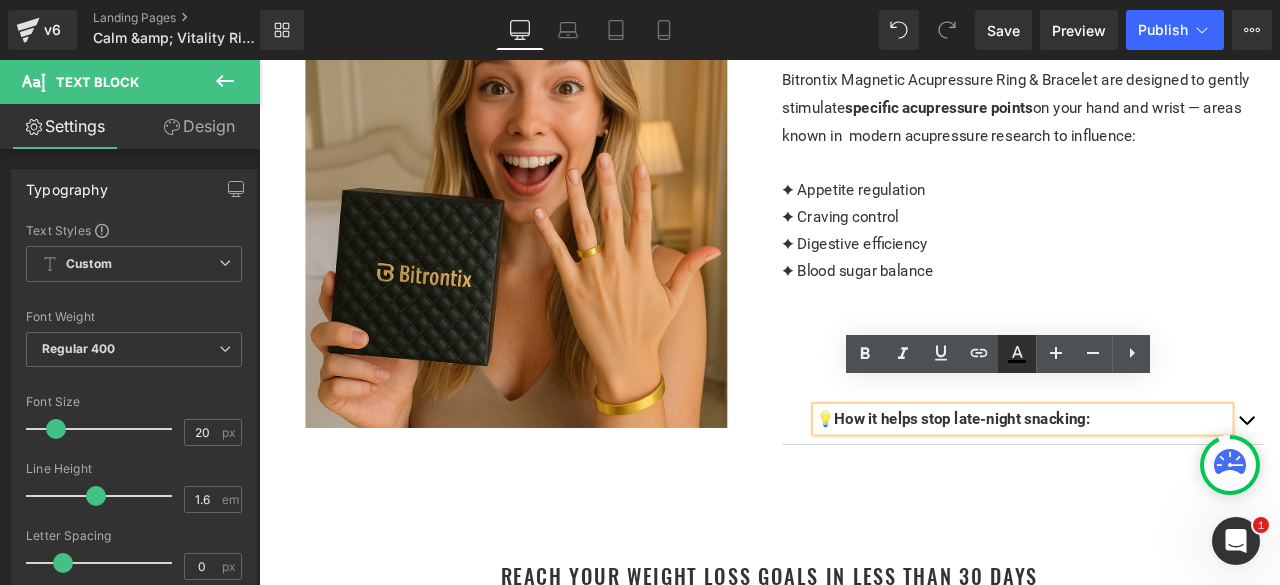 scroll, scrollTop: 2425, scrollLeft: 0, axis: vertical 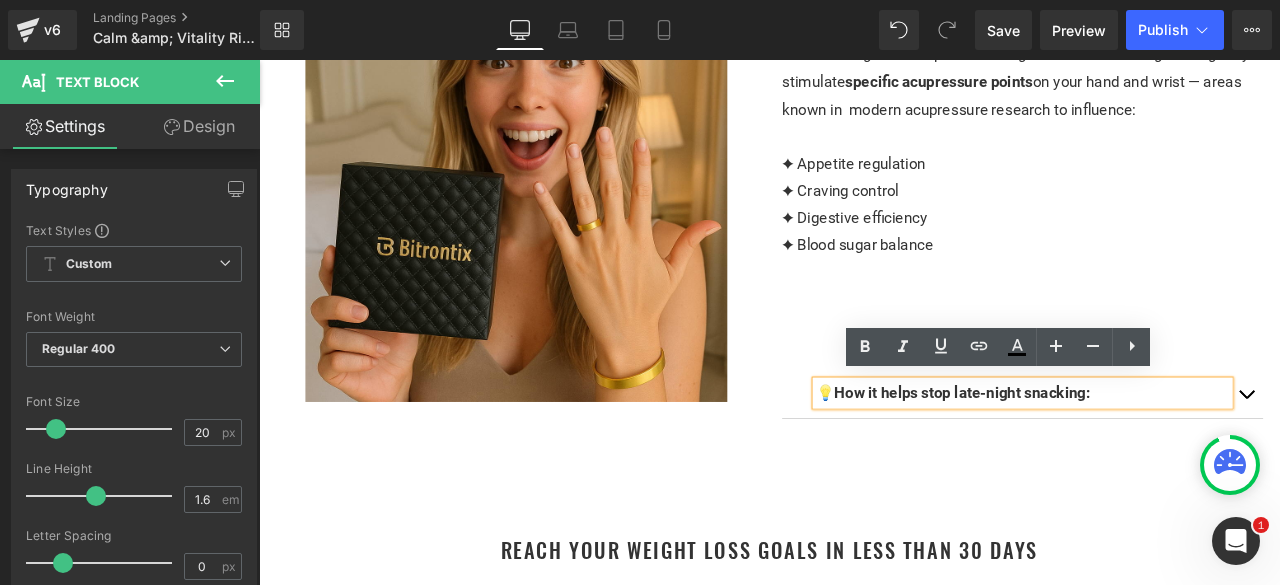 click on "💡 How it helps stop late-night snacking: Heading         Bitrontix Magnetic Acupressure Ring & Bracelet are designed to gently stimulate  specific acupressure points  on your hand and wrist — areas known in  modern acupressure research to influence: ✦ Appetite regulation ✦ Craving control ✦ Digestive efficiency ✦ Blood sugar balance Text Block
💡  How it helps stop late-night snacking:
Text Block
Magnetic   stimulation helps to regulate ghrelin and leptin — your body’s hunger hormones.  Light  acupressure  improves serotonin production, which boosts mood and satiety, reducing emotional eating urges. It also support  circadian digestive balance , signaling your body to wind down eating in the evening — naturally. Text Block         Magnetic   Light  acupressure It also support  Text Block" at bounding box center (1164, 230) 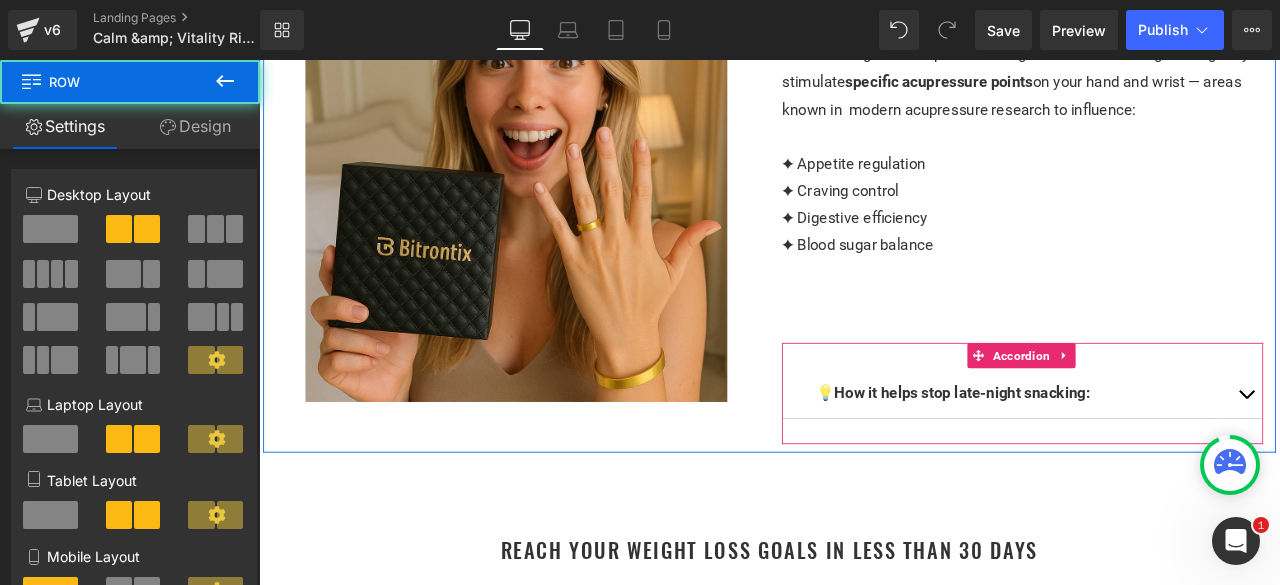 click at bounding box center (1429, 461) 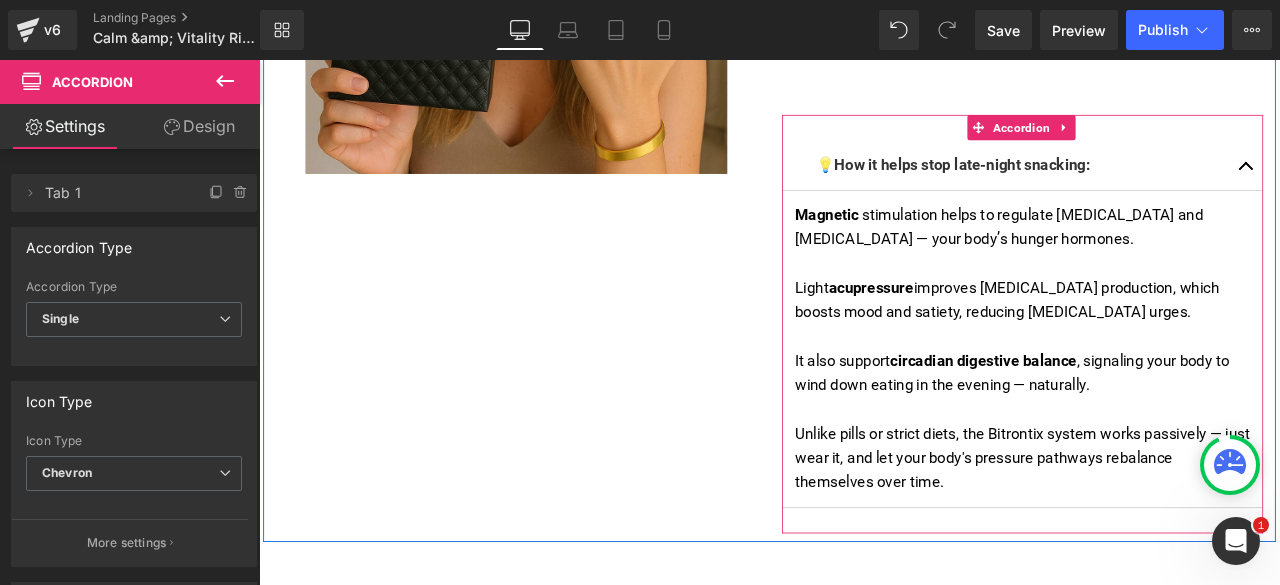 scroll, scrollTop: 2725, scrollLeft: 0, axis: vertical 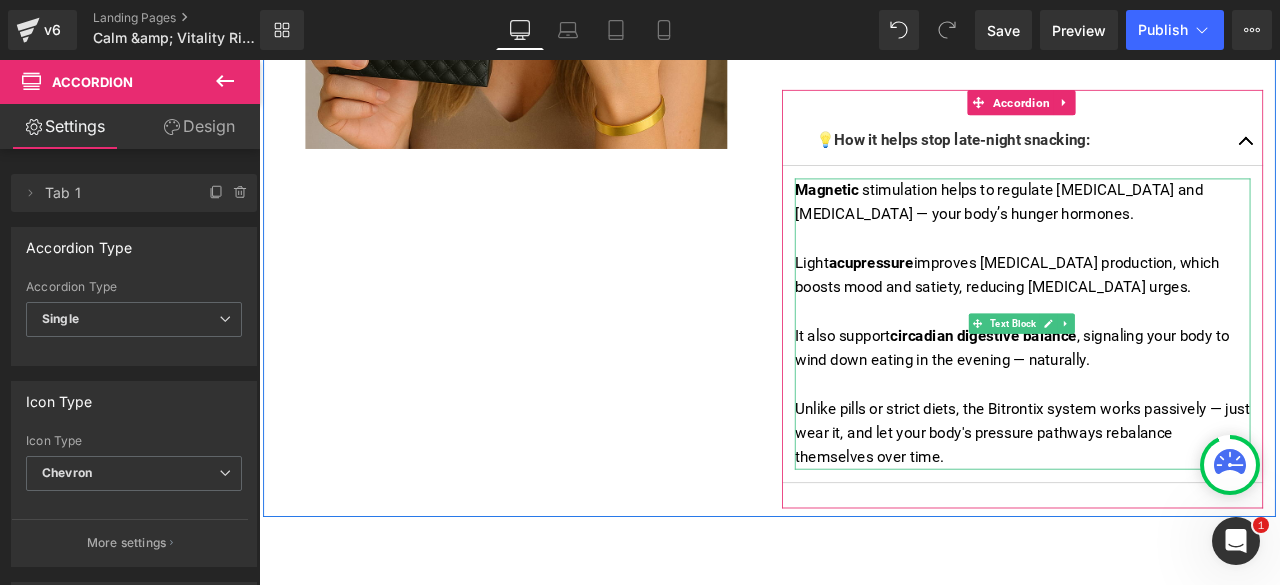 click on "Magnetic" at bounding box center [932, 213] 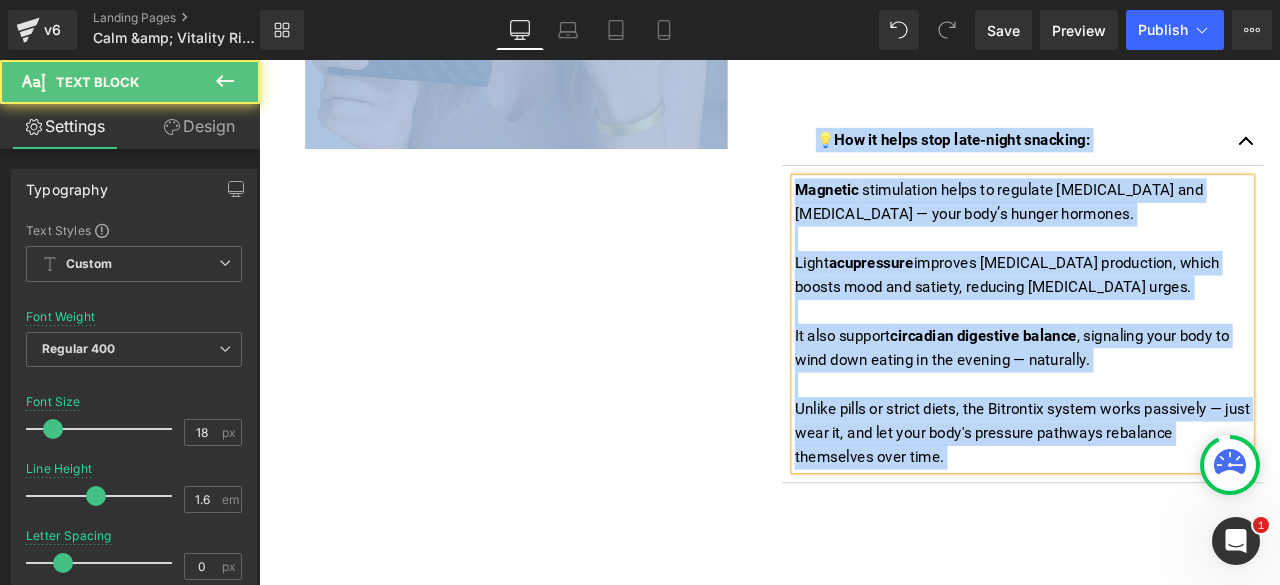 click on "Light  acupressure  improves serotonin production, which boosts mood and satiety, reducing emotional eating urges." at bounding box center [1164, 315] 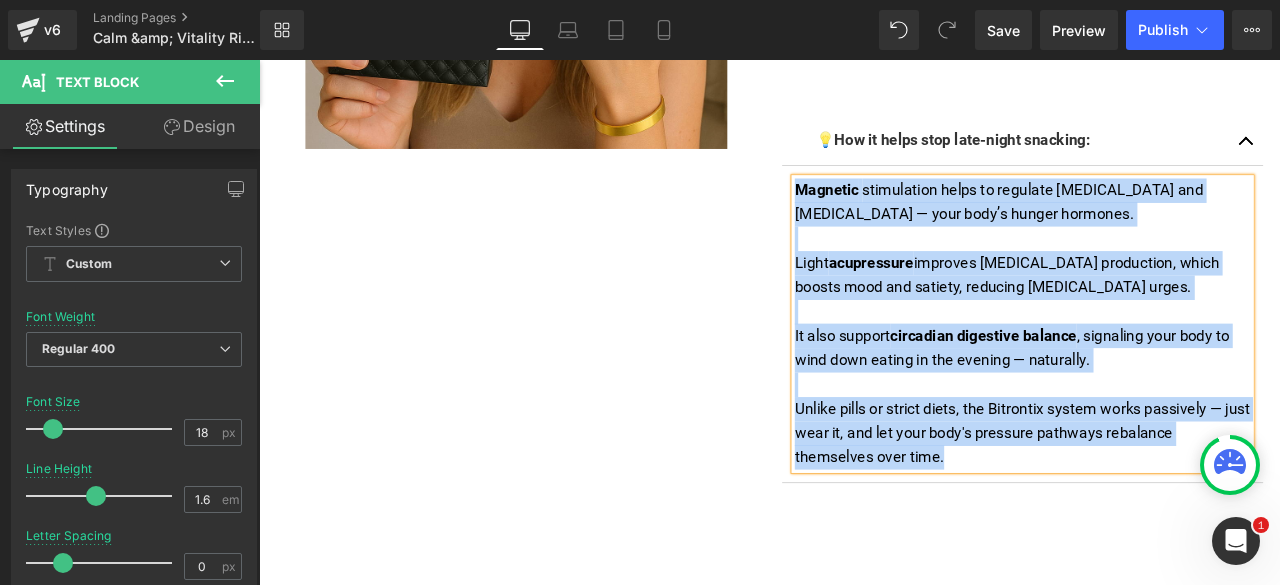 copy on "Magnetic   stimulation helps to regulate ghrelin and leptin — your body’s hunger hormones.  Light  acupressure  improves serotonin production, which boosts mood and satiety, reducing emotional eating urges. It also support  circadian digestive balance , signaling your body to wind down eating in the evening — naturally. Unlike pills or strict diets, the Bitrontix system works passively — just wear it, and let your body's pressure pathways rebalance themselves over time." 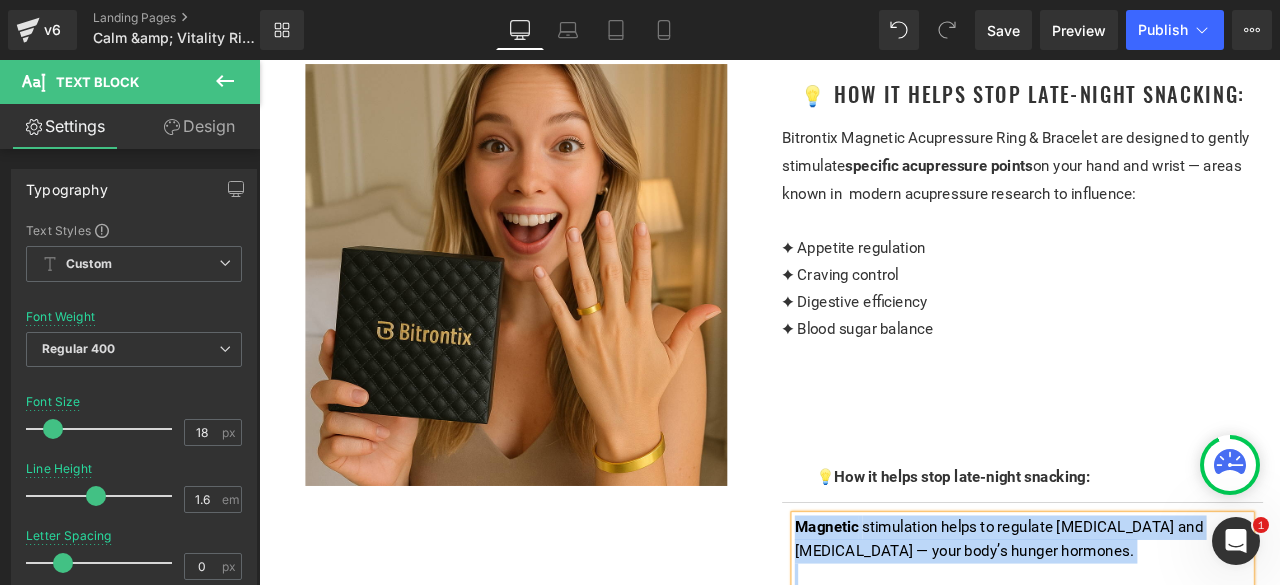 scroll, scrollTop: 2425, scrollLeft: 0, axis: vertical 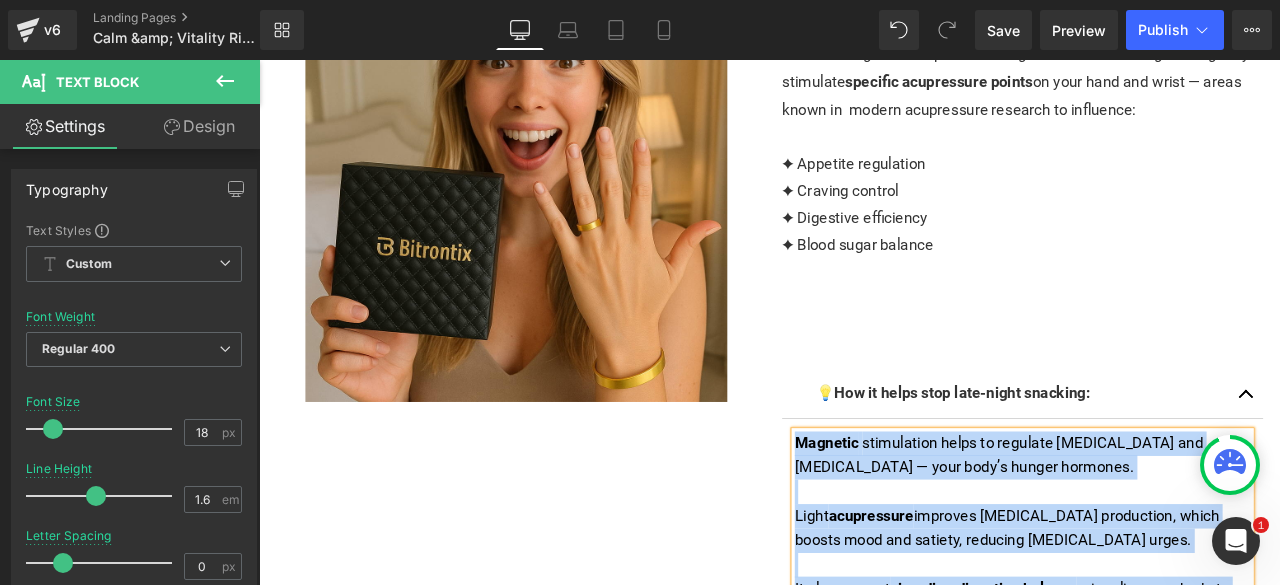 click on "💡 How it helps stop late-night snacking: Heading         Bitrontix Magnetic Acupressure Ring & Bracelet are designed to gently stimulate  specific acupressure points  on your hand and wrist — areas known in  modern acupressure research to influence: ✦ Appetite regulation ✦ Craving control ✦ Digestive efficiency ✦ Blood sugar balance Text Block
💡  How it helps stop late-night snacking:
Text Block
Magnetic   stimulation helps to regulate ghrelin and leptin — your body’s hunger hormones.  Light  acupressure  improves serotonin production, which boosts mood and satiety, reducing emotional eating urges. It also support  circadian digestive balance , signaling your body to wind down eating in the evening — naturally. Text Block         Magnetic   Light  acupressure It also support  Text Block" at bounding box center (1164, 418) 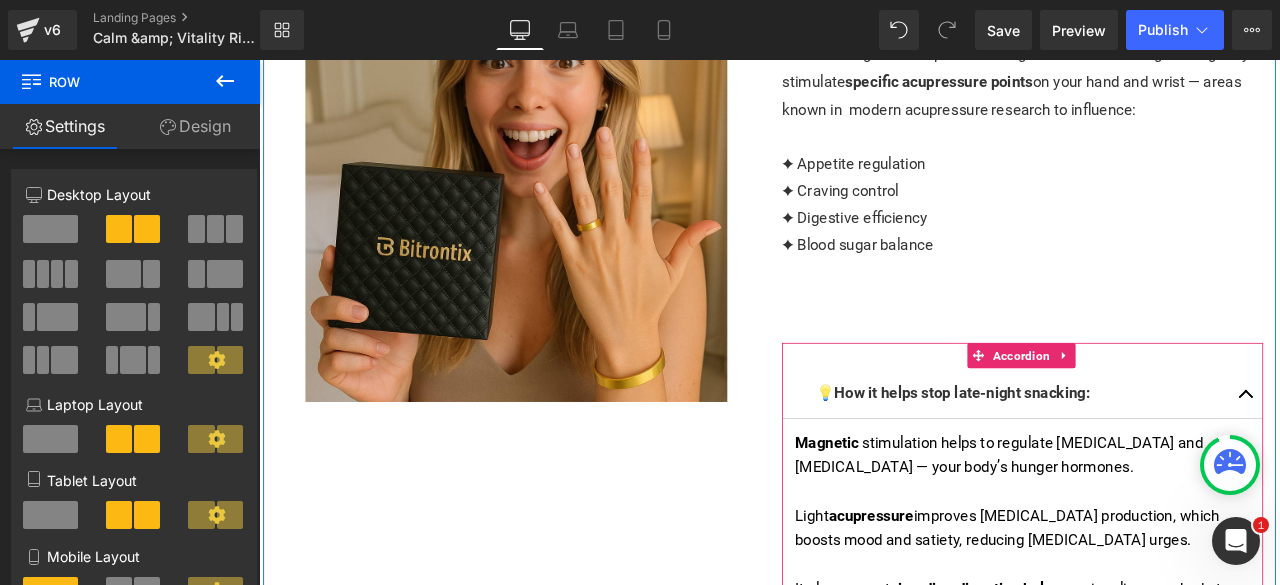 click 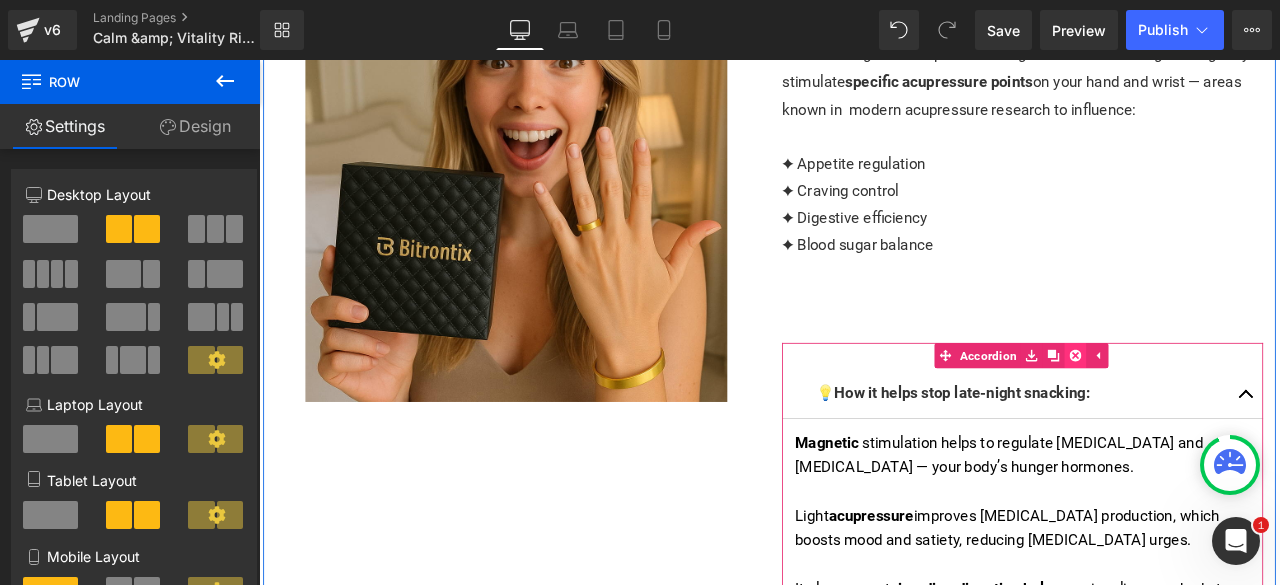 click 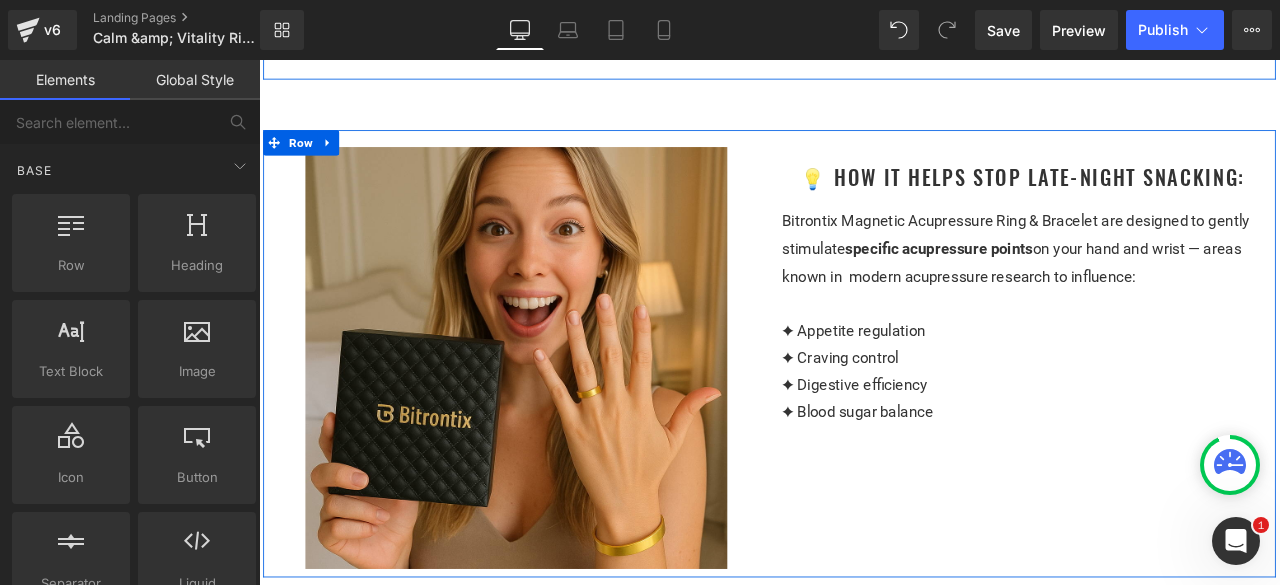 scroll, scrollTop: 2225, scrollLeft: 0, axis: vertical 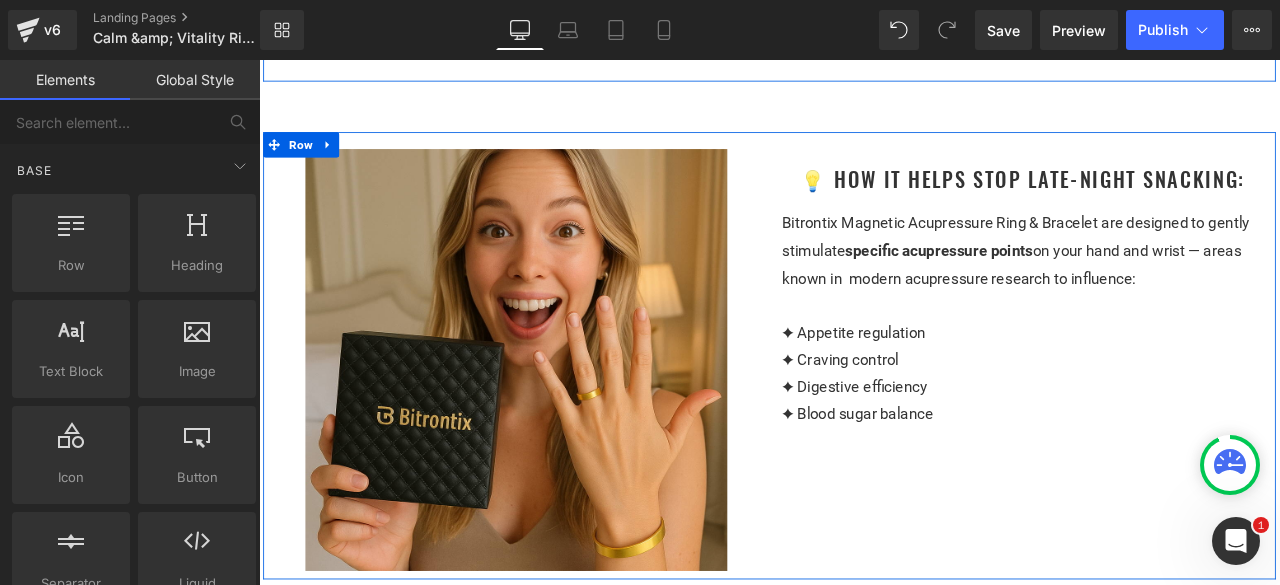click on "✦ Craving control" at bounding box center (1164, 415) 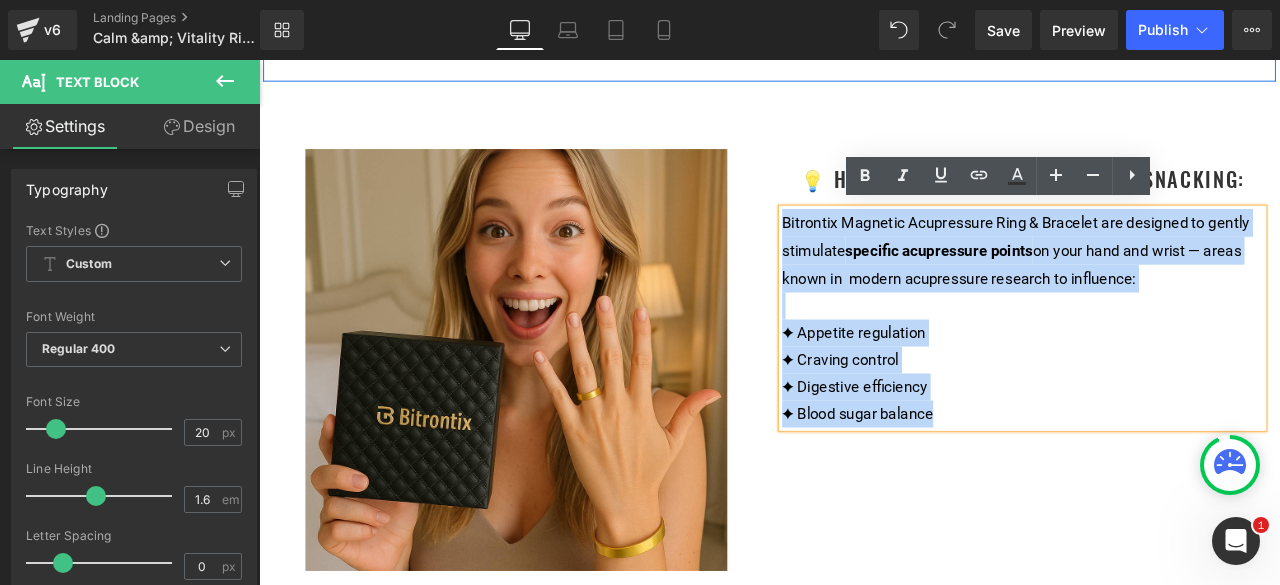 drag, startPoint x: 1106, startPoint y: 460, endPoint x: 874, endPoint y: 253, distance: 310.92282 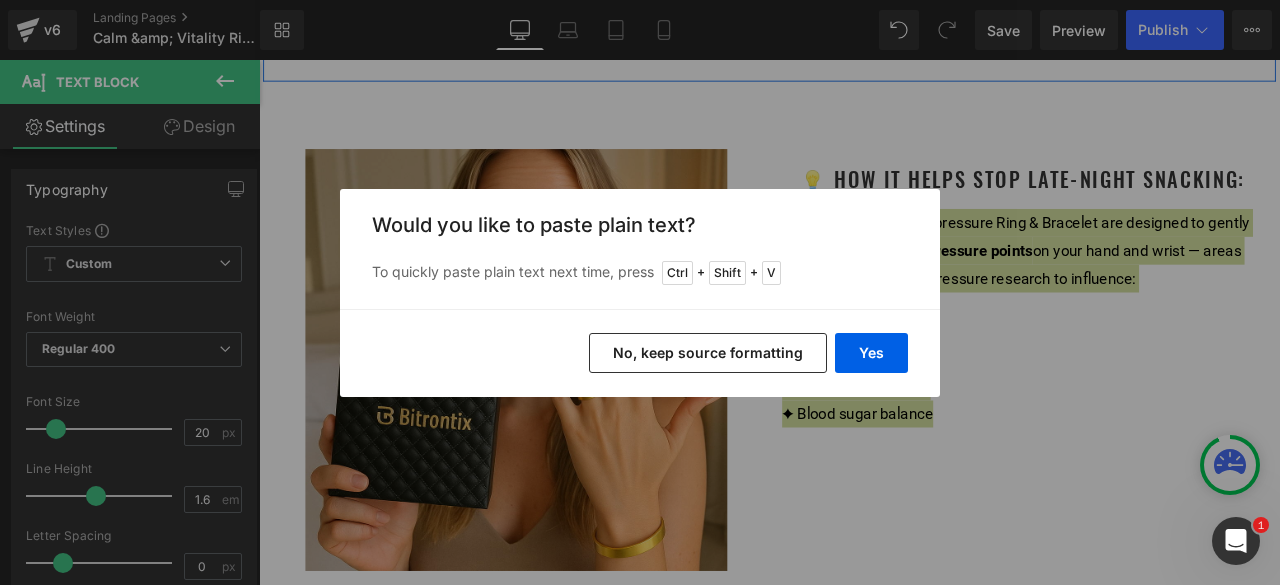 click on "No, keep source formatting" at bounding box center [708, 353] 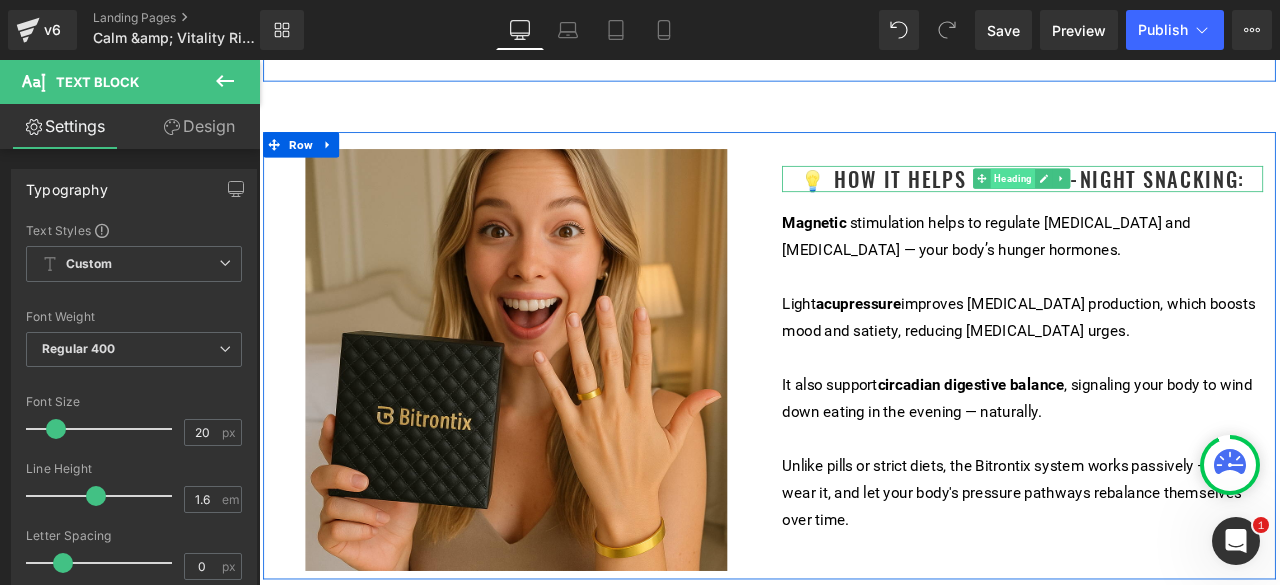 click on "Heading" at bounding box center [1152, 200] 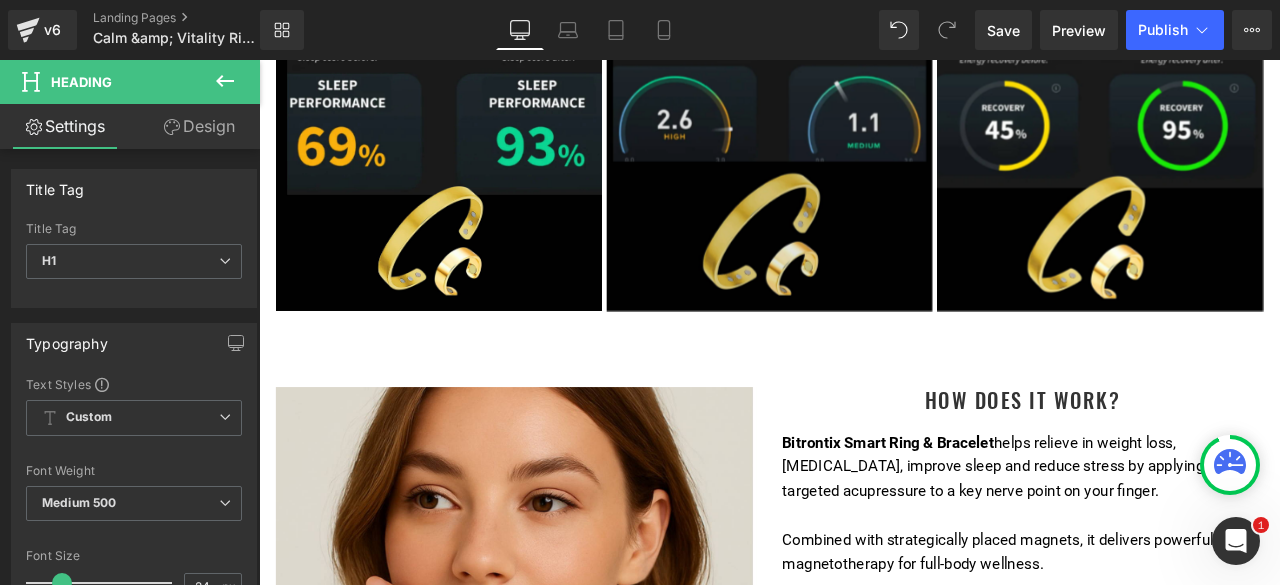 scroll, scrollTop: 5925, scrollLeft: 0, axis: vertical 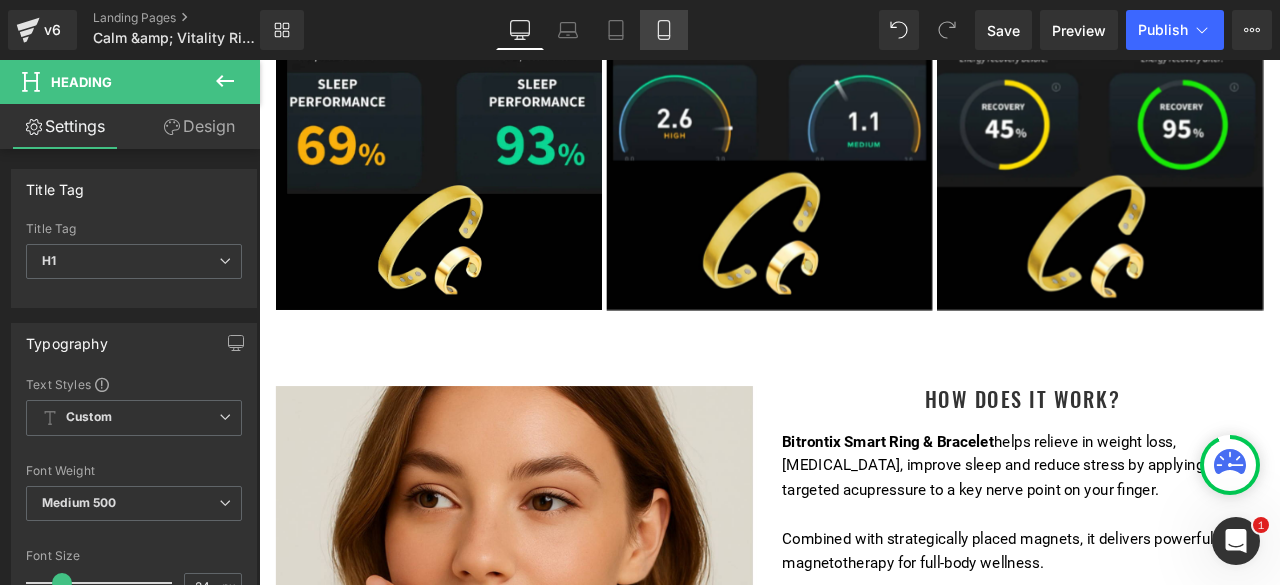 click 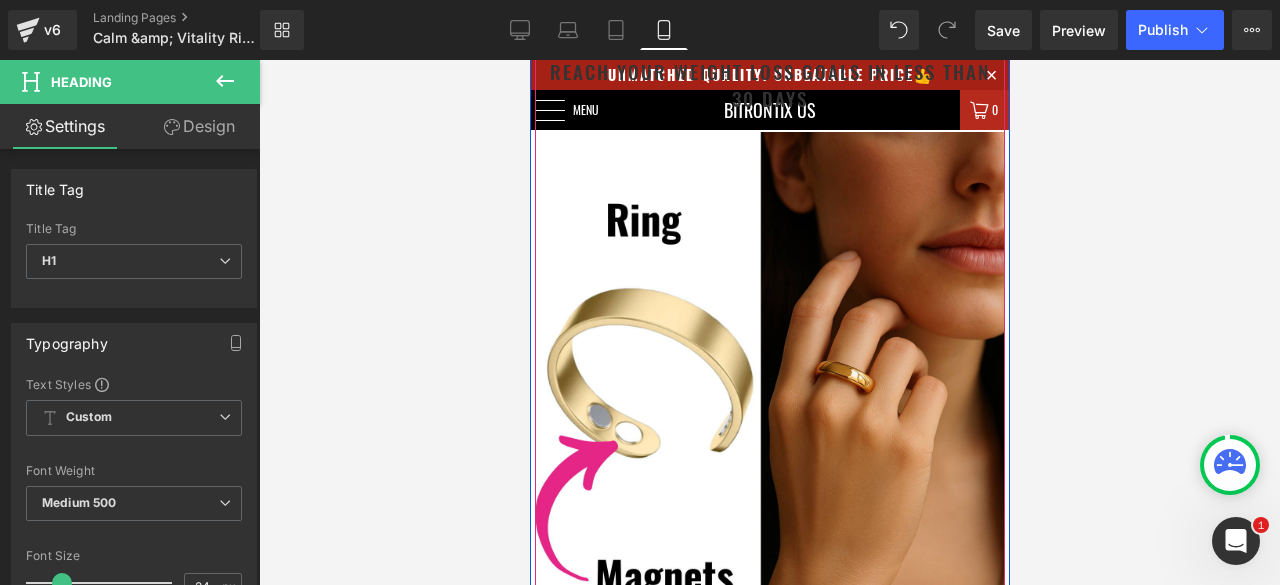 scroll, scrollTop: 5000, scrollLeft: 0, axis: vertical 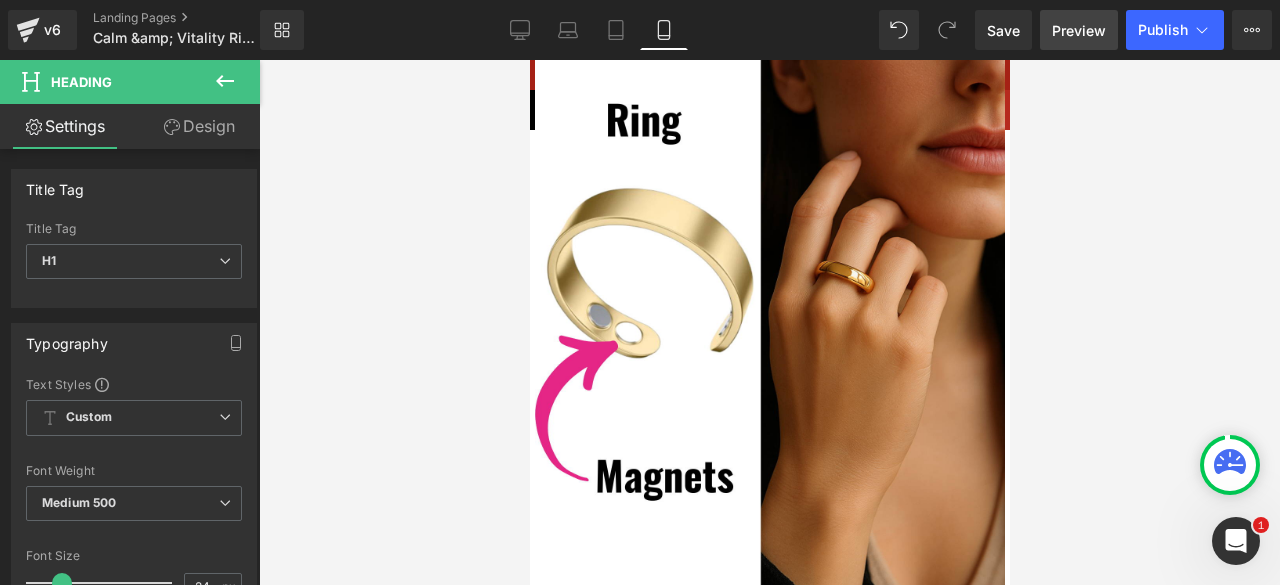 click on "Preview" at bounding box center [1079, 30] 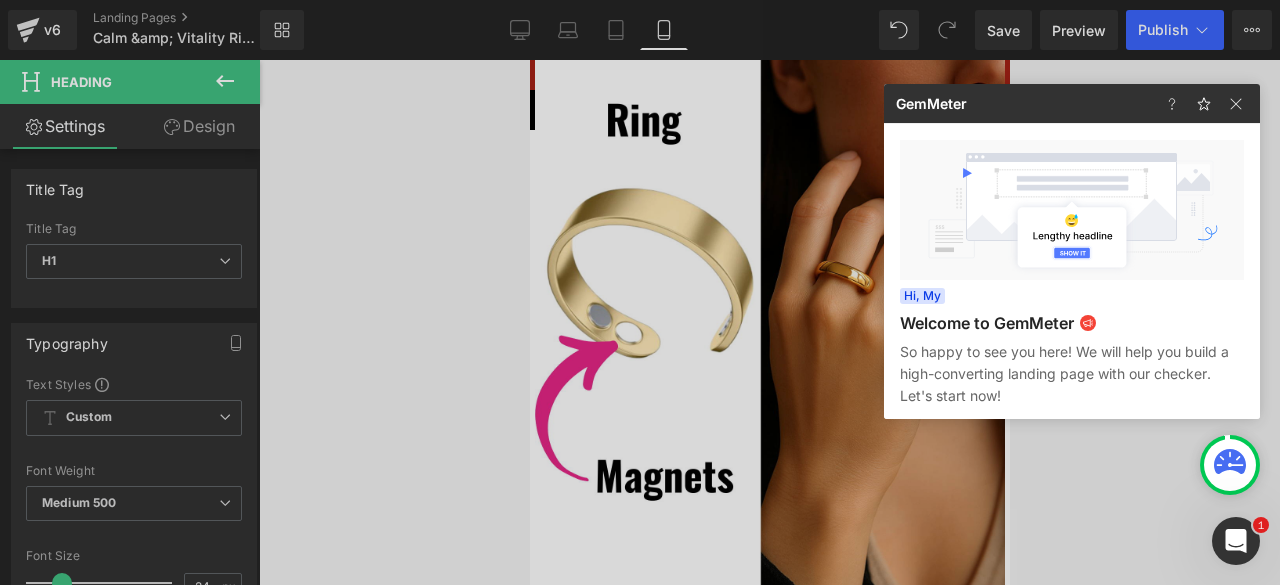 click at bounding box center [640, 292] 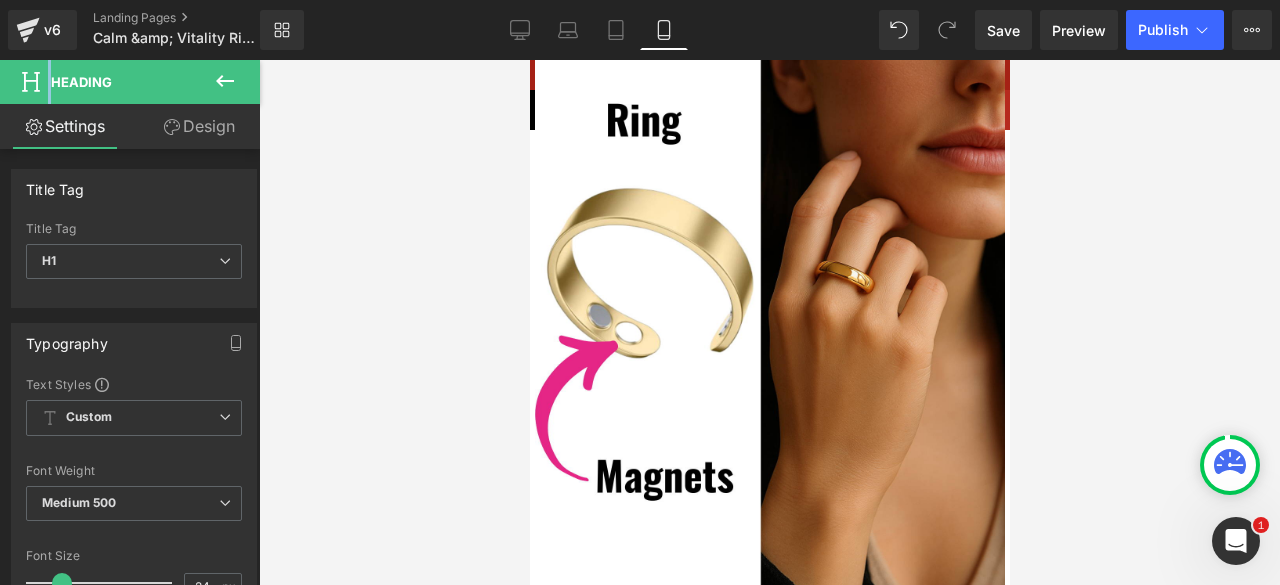 click 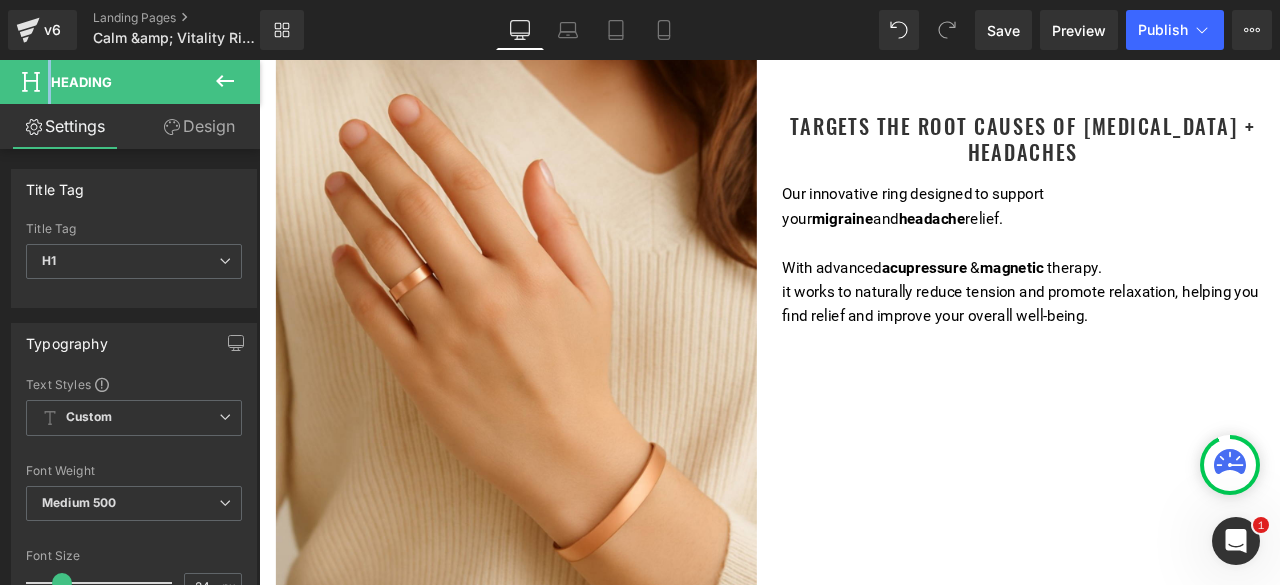 scroll, scrollTop: 2167, scrollLeft: 0, axis: vertical 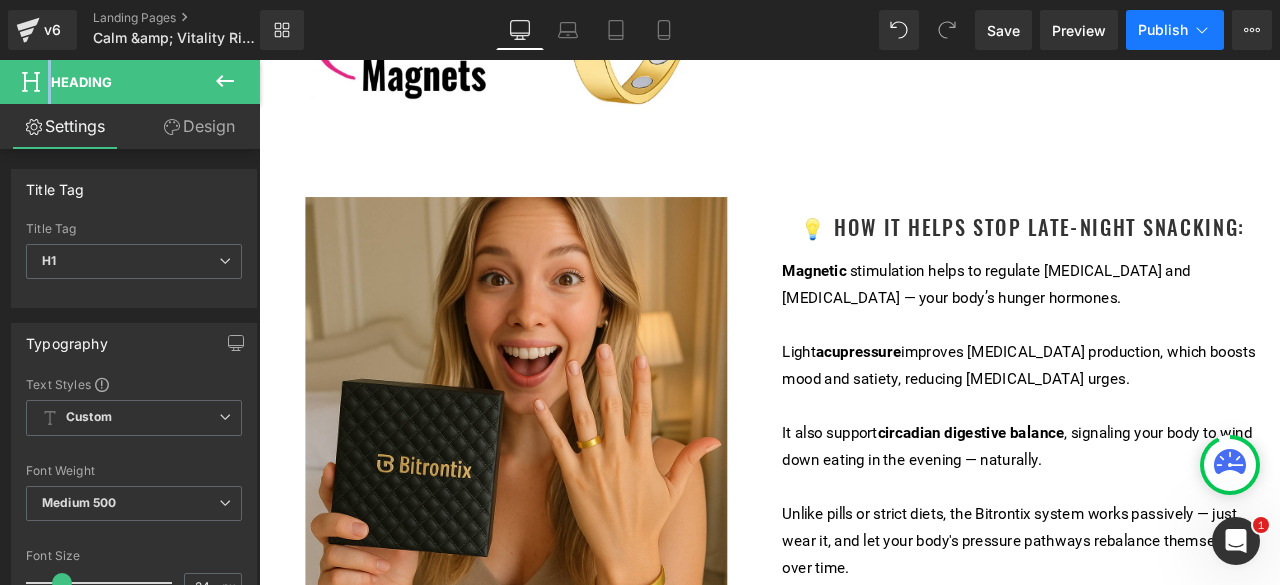 click on "Publish" at bounding box center [1163, 30] 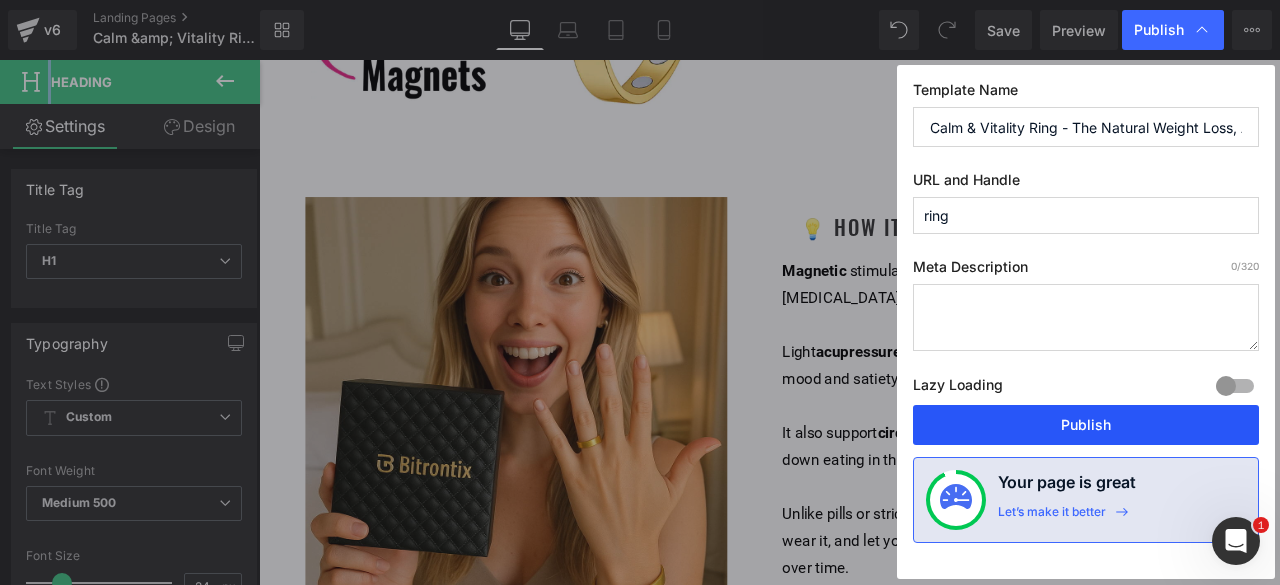 click on "Publish" at bounding box center (1086, 425) 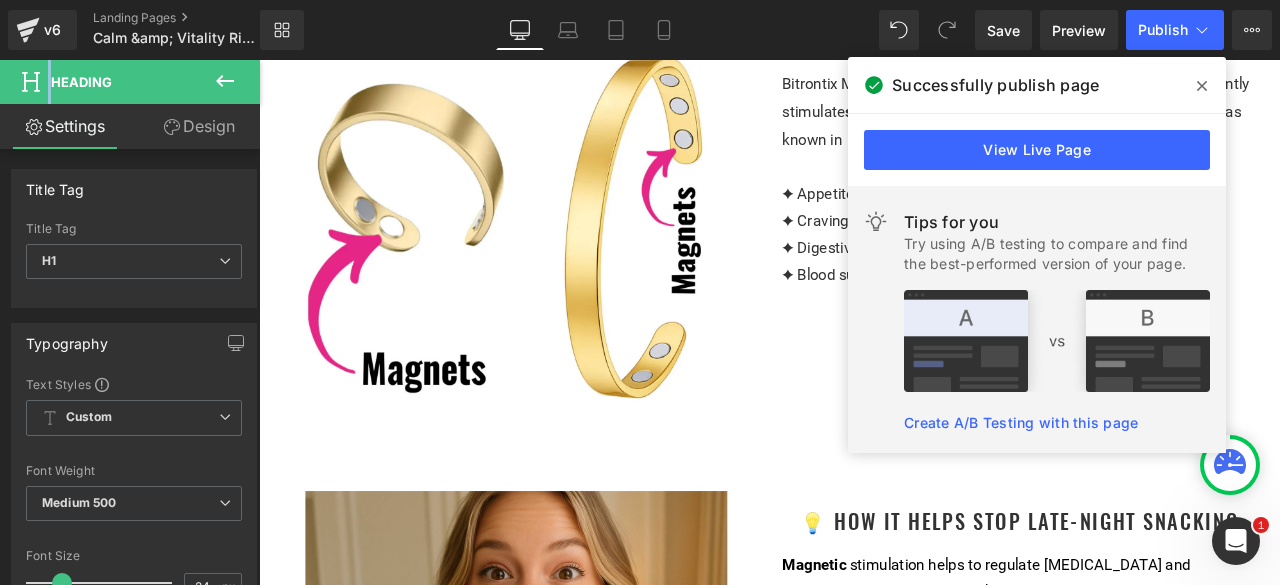 scroll, scrollTop: 1867, scrollLeft: 0, axis: vertical 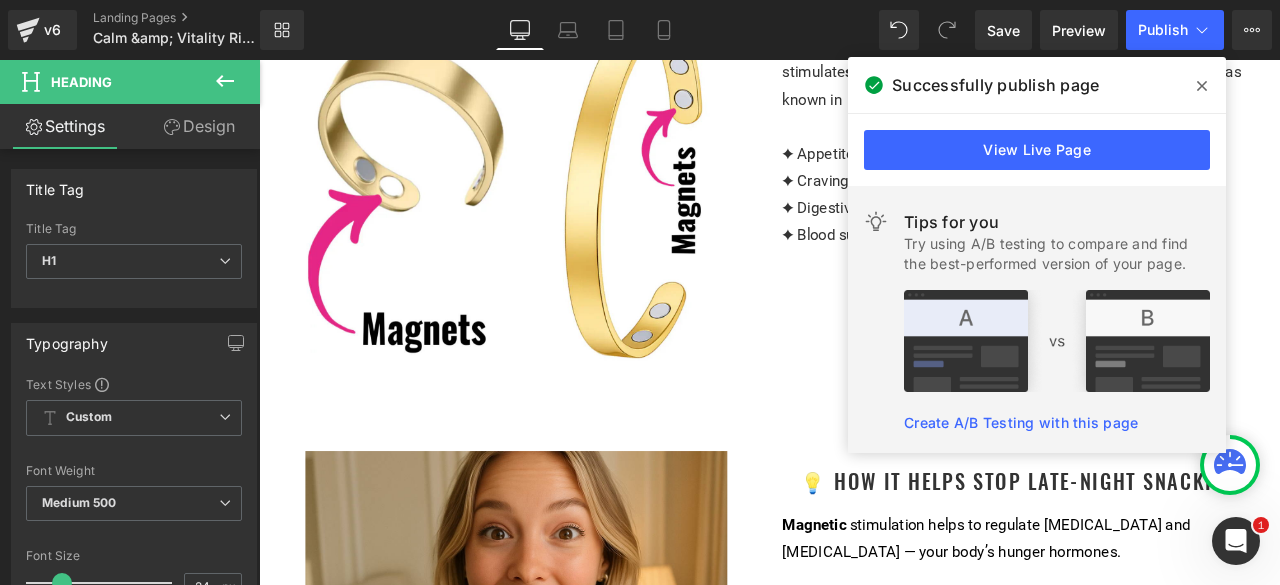 click 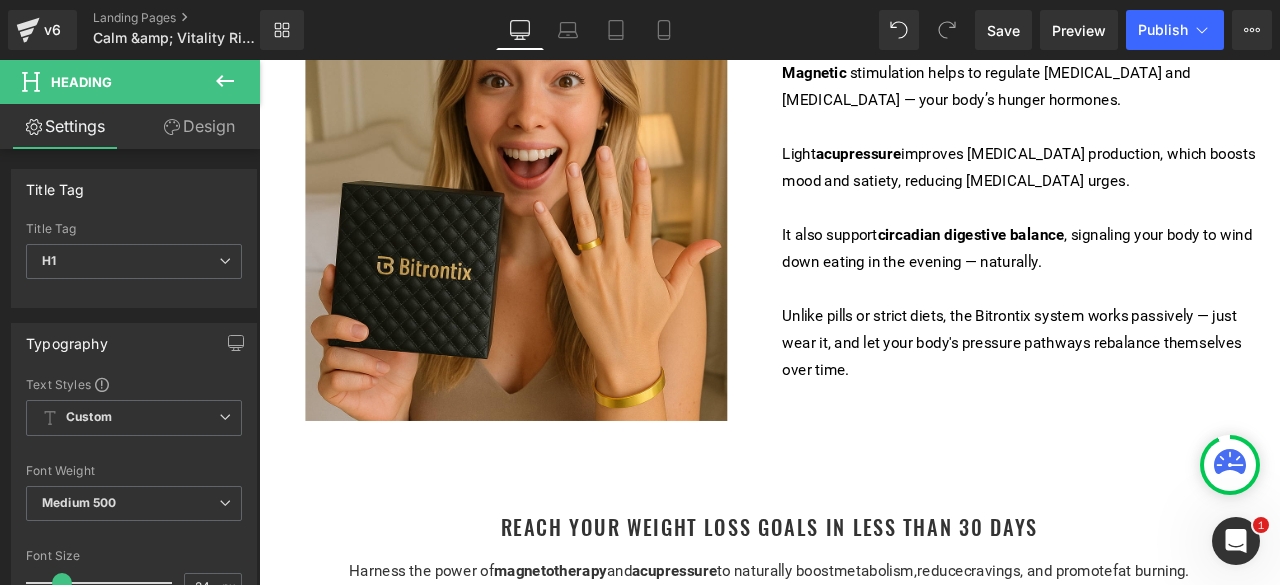 scroll, scrollTop: 2167, scrollLeft: 0, axis: vertical 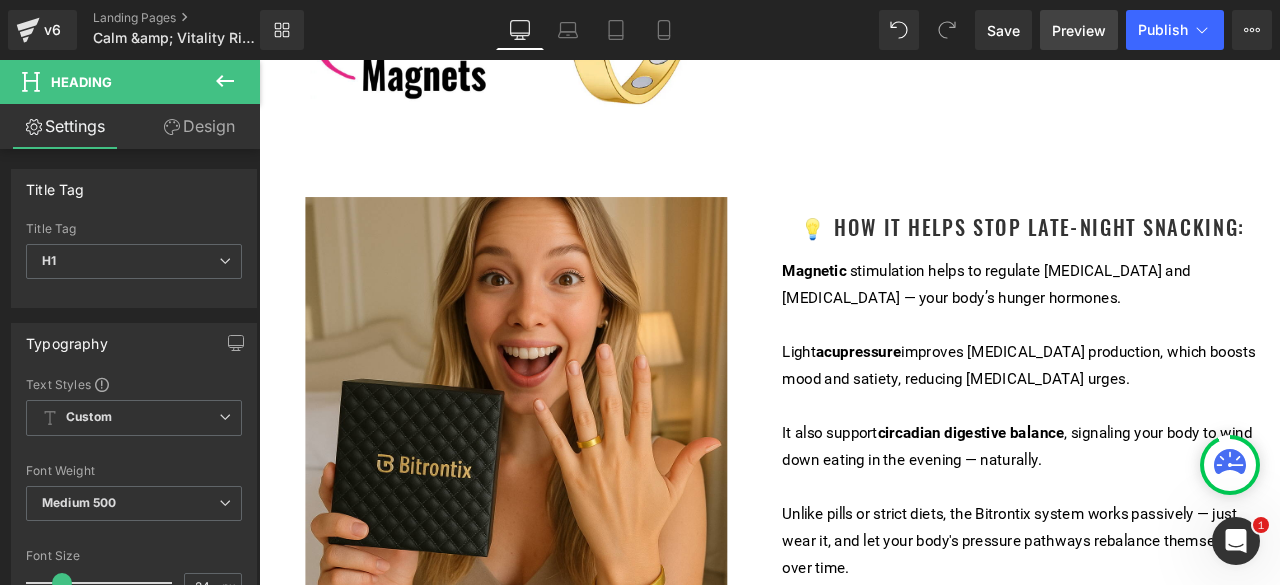 click on "Preview" at bounding box center [1079, 30] 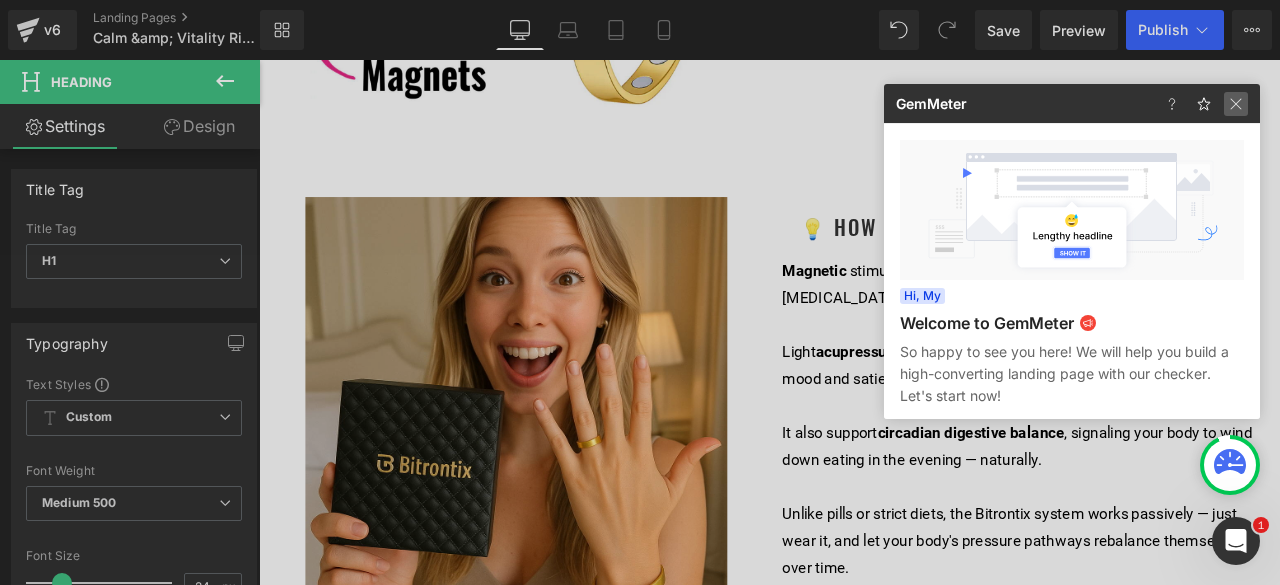 click 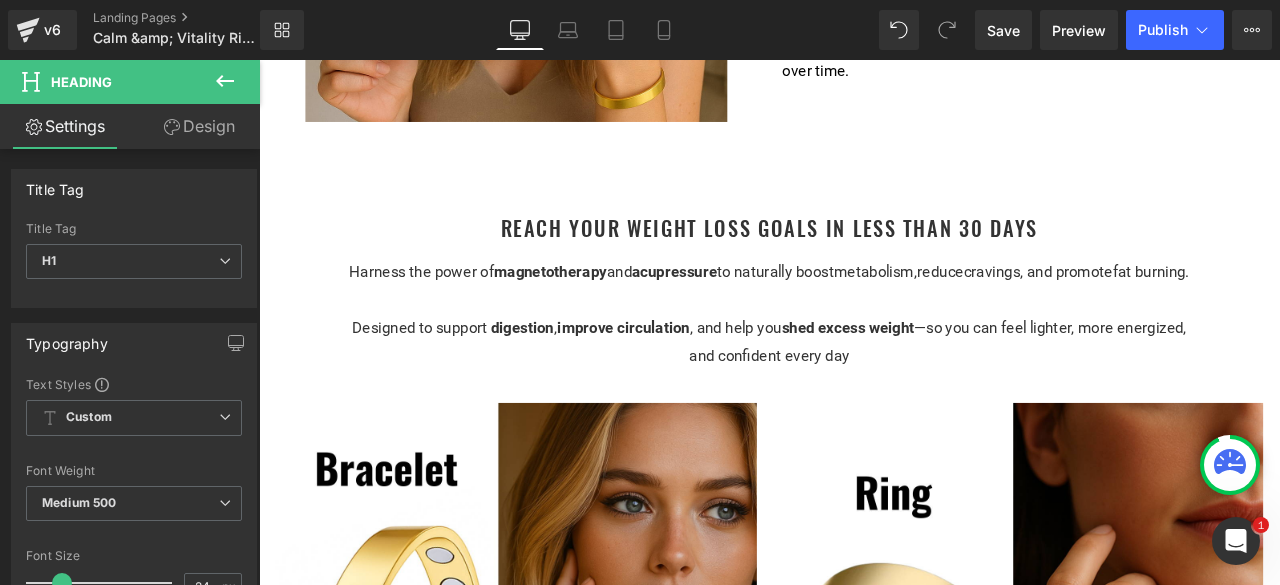 scroll, scrollTop: 2867, scrollLeft: 0, axis: vertical 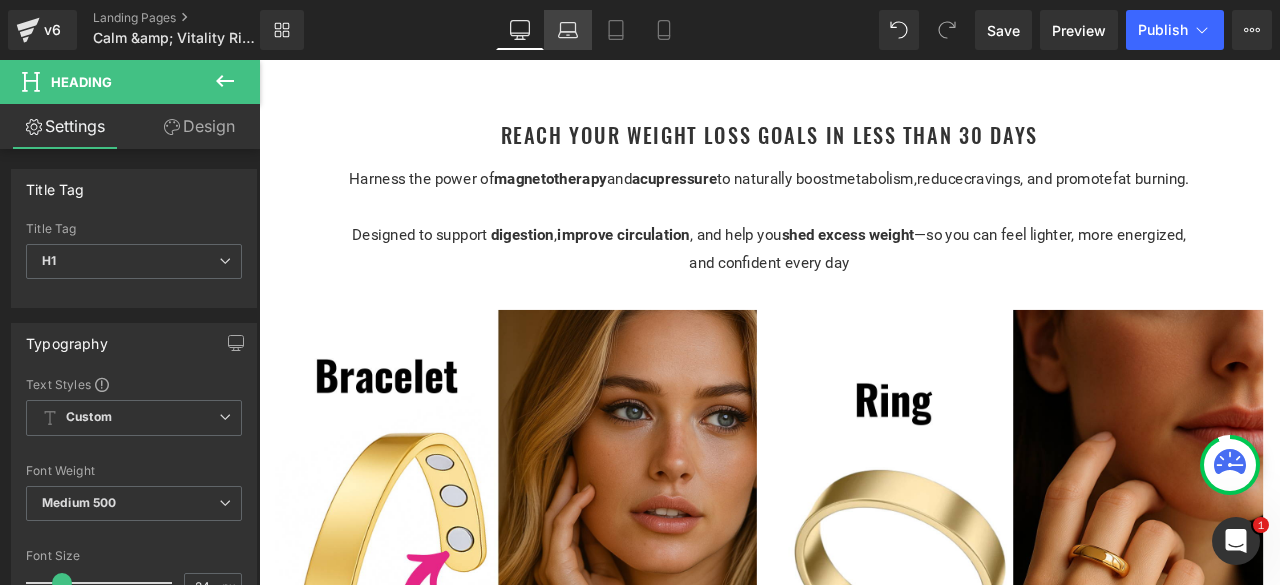 drag, startPoint x: 562, startPoint y: 31, endPoint x: 446, endPoint y: 71, distance: 122.702896 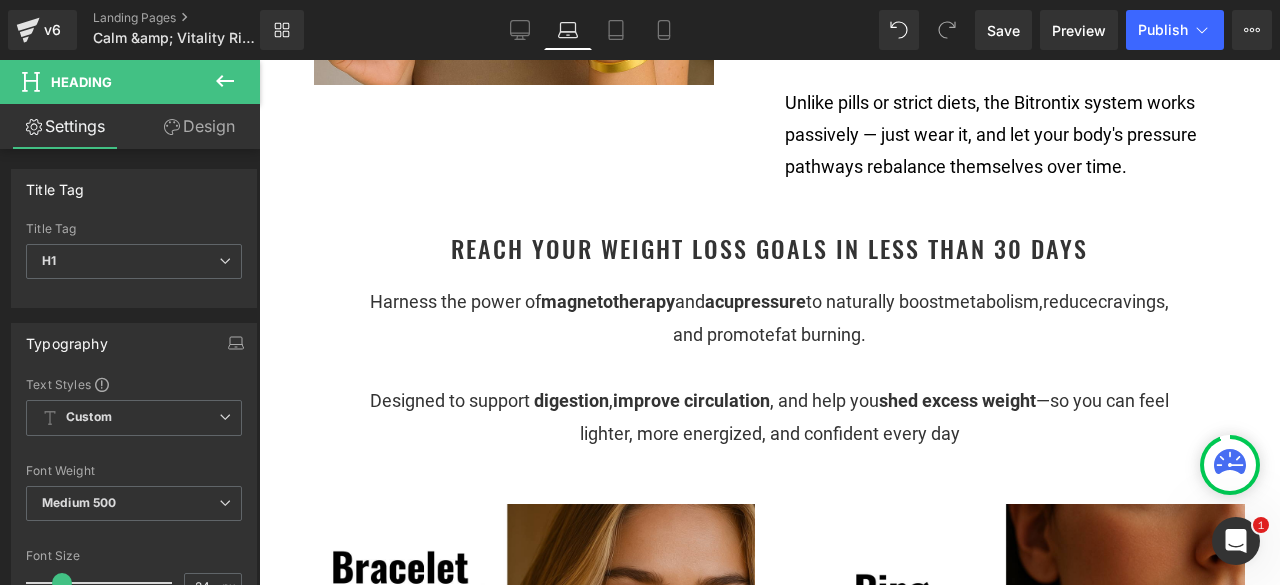 scroll, scrollTop: 2427, scrollLeft: 0, axis: vertical 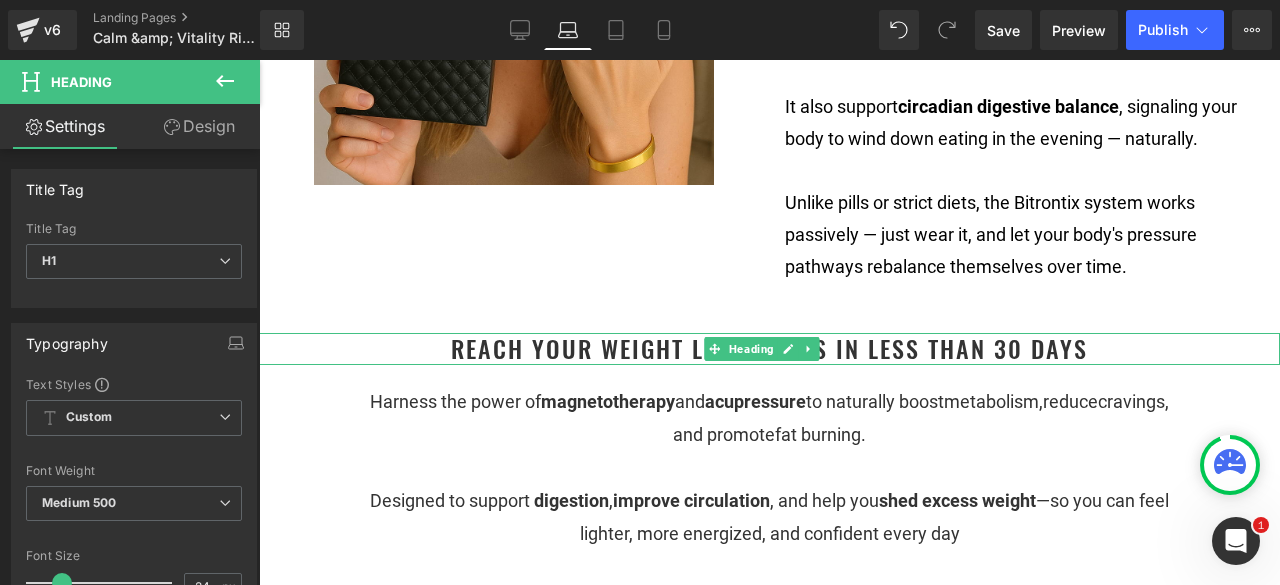 click on "Reach Your Weight Loss Goals in Less Than 30 Days" at bounding box center (769, 348) 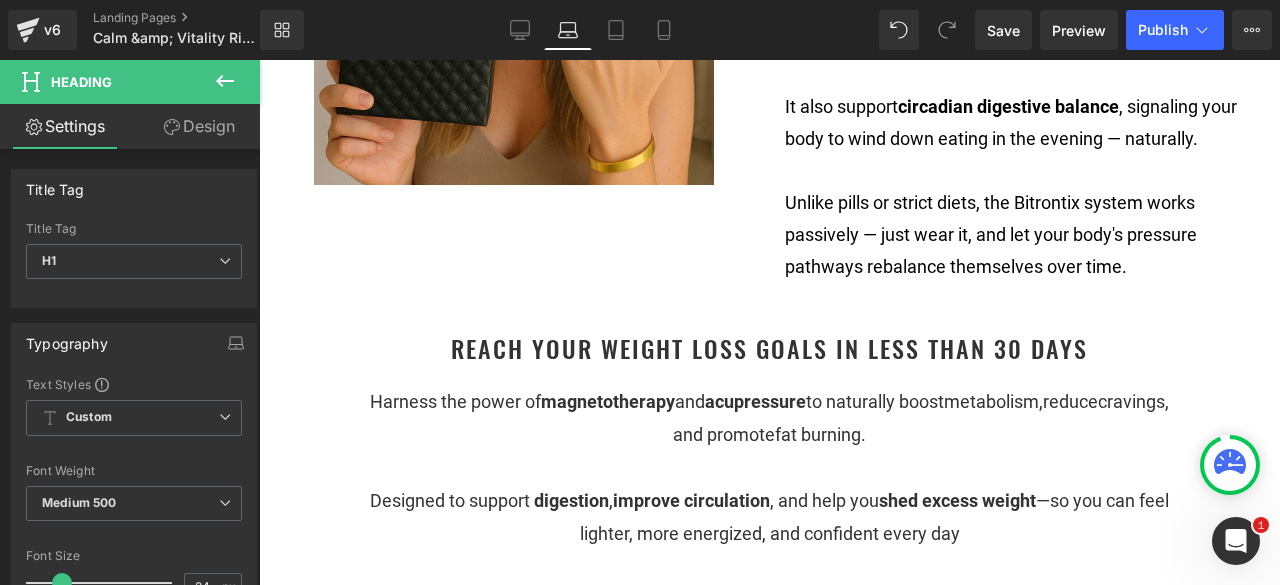 click on "Design" at bounding box center [199, 126] 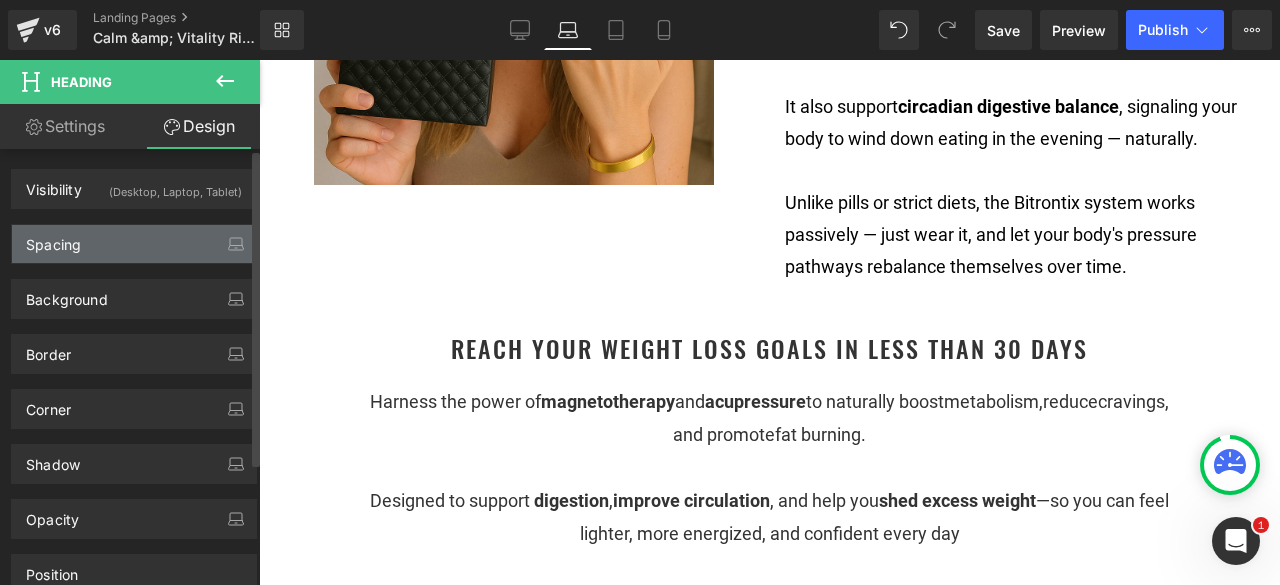 click on "Spacing" at bounding box center [134, 244] 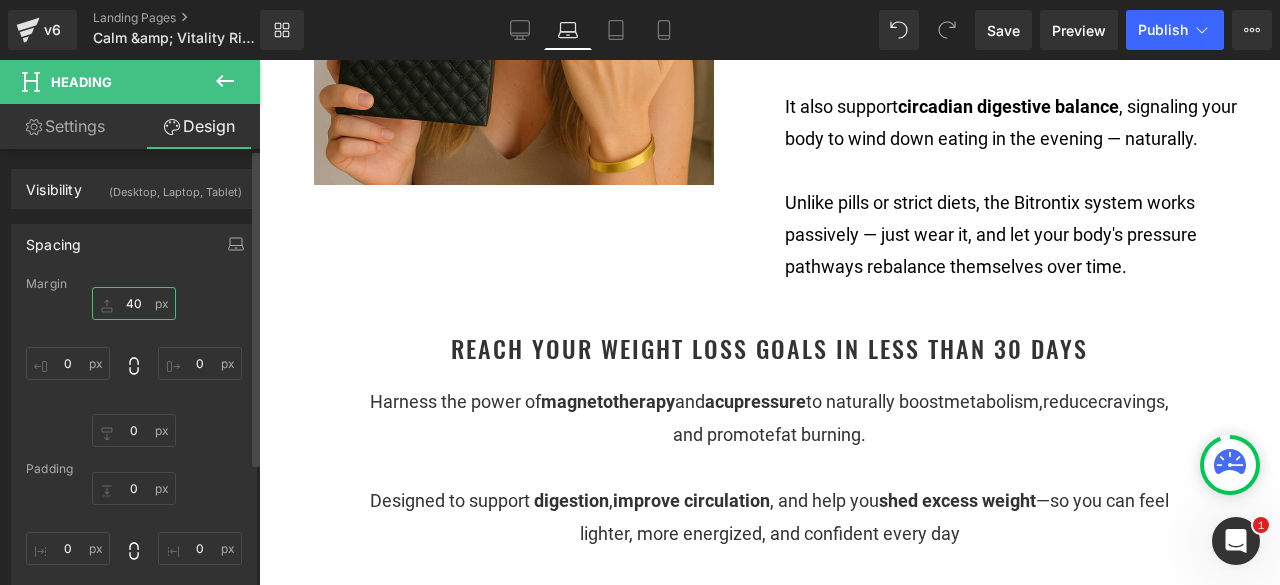 click at bounding box center (134, 303) 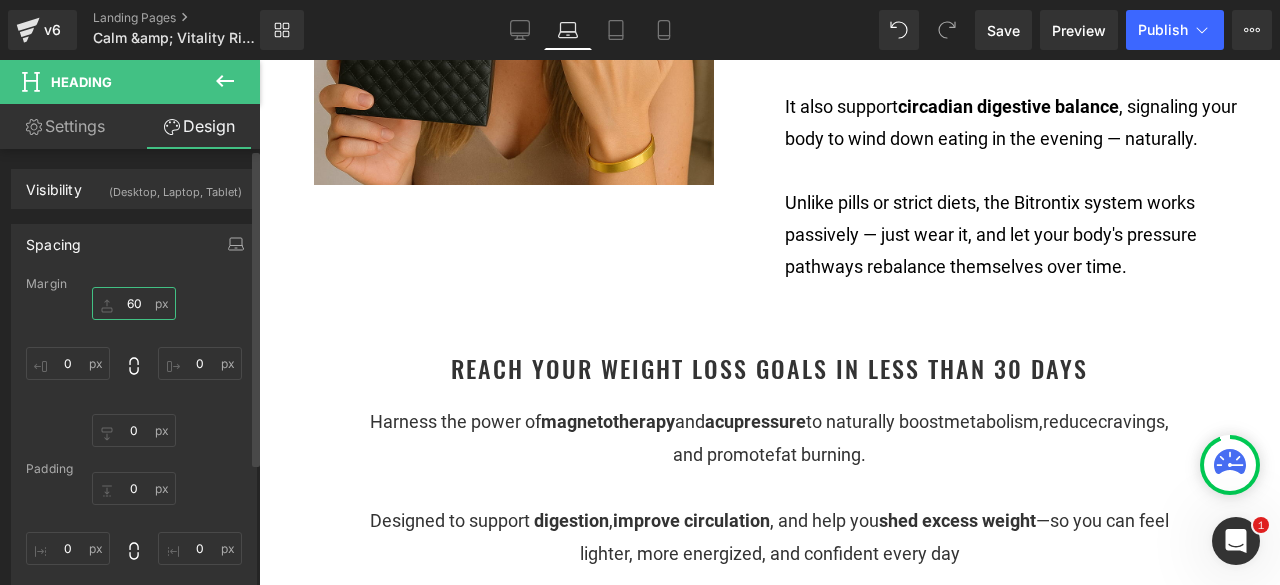 type on "6" 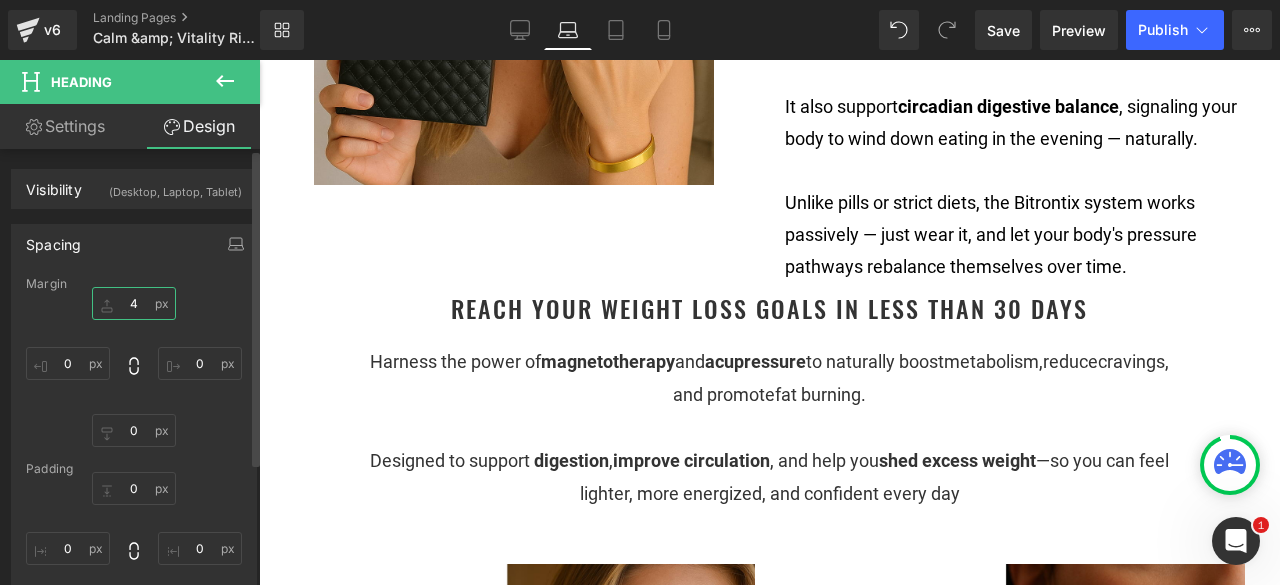 type on "40" 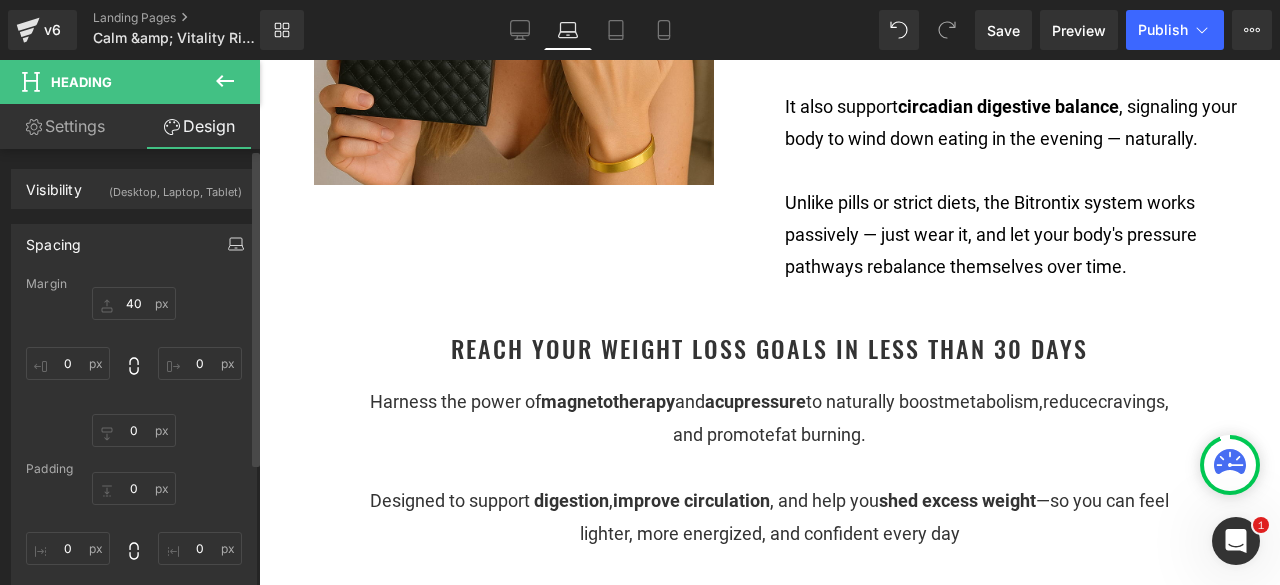 click 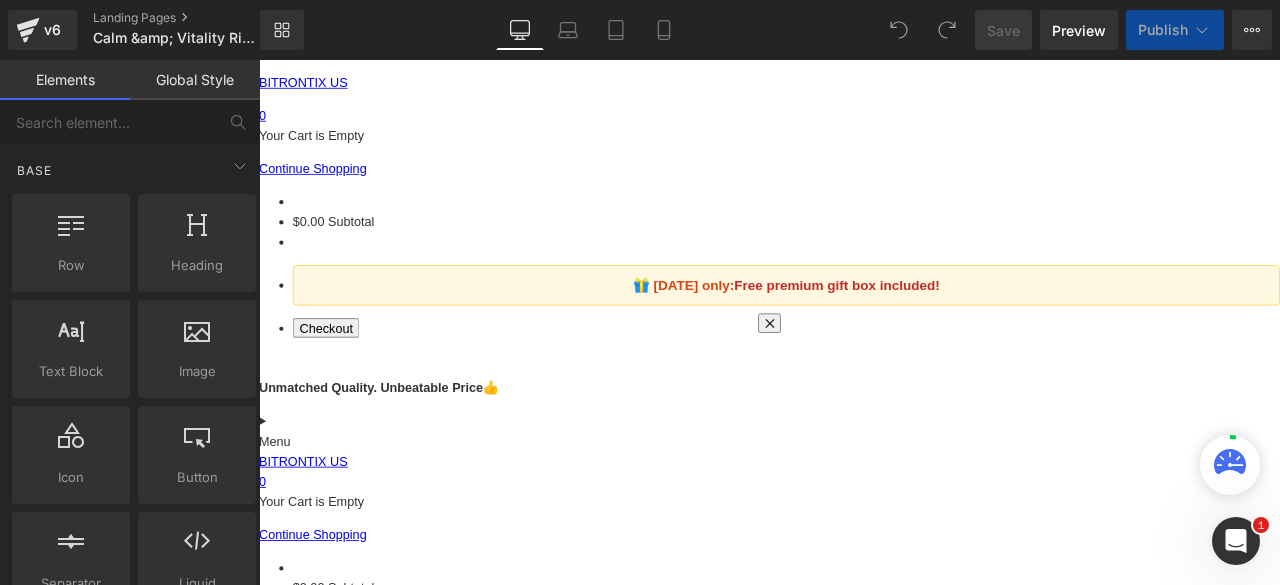scroll, scrollTop: 212, scrollLeft: 0, axis: vertical 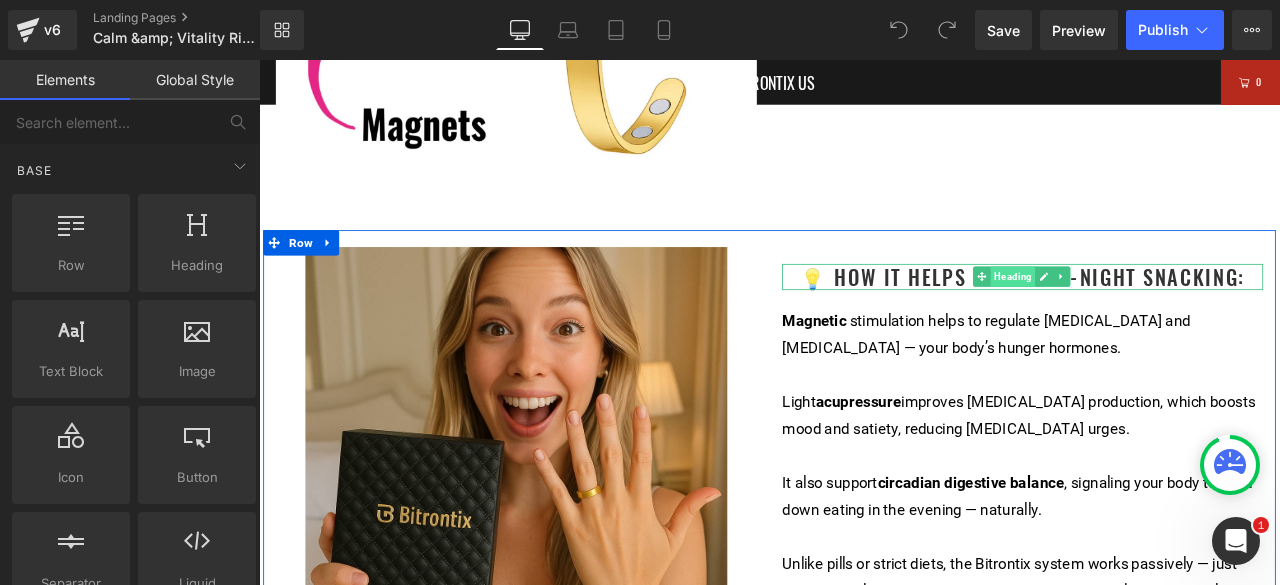 click on "Heading" at bounding box center [1152, 317] 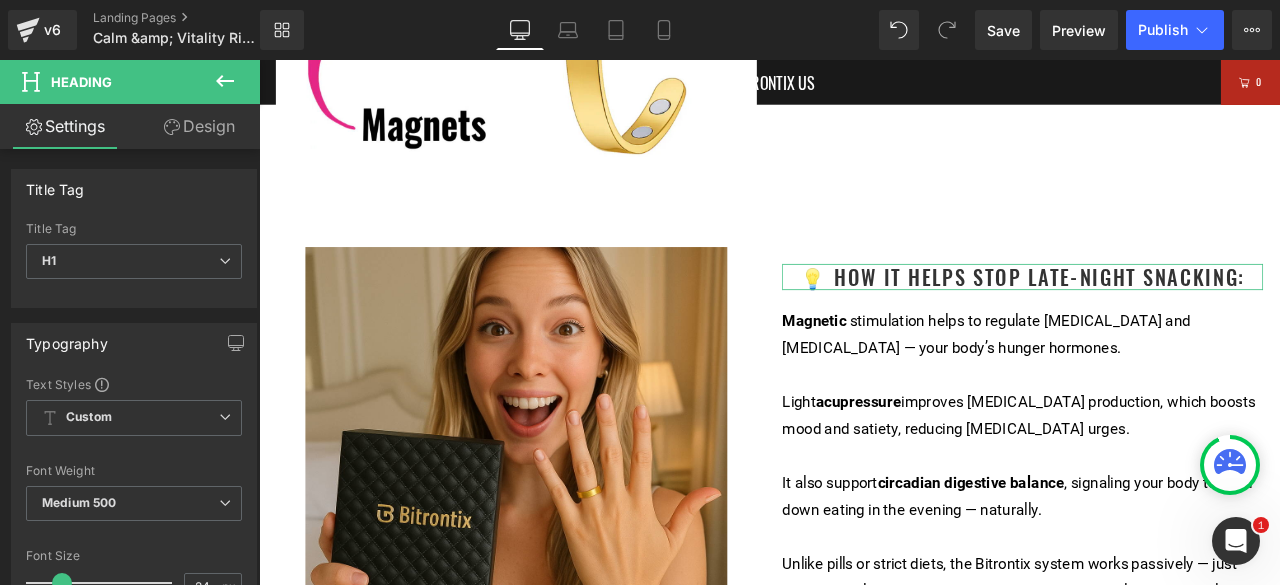 click on "Design" at bounding box center (199, 126) 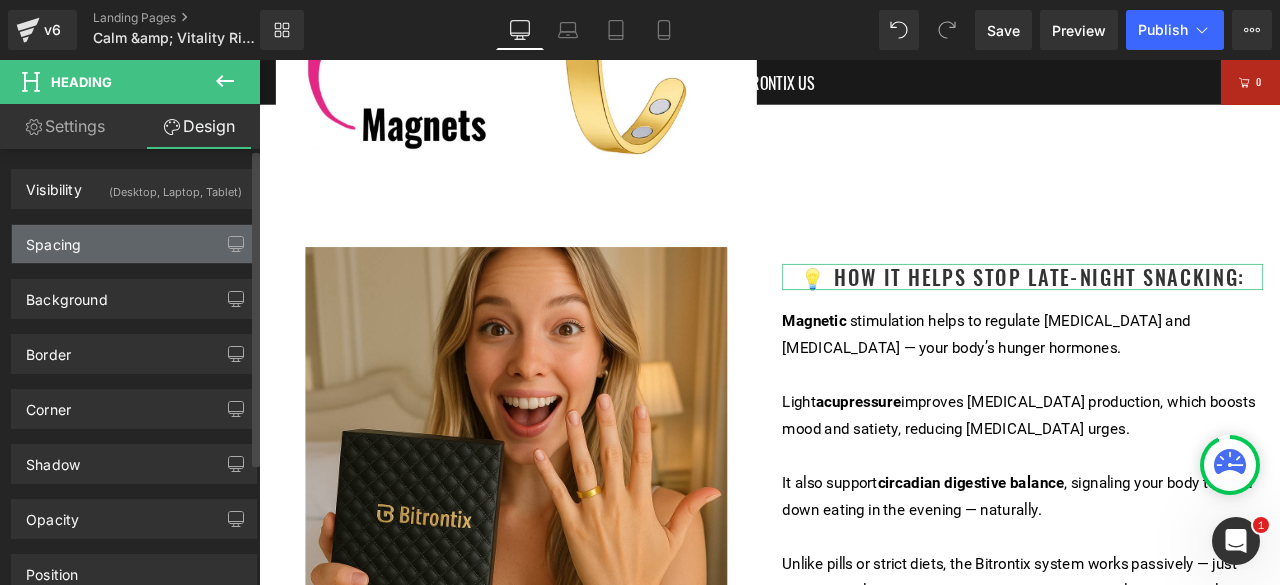 click on "Spacing" at bounding box center (134, 244) 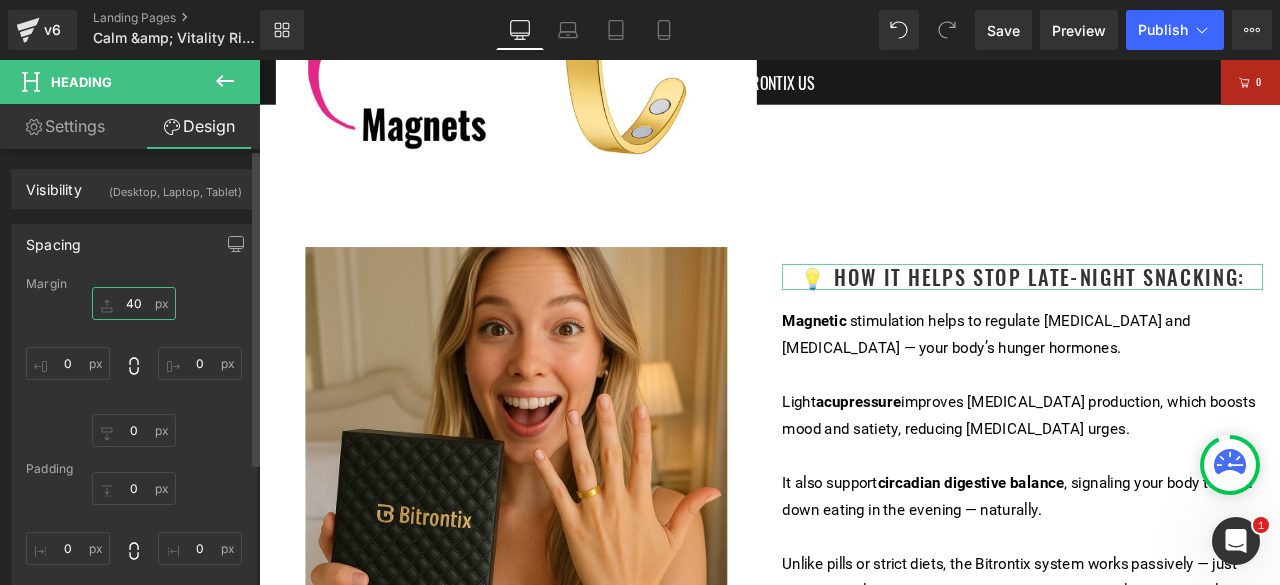 click on "40" at bounding box center [134, 303] 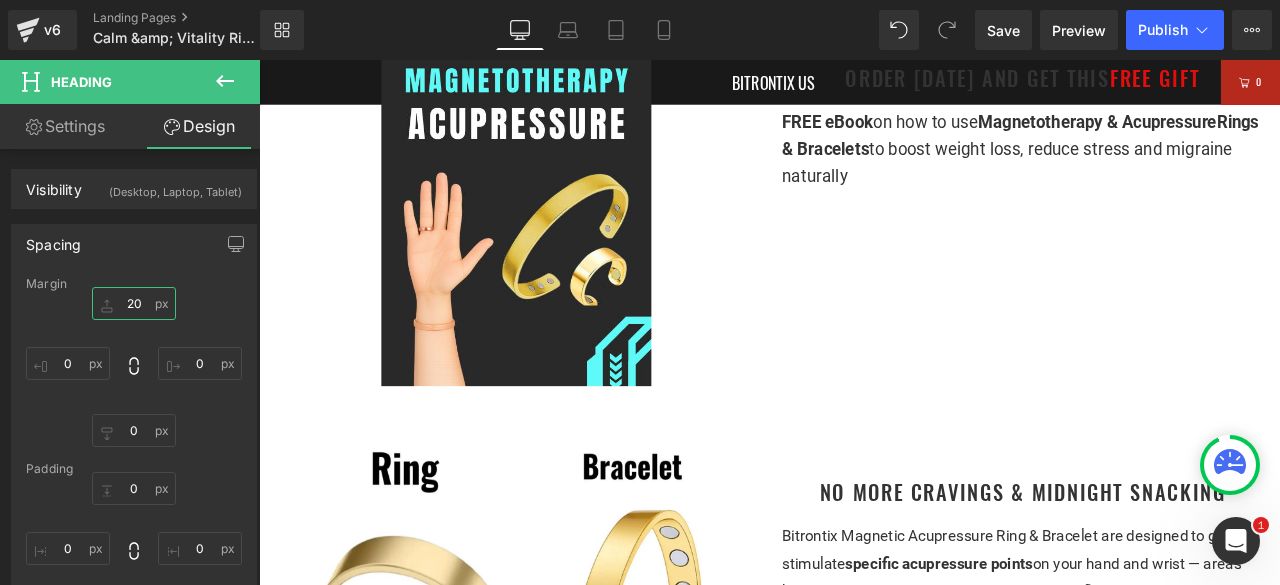 scroll, scrollTop: 1208, scrollLeft: 0, axis: vertical 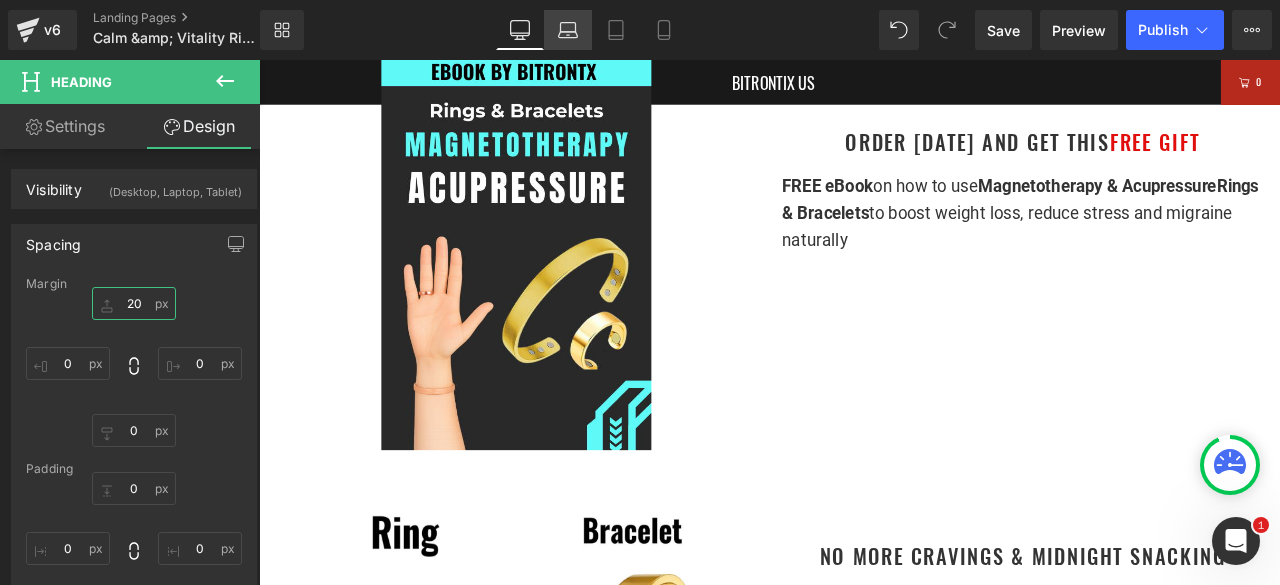 type on "20" 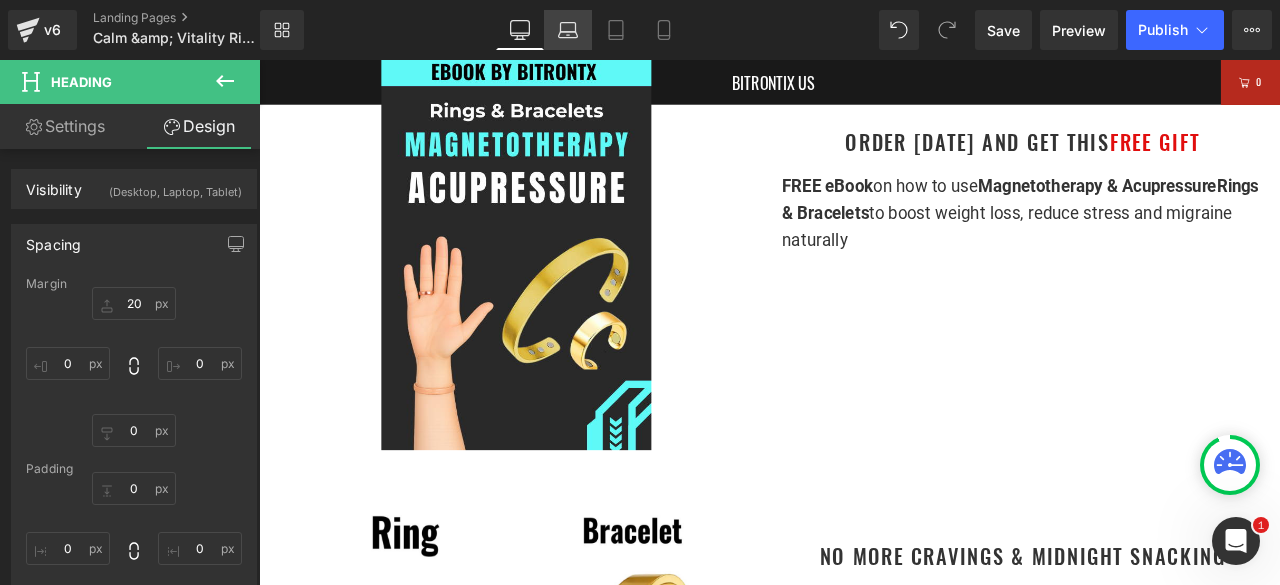 click 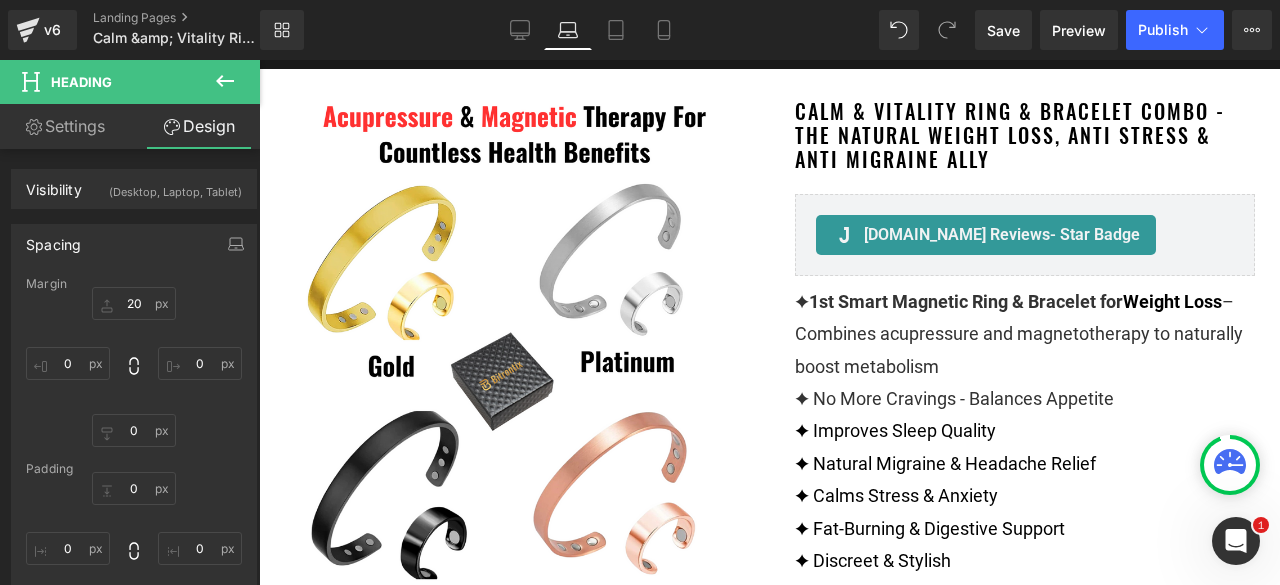 scroll, scrollTop: 0, scrollLeft: 0, axis: both 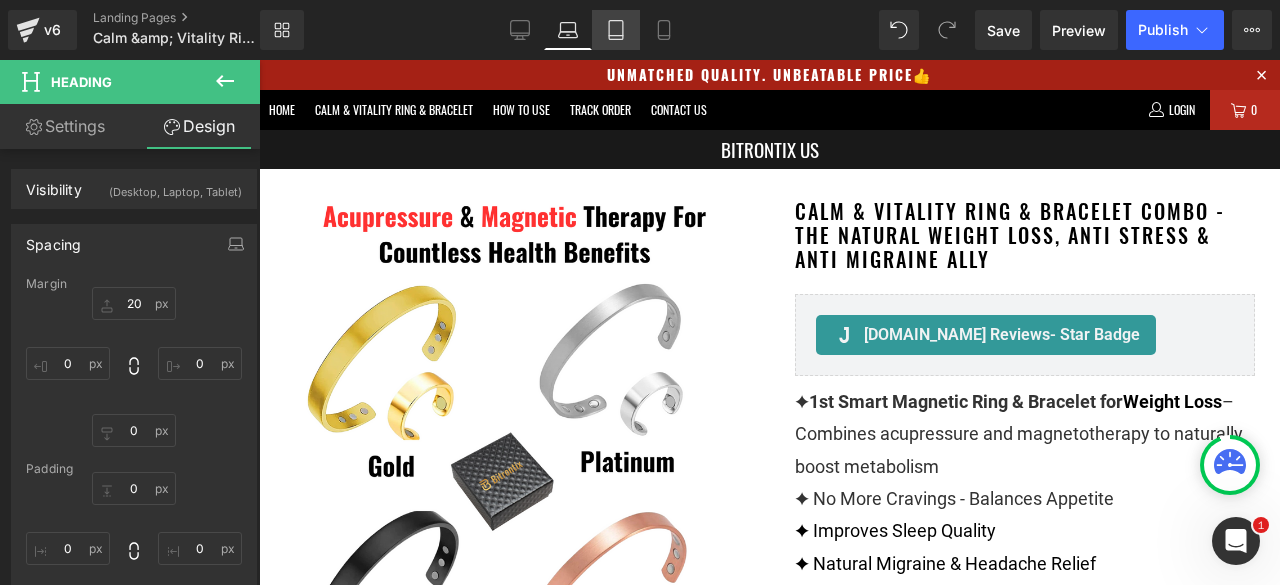 click 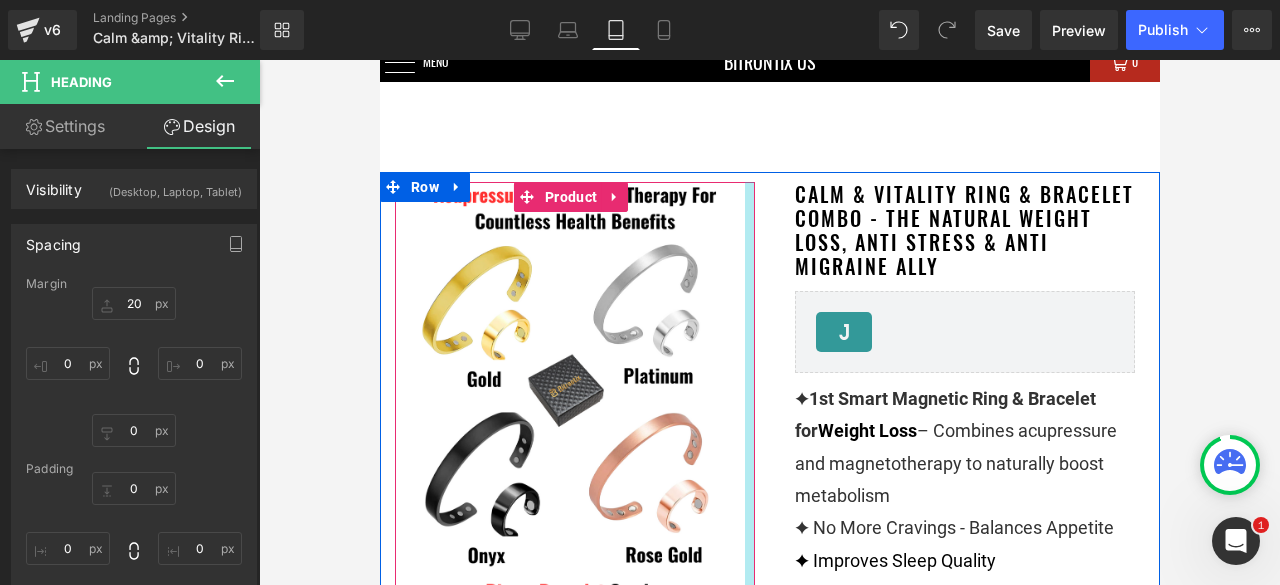 scroll, scrollTop: 0, scrollLeft: 0, axis: both 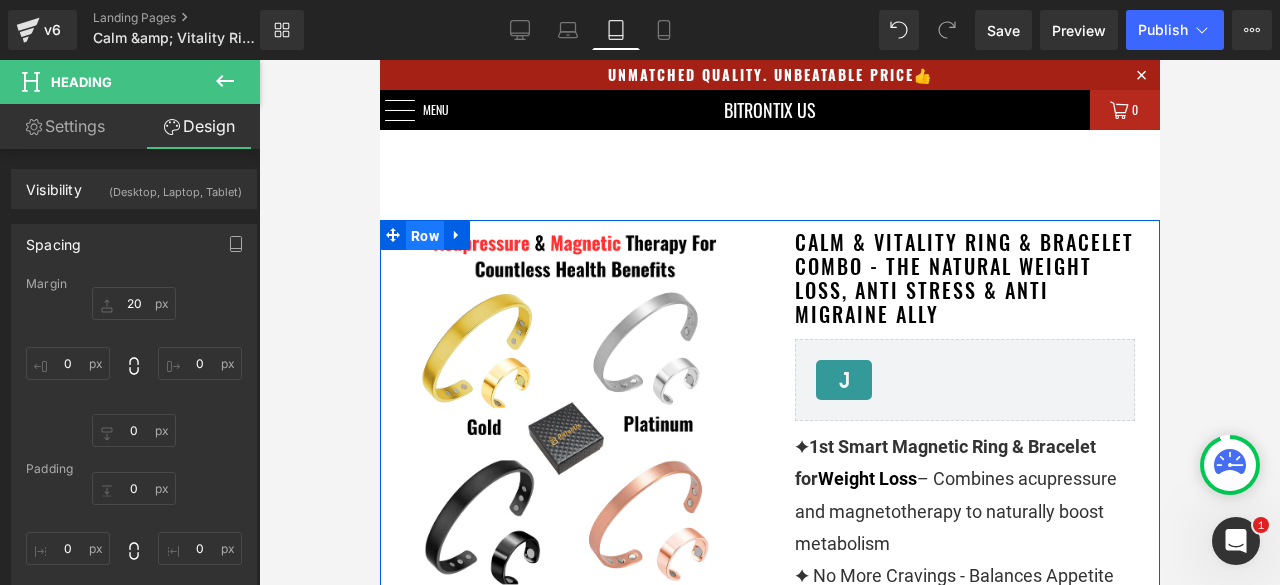 click on "Row" at bounding box center [424, 236] 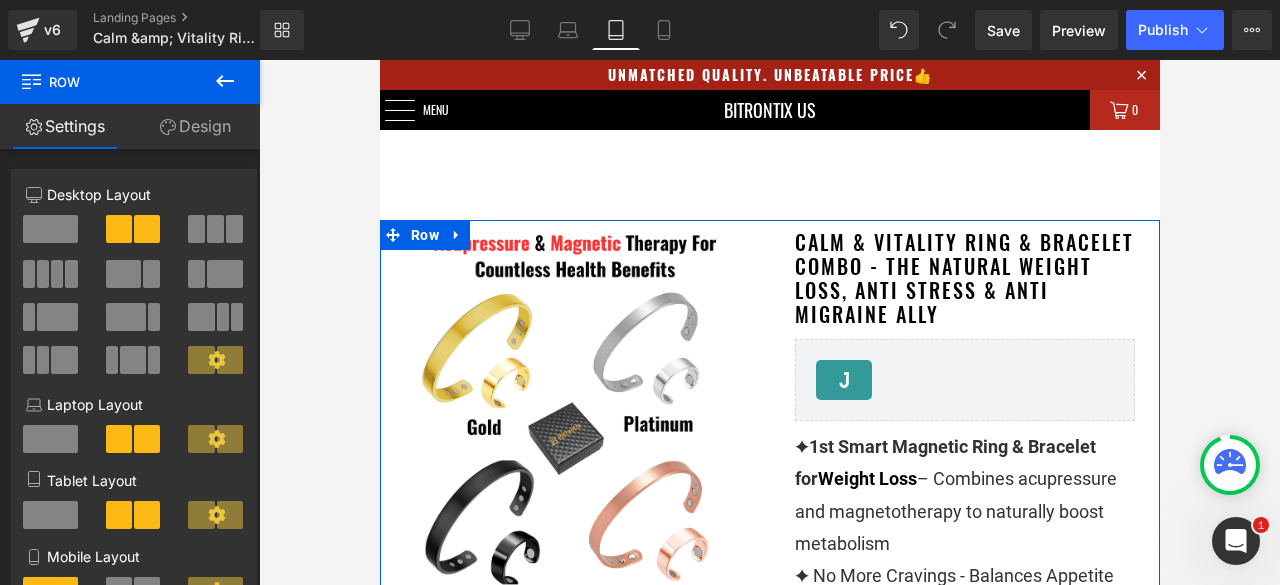 click on "Design" at bounding box center (195, 126) 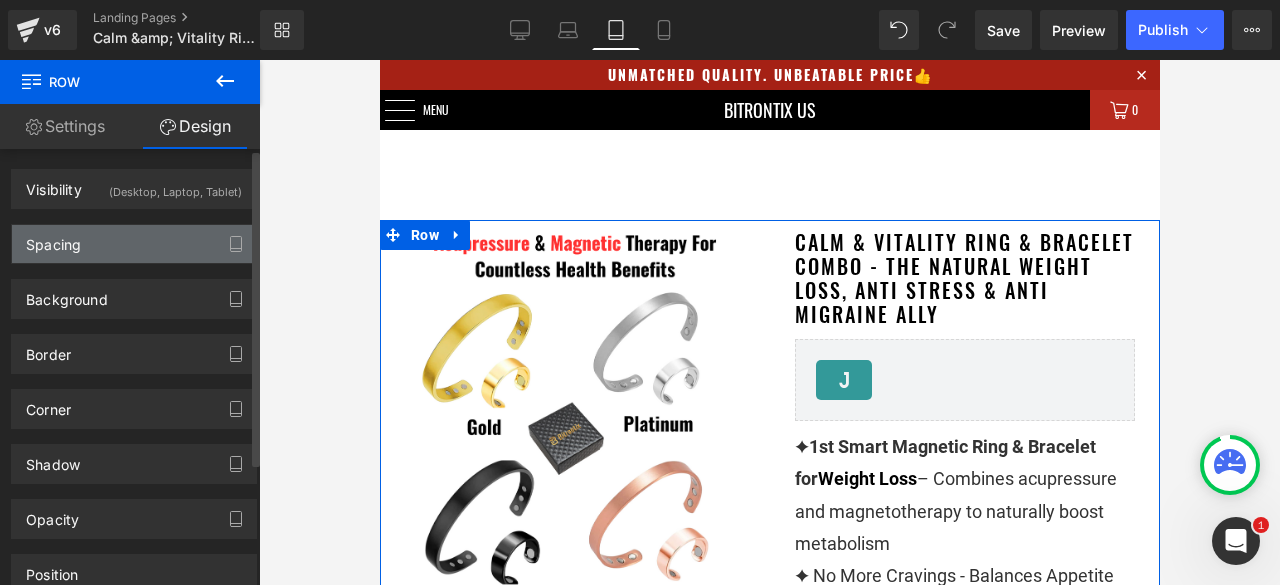 click on "Spacing" at bounding box center [134, 244] 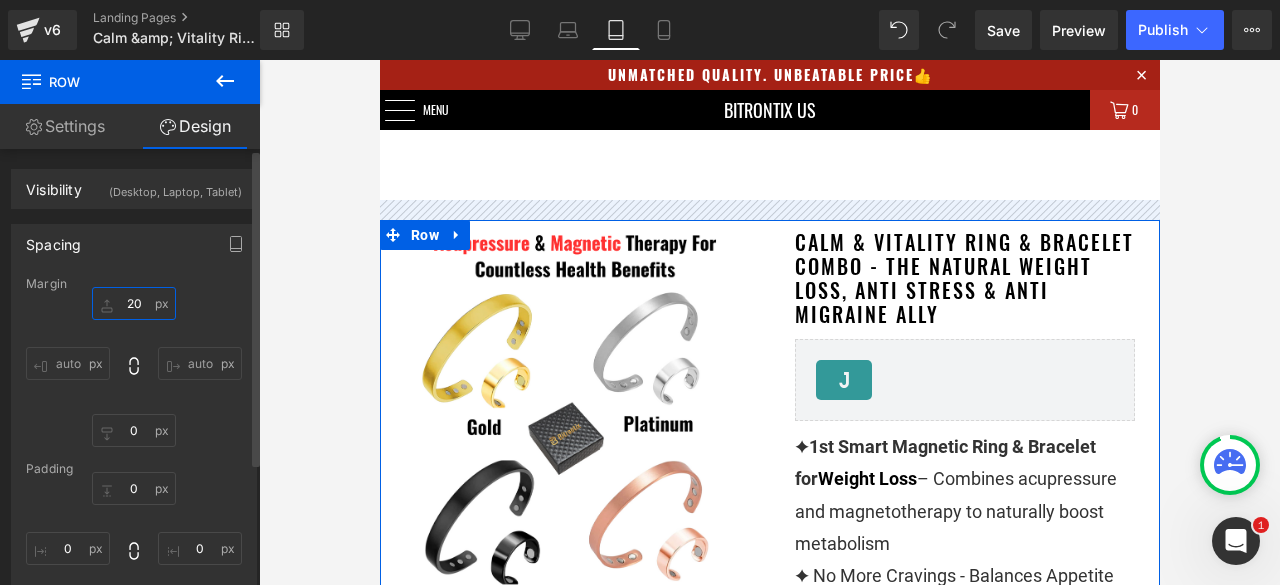 click at bounding box center [134, 303] 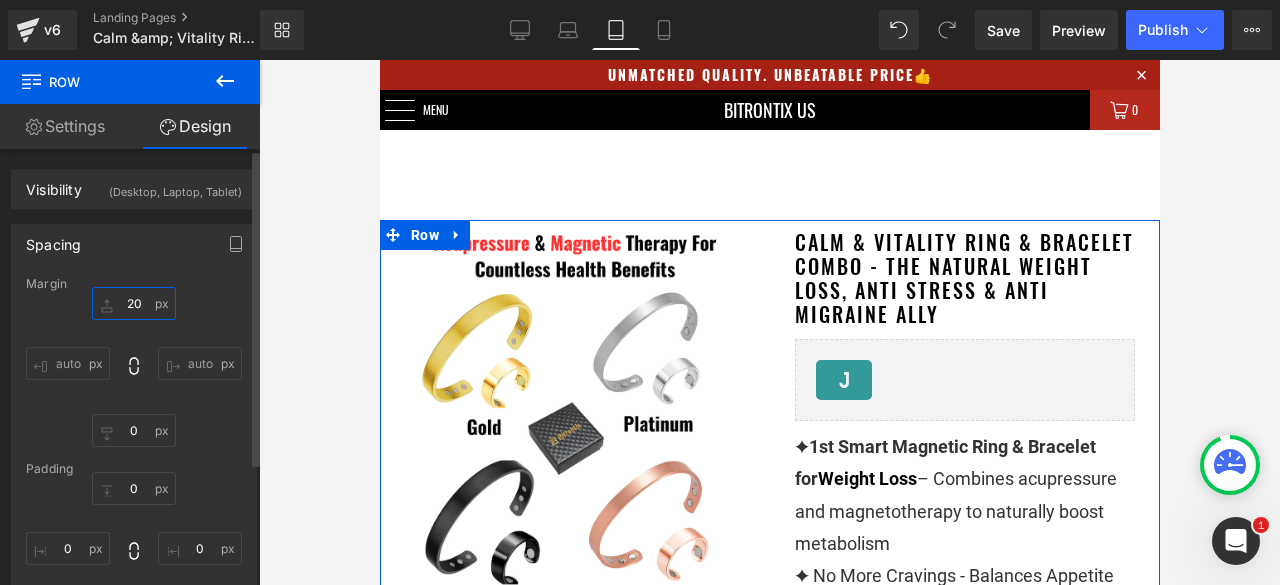 type on "20" 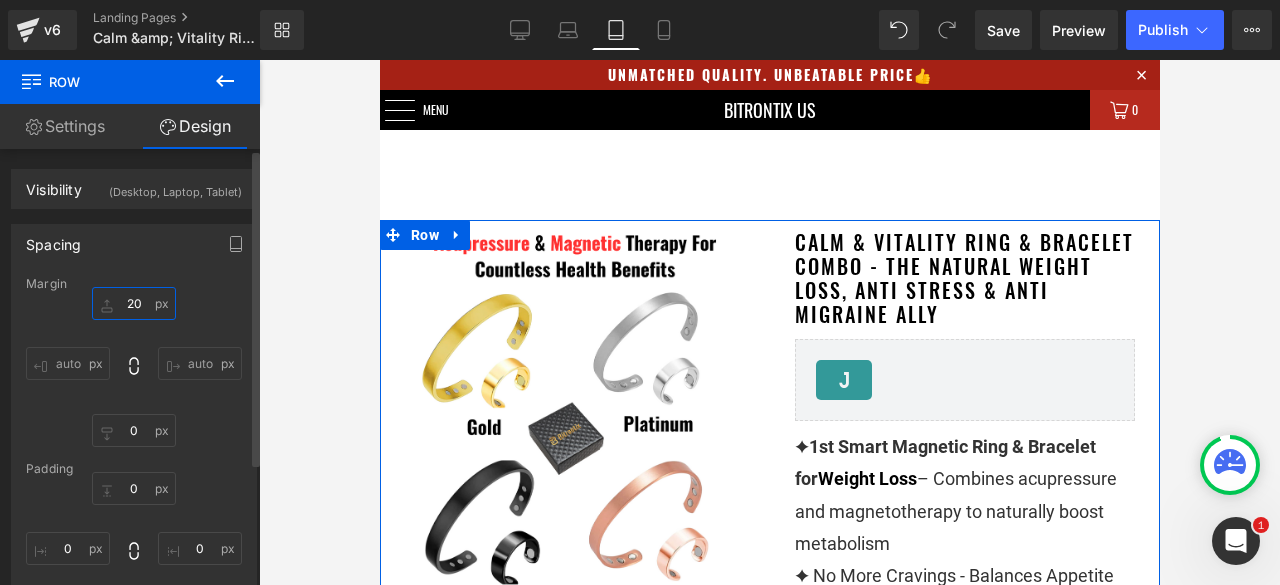 type 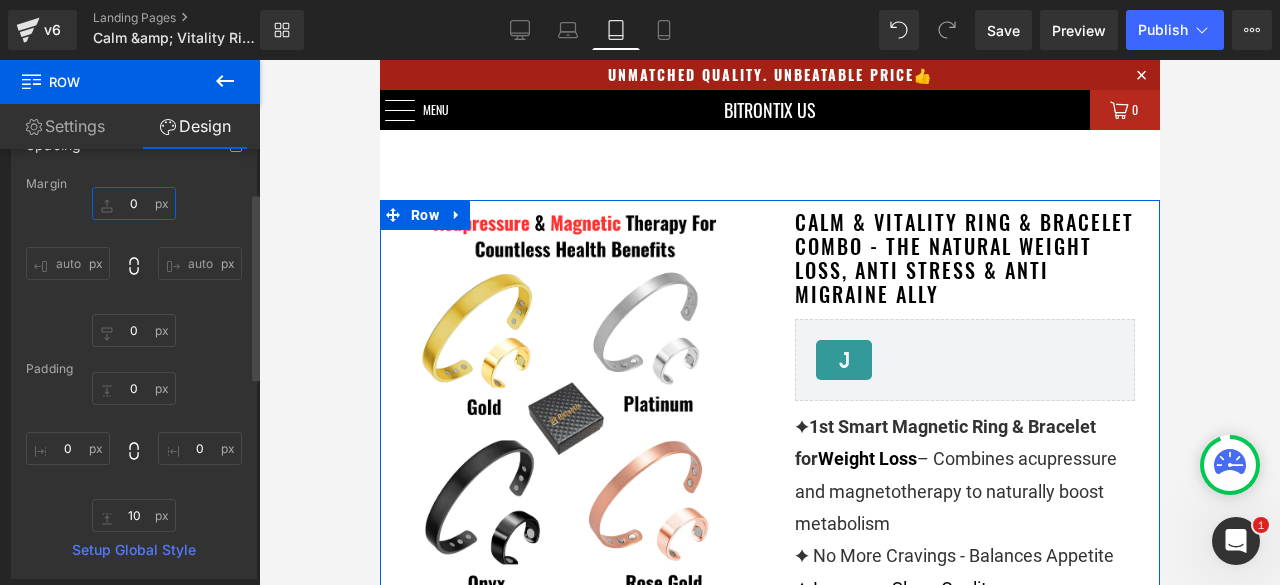 scroll, scrollTop: 0, scrollLeft: 0, axis: both 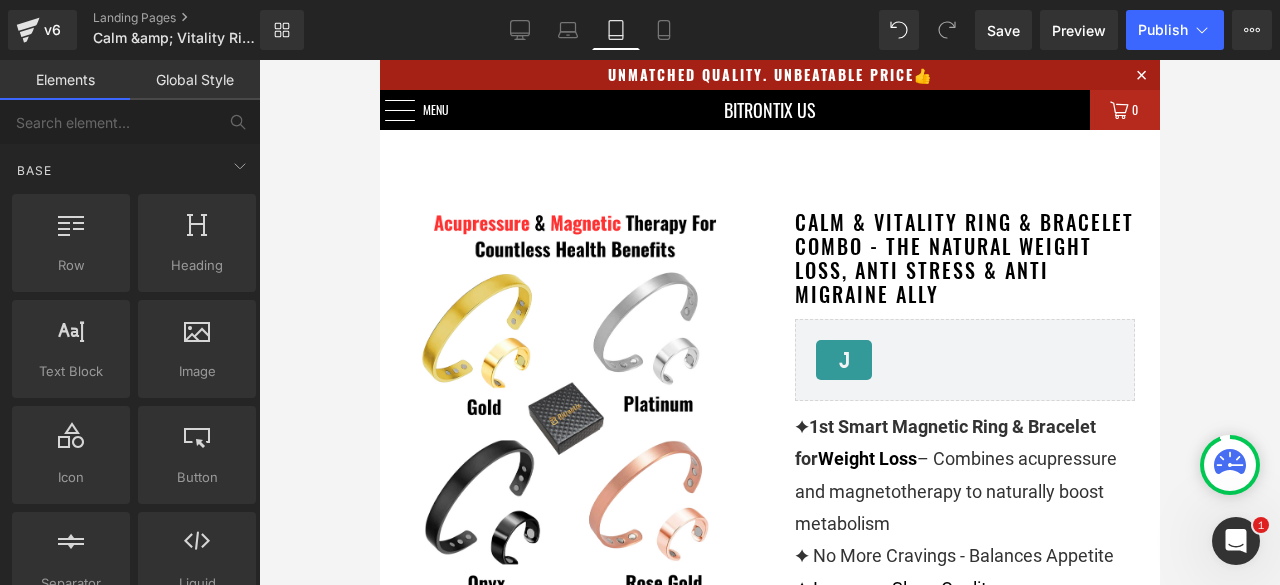 click on "Unmatched Quality. Unbeatable Price👍
Menu
Home
Calm & Vitality Ring & Bracelet
How To Use
Track Order
Contact Us
Login
BITRONTIX US
0" at bounding box center [769, 4648] 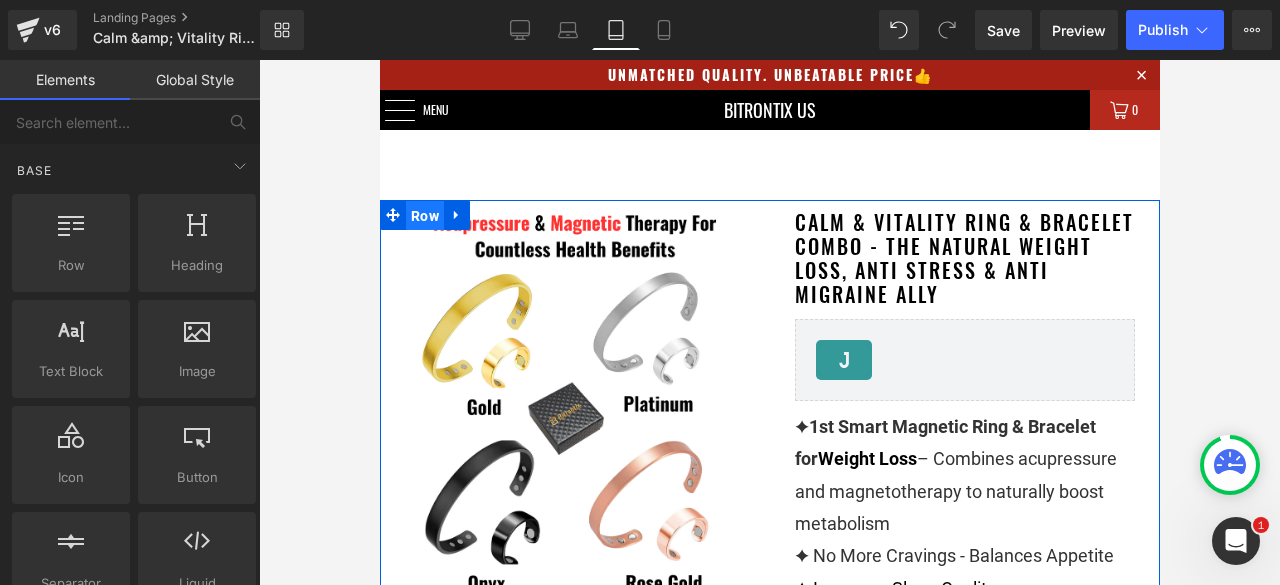 click on "Row" at bounding box center (424, 216) 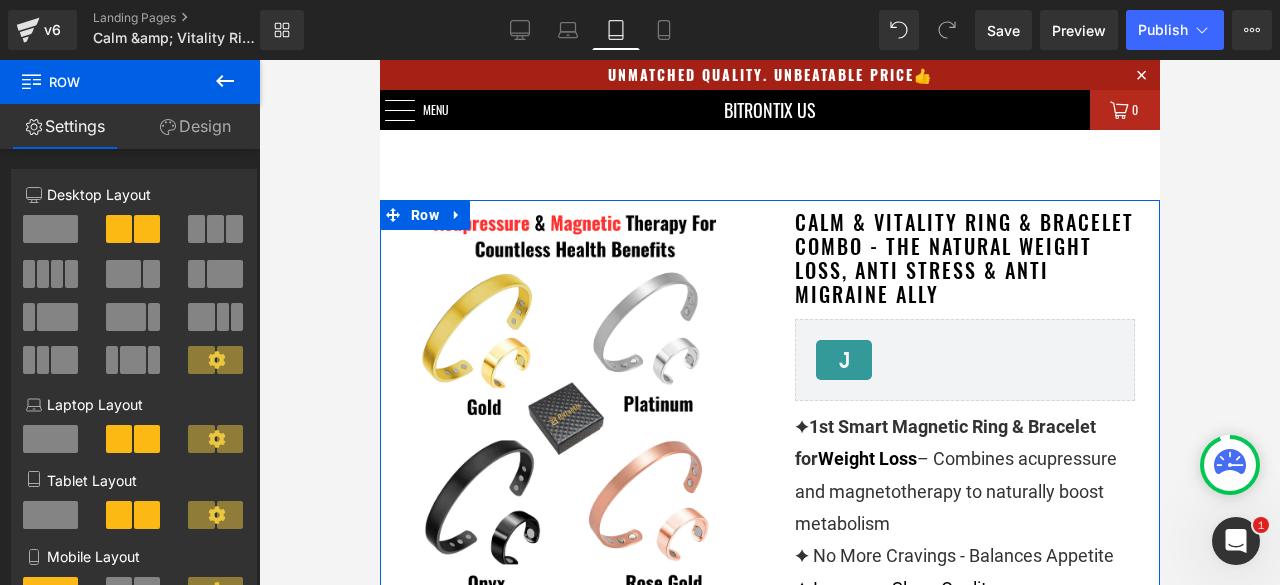 click on "Design" at bounding box center (195, 126) 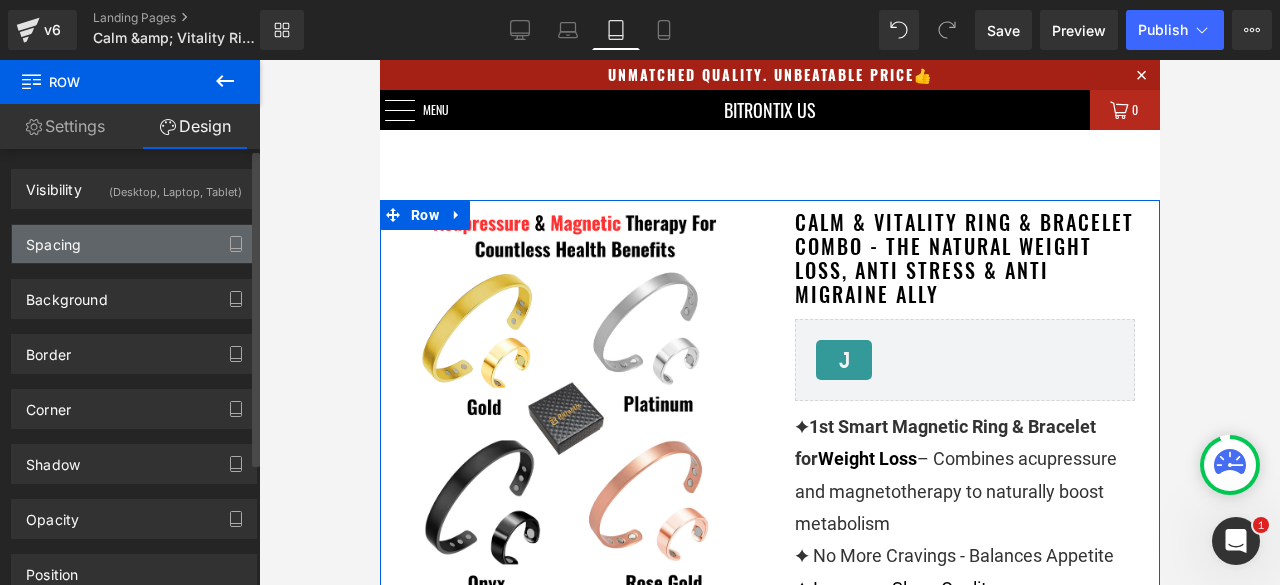click on "Spacing" at bounding box center [134, 244] 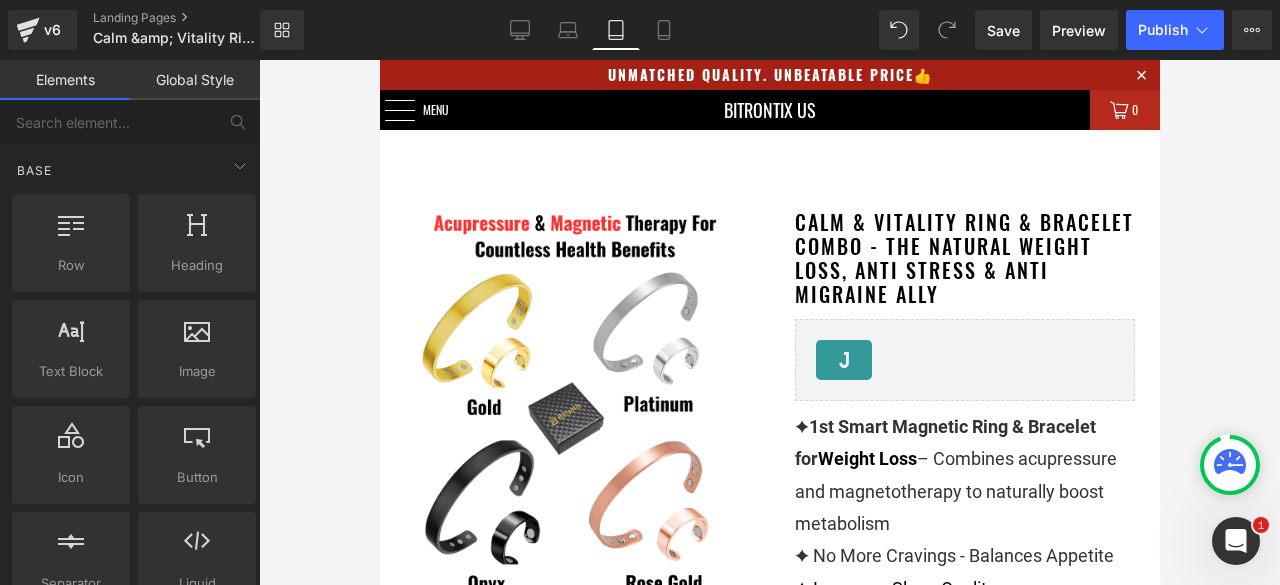 click on "Unmatched Quality. Unbeatable Price👍
Menu
Home
Calm & Vitality Ring & Bracelet
How To Use
Track Order
Contact Us
Login
BITRONTIX US
0" at bounding box center (769, 4648) 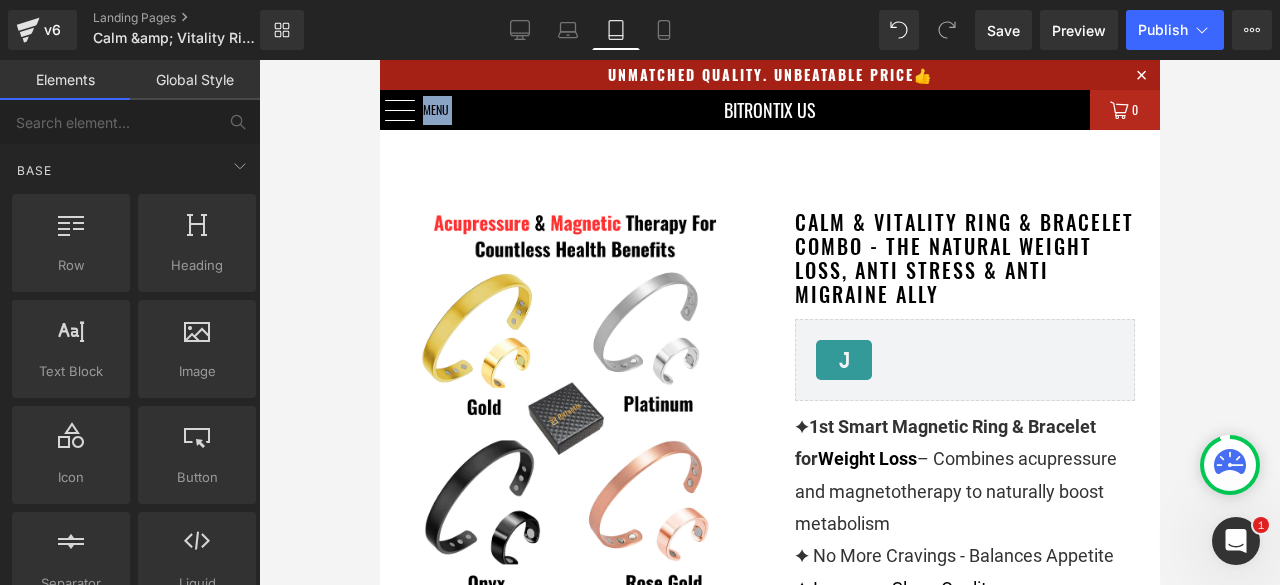 click on "Unmatched Quality. Unbeatable Price👍
Menu
Home
Calm & Vitality Ring & Bracelet
How To Use
Track Order
Contact Us
Login
BITRONTIX US
0" at bounding box center (769, 4648) 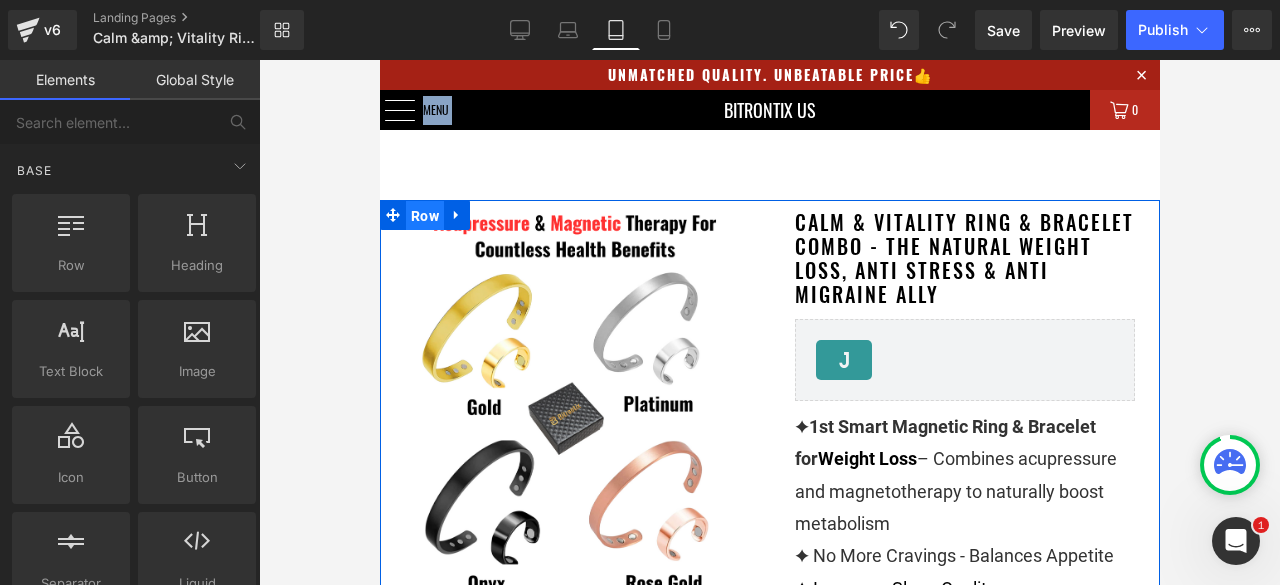 click on "Row" at bounding box center (424, 216) 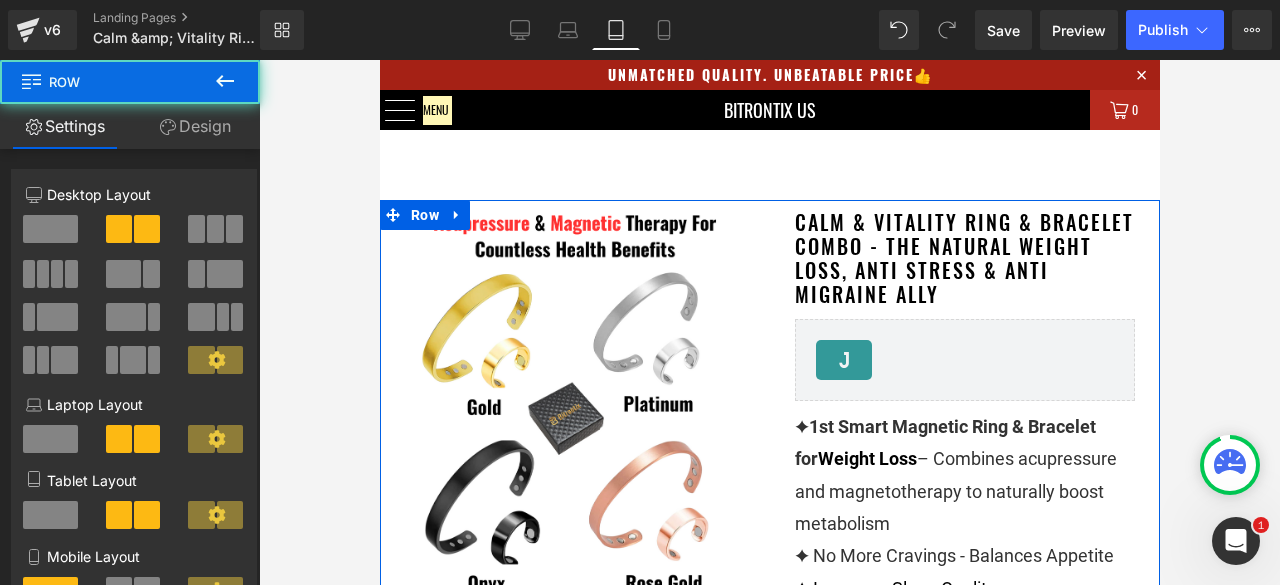 click on "Design" at bounding box center [195, 126] 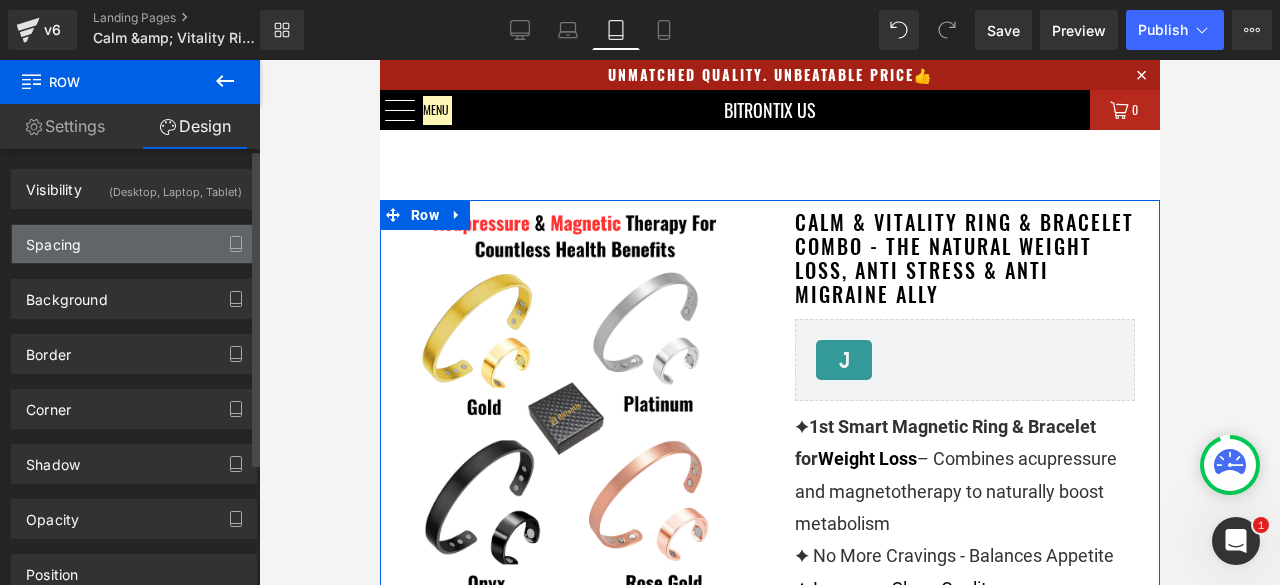 click on "Spacing" at bounding box center [134, 244] 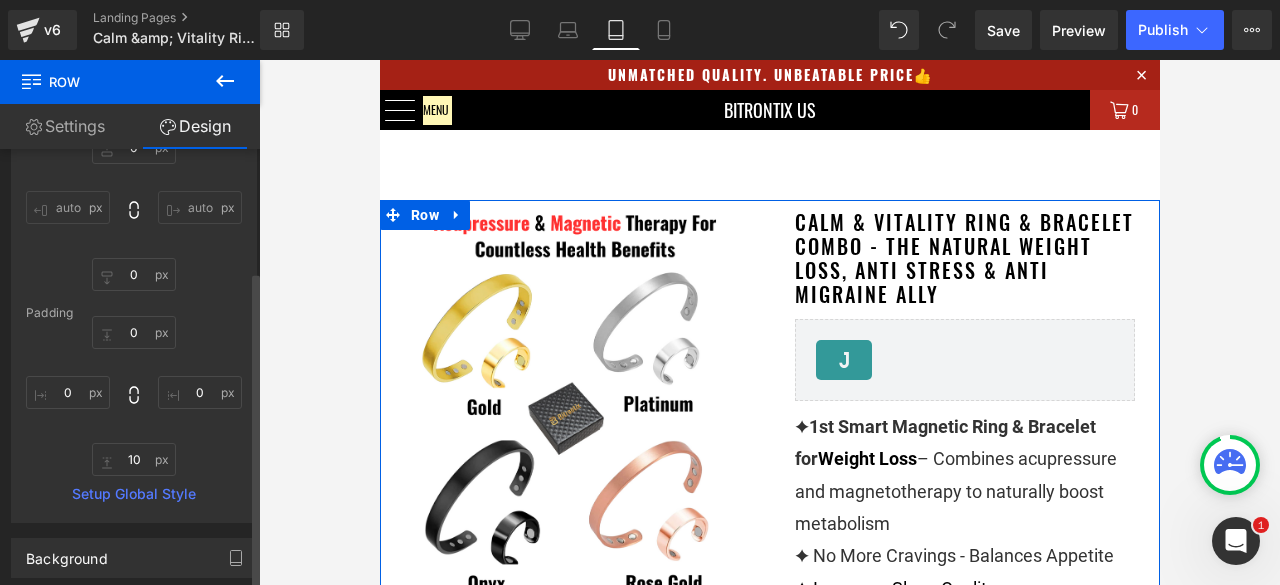 scroll, scrollTop: 200, scrollLeft: 0, axis: vertical 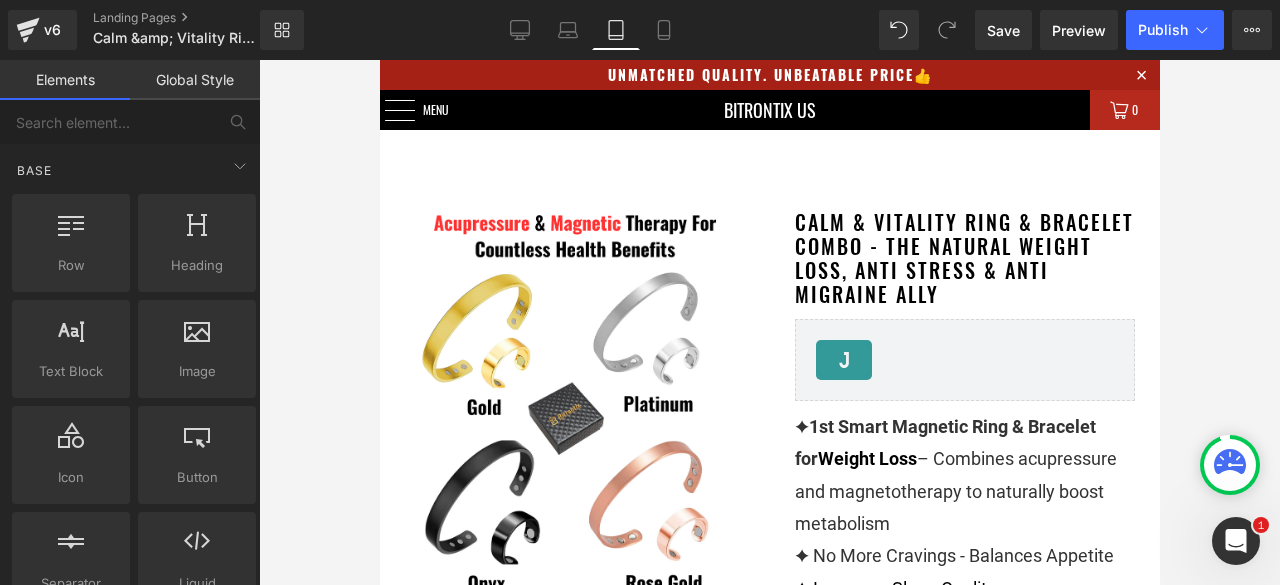 click on "Unmatched Quality. Unbeatable Price👍
Menu
Home
Calm & Vitality Ring & Bracelet
How To Use
Track Order
Contact Us
Login
BITRONTIX US
0" at bounding box center (769, 4648) 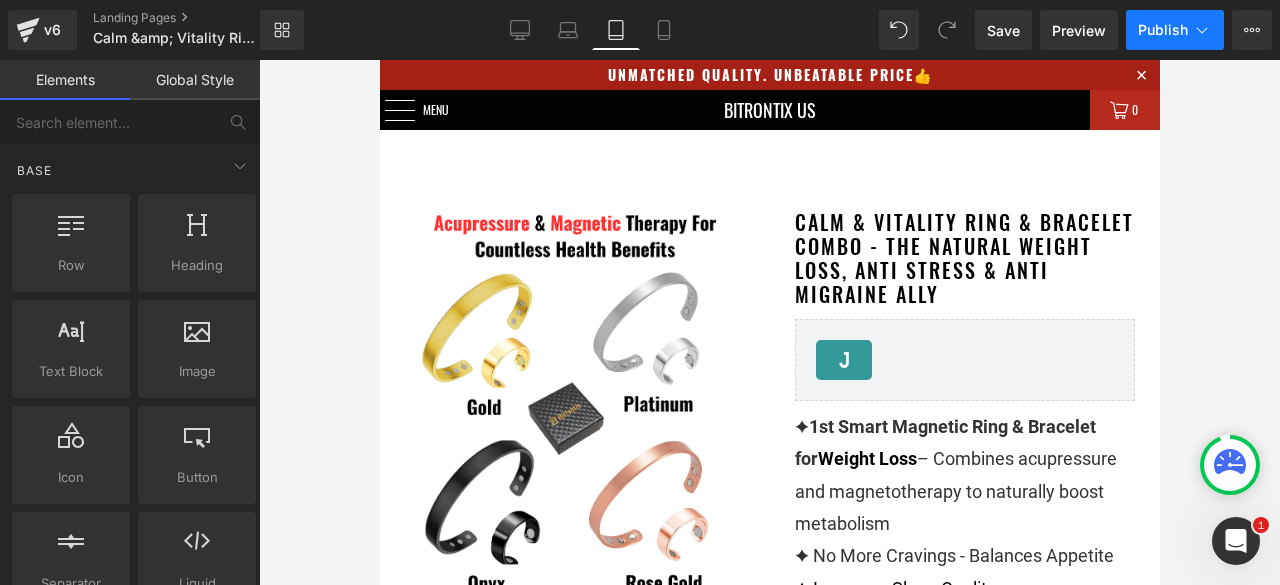 click on "Publish" at bounding box center (1163, 30) 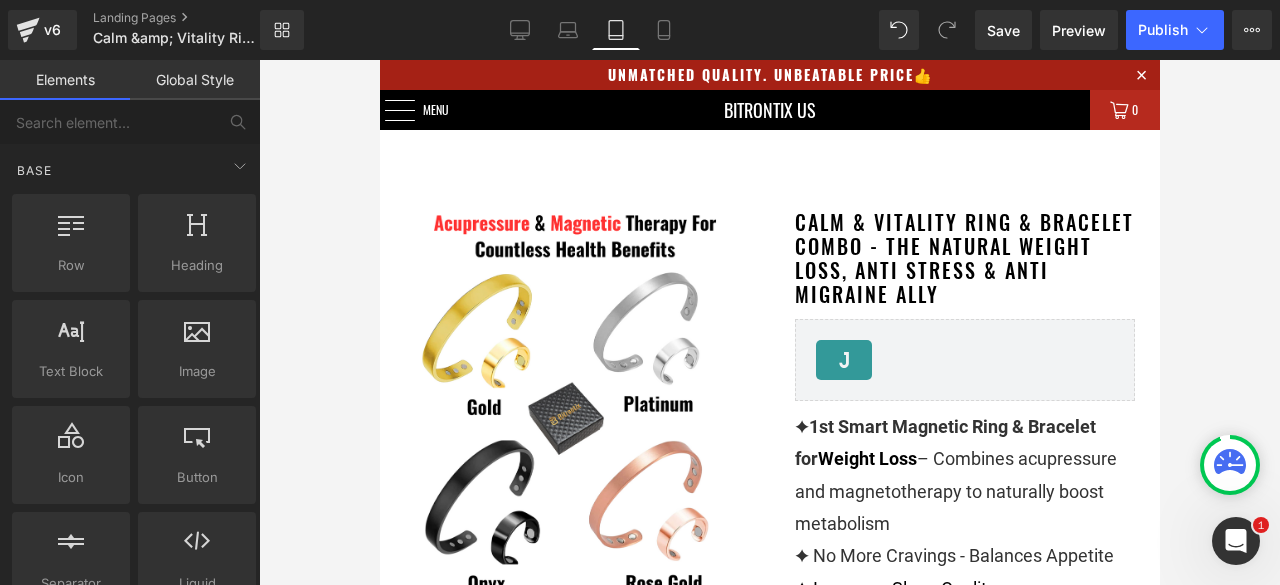 click on "Unmatched Quality. Unbeatable Price👍
Menu
Home
Calm & Vitality Ring & Bracelet
How To Use
Track Order
Contact Us
Login
BITRONTIX US
0" at bounding box center [769, 4648] 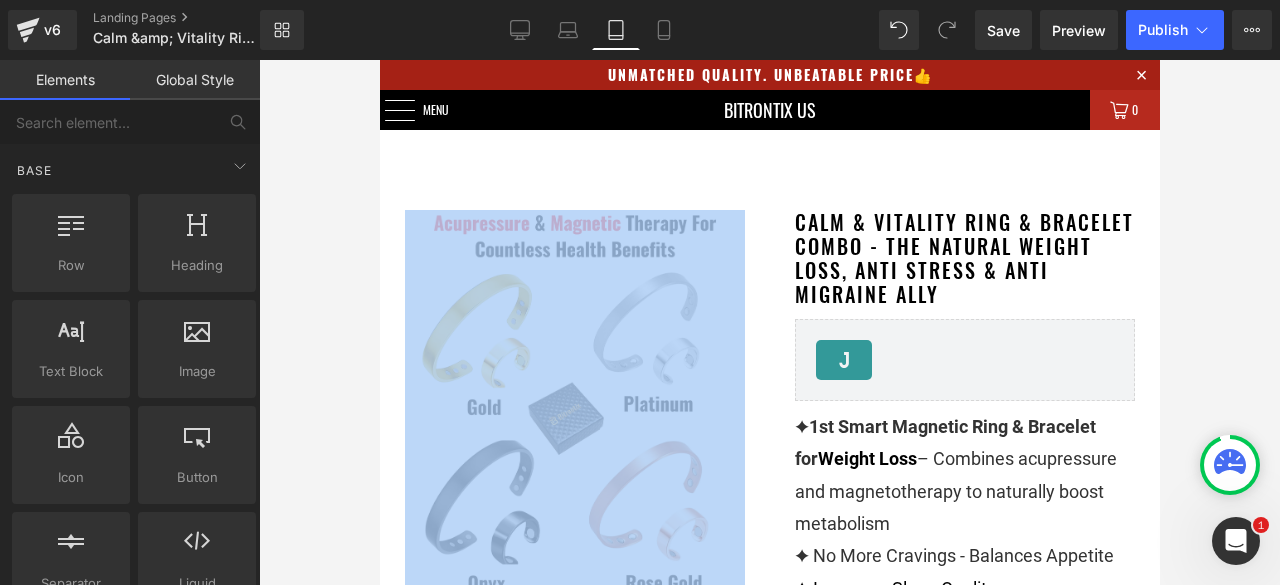 click on "Unmatched Quality. Unbeatable Price👍
Menu
Home
Calm & Vitality Ring & Bracelet
How To Use
Track Order
Contact Us
Login
BITRONTIX US
0" at bounding box center [769, 4648] 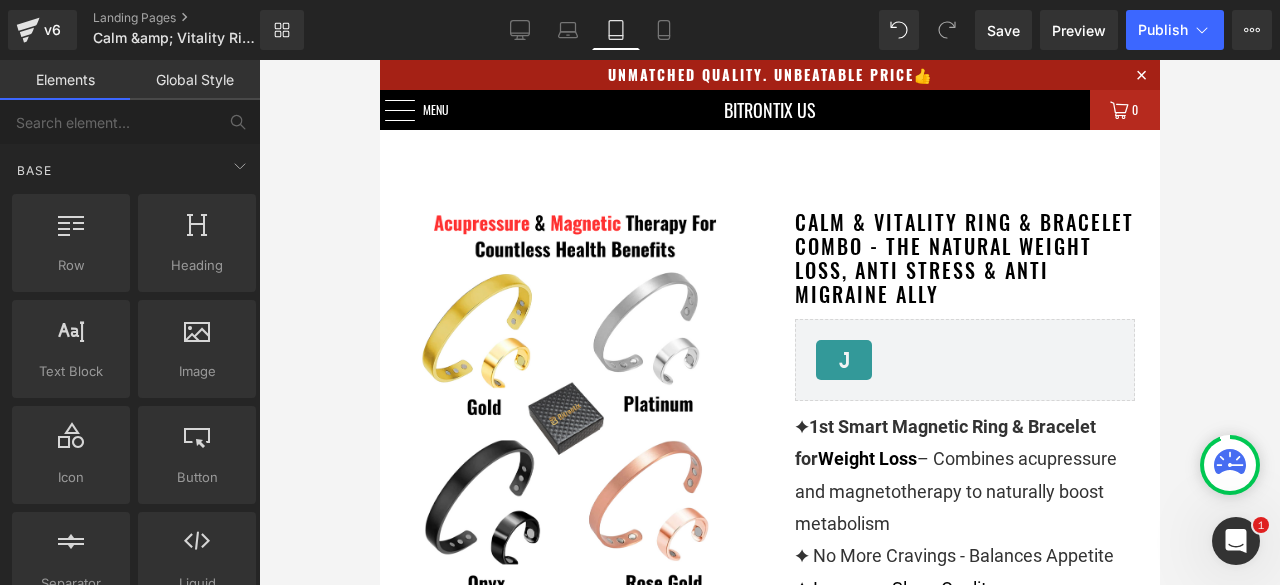 click on "Unmatched Quality. Unbeatable Price👍
Menu
Home
Calm & Vitality Ring & Bracelet
How To Use
Track Order
Contact Us
Login
BITRONTIX US
0" at bounding box center (769, 4648) 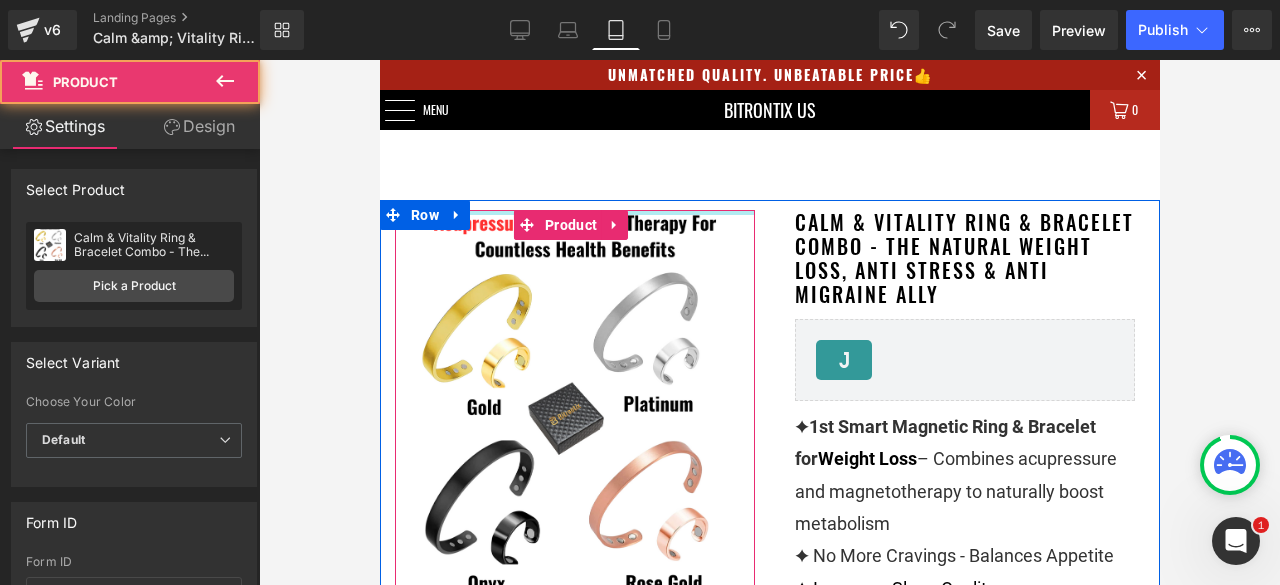 click on "Sale Off
(P) Image" at bounding box center (574, 625) 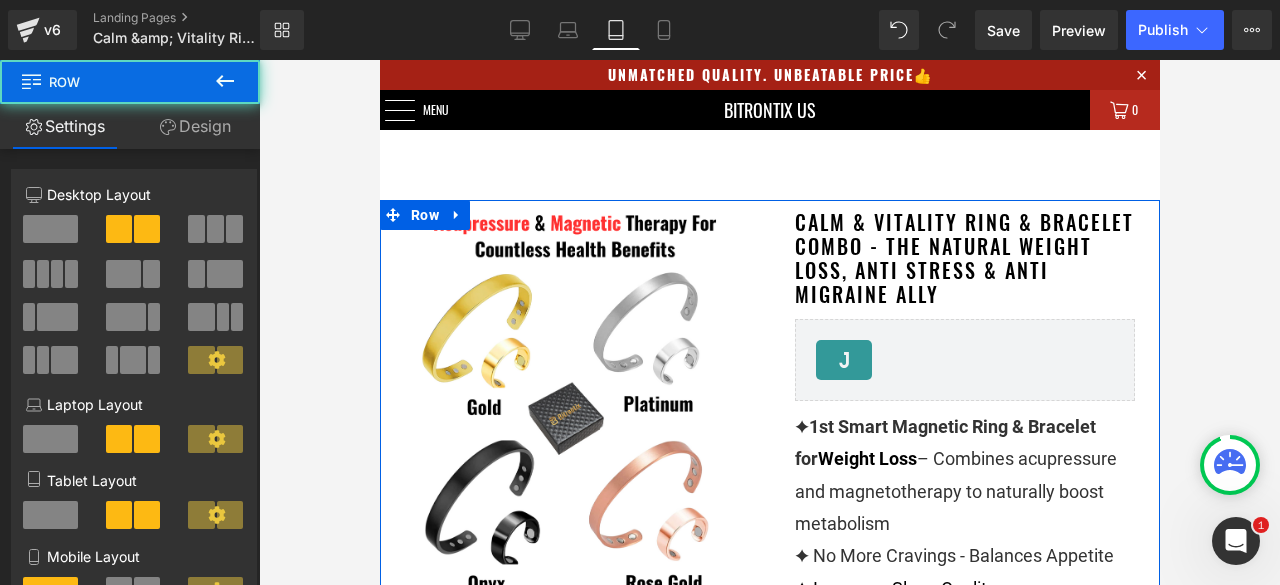 click on "Calm & Vitality Ring & Bracelet Combo - The Natural Weight Loss, Anti Stress & Anti Migraine Ally
(P) Title   Judge.me Reviews  - Star Badge Judge.me Reviews         ✦ Weight Loss" at bounding box center (964, 763) 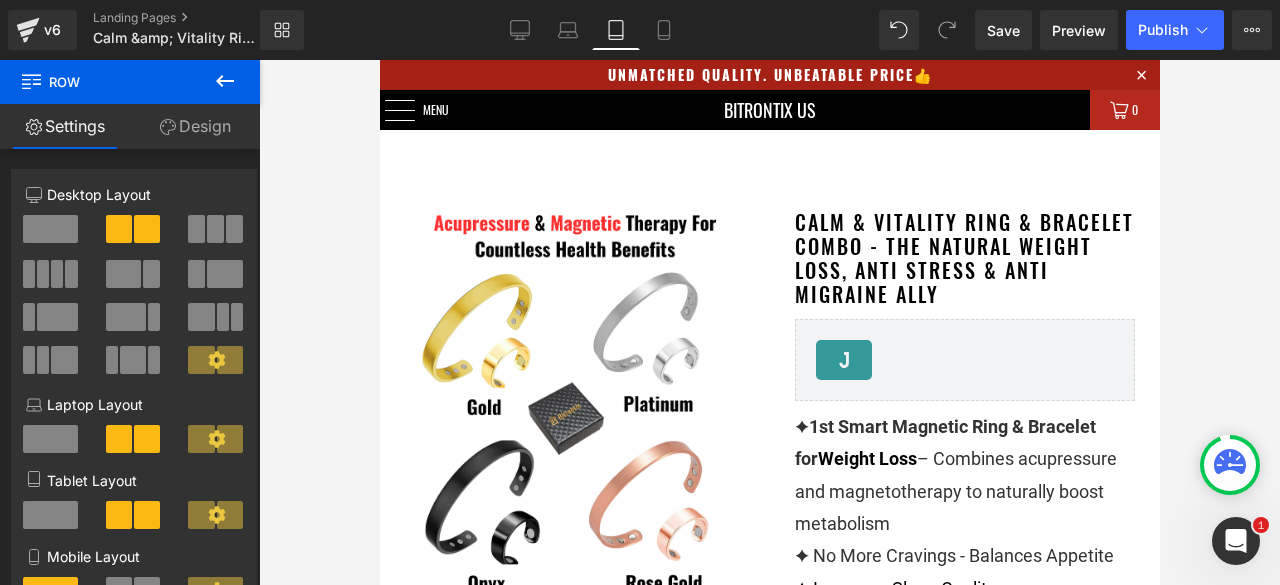 drag, startPoint x: 761, startPoint y: 201, endPoint x: 756, endPoint y: 177, distance: 24.5153 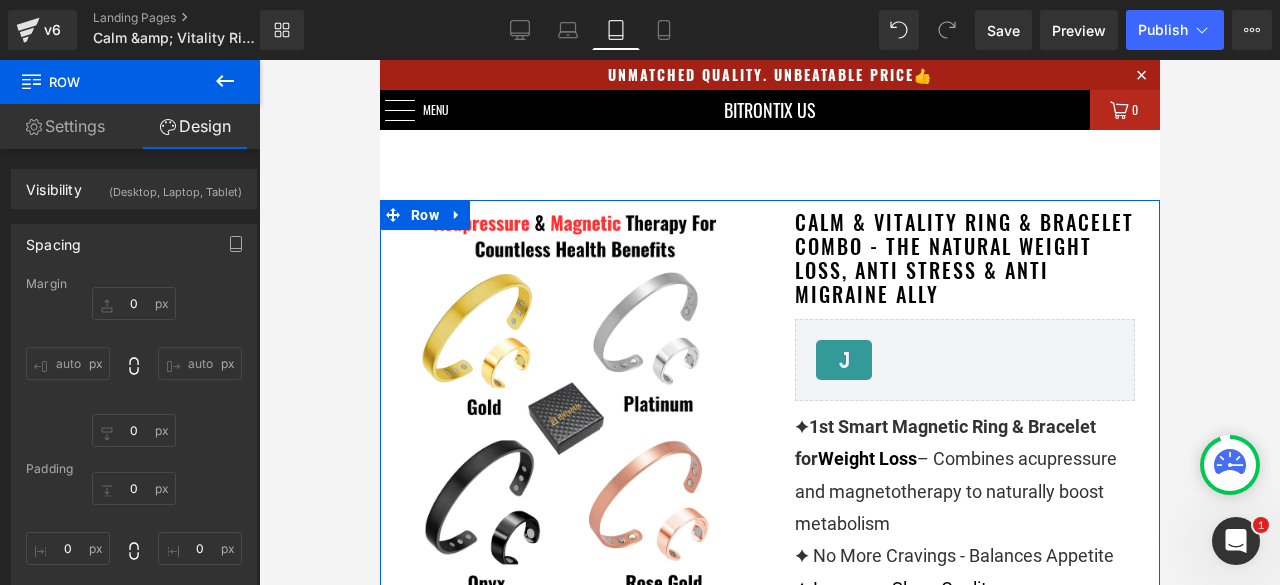 click on "Sale Off
(P) Image" at bounding box center (769, 768) 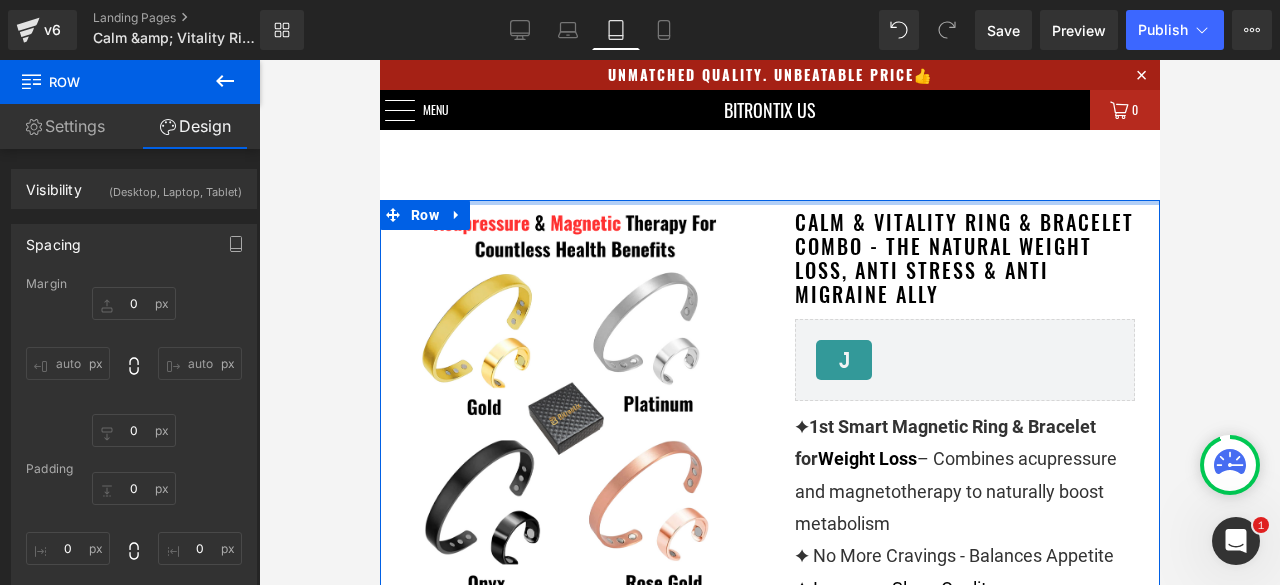 drag, startPoint x: 764, startPoint y: 200, endPoint x: 762, endPoint y: 165, distance: 35.057095 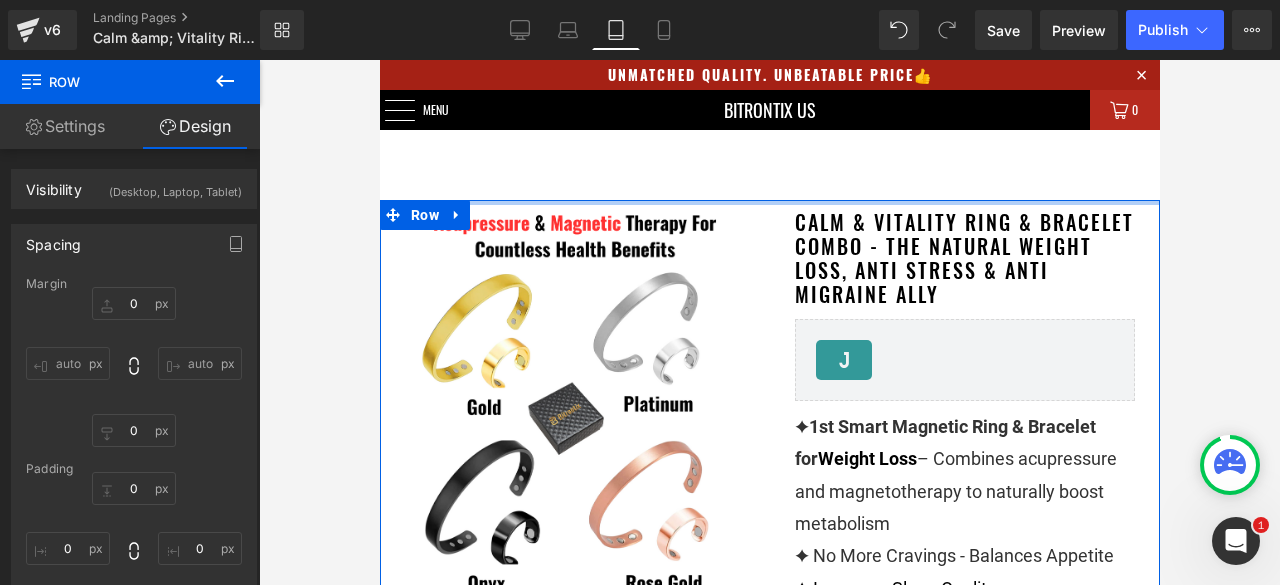 click on "Unmatched Quality. Unbeatable Price👍
Menu
Home
Calm & Vitality Ring & Bracelet
How To Use
Track Order
Contact Us
Login
BITRONTIX US
0" at bounding box center [769, 4648] 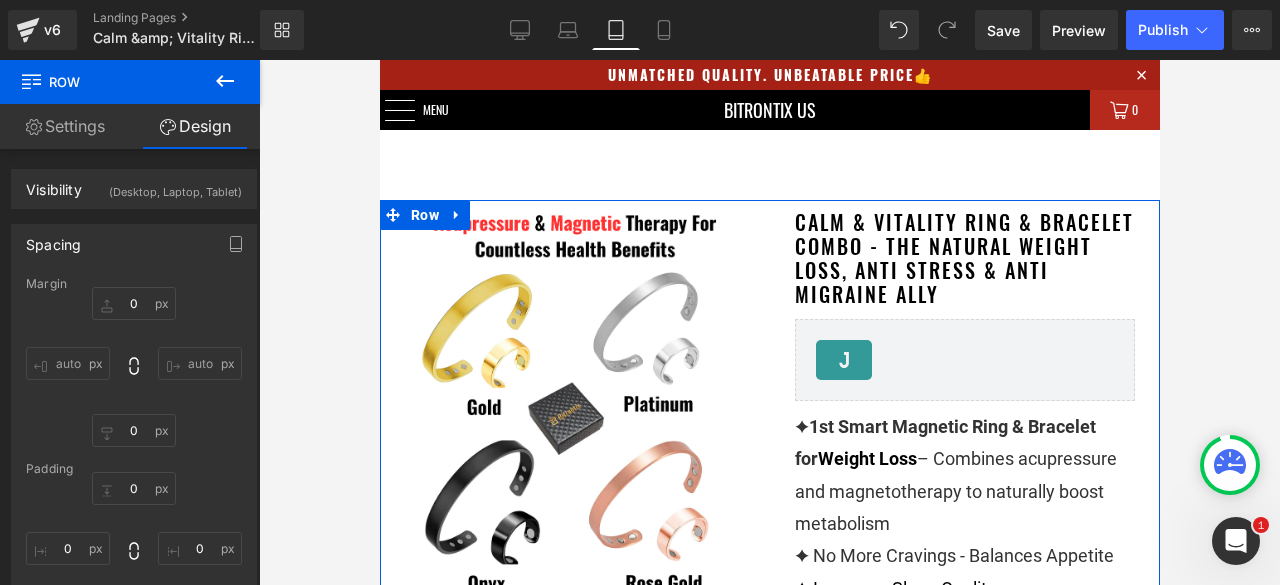 click on "Unmatched Quality. Unbeatable Price👍
Menu
Home
Calm & Vitality Ring & Bracelet
How To Use
Track Order
Contact Us
Login
BITRONTIX US
0" at bounding box center [769, 4648] 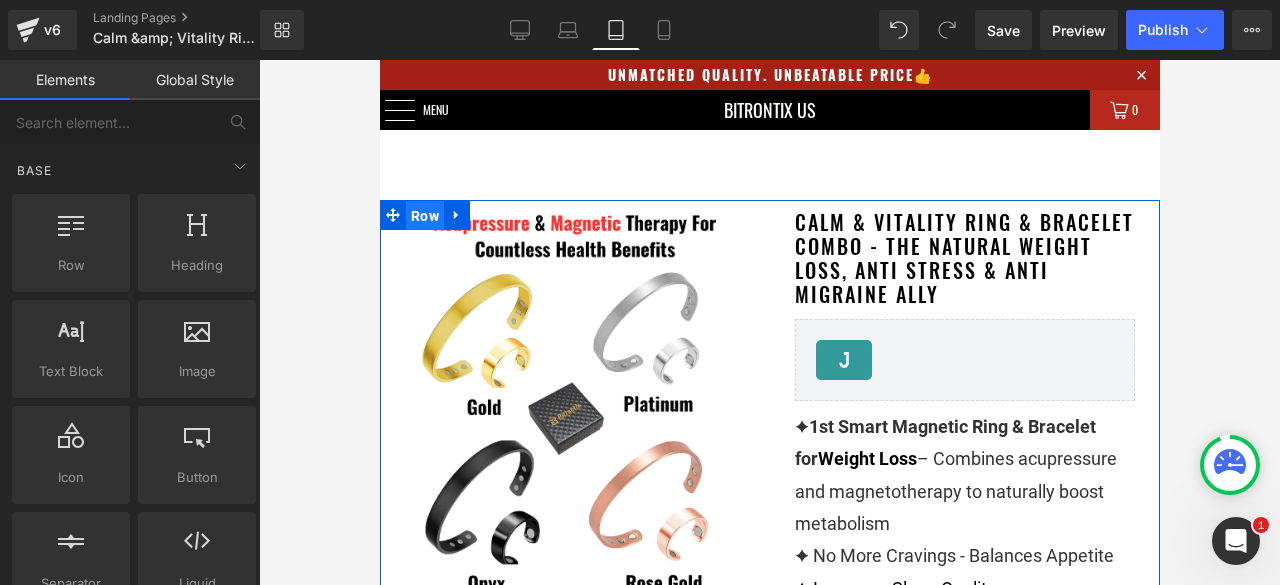click on "Row" at bounding box center [424, 216] 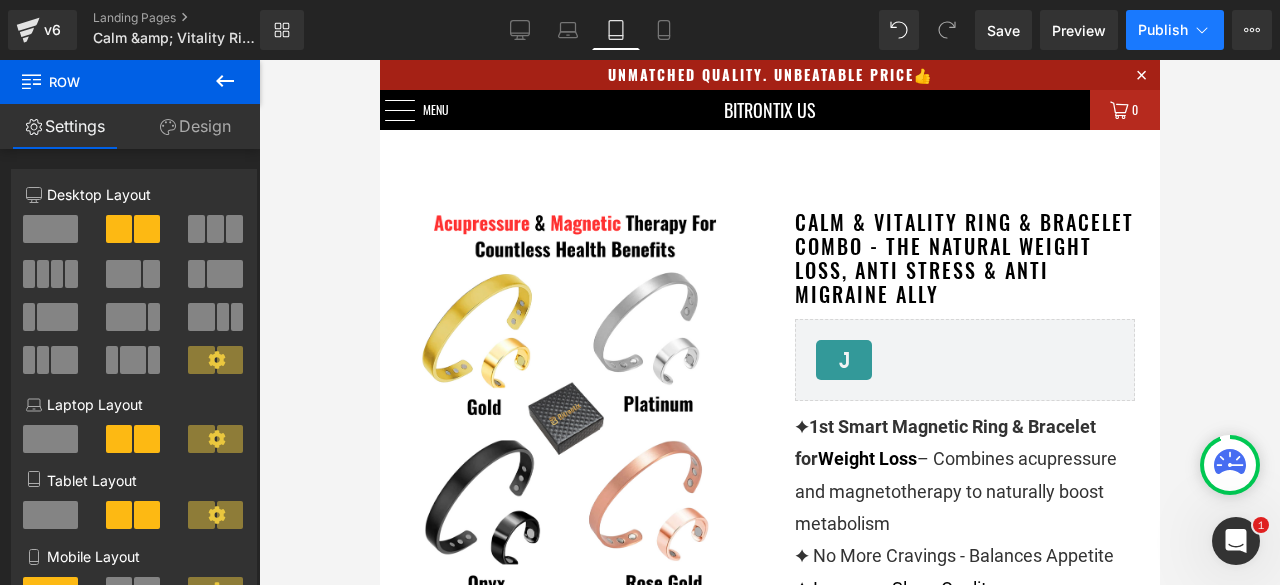 click on "Publish" at bounding box center (1175, 30) 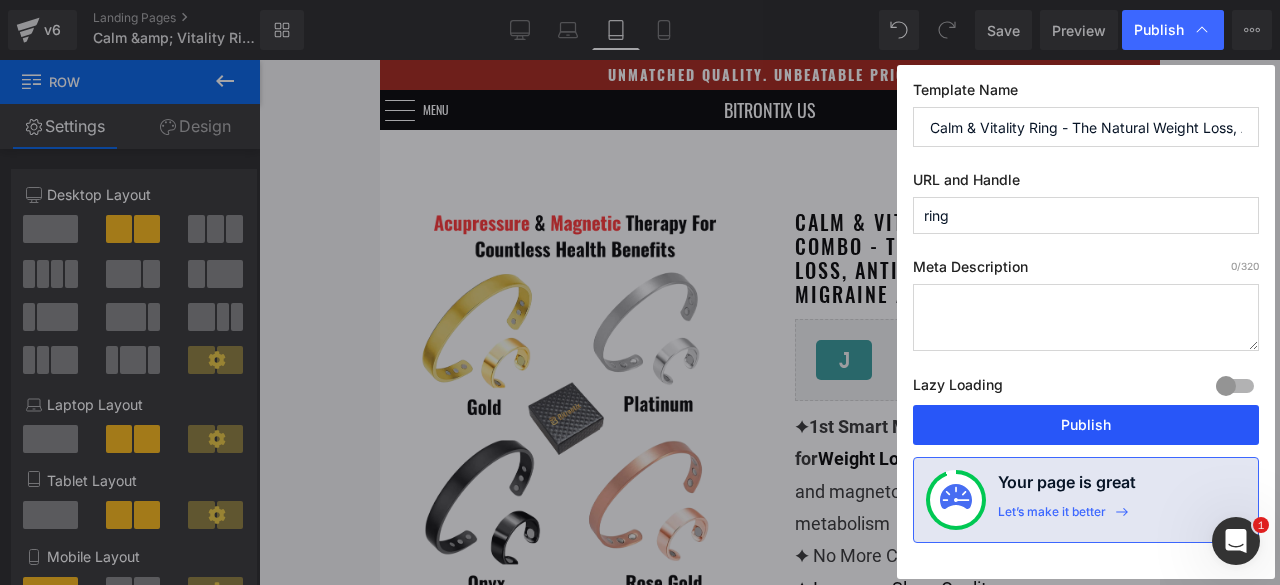 click on "Publish" at bounding box center [1086, 425] 